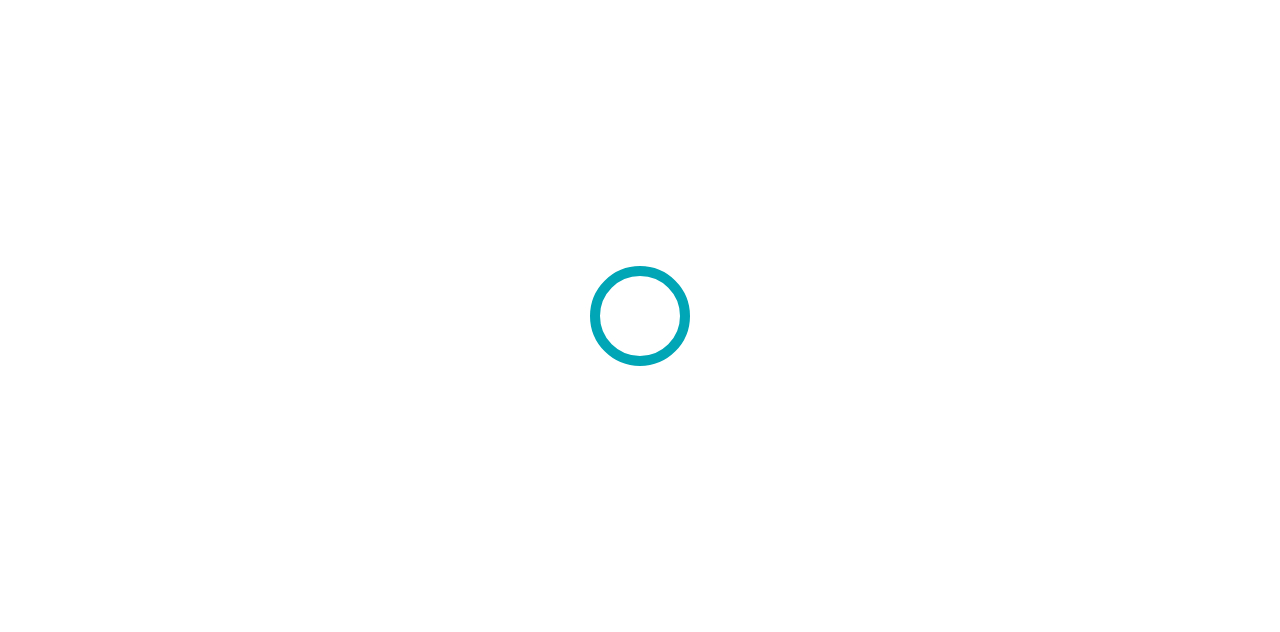 scroll, scrollTop: 0, scrollLeft: 0, axis: both 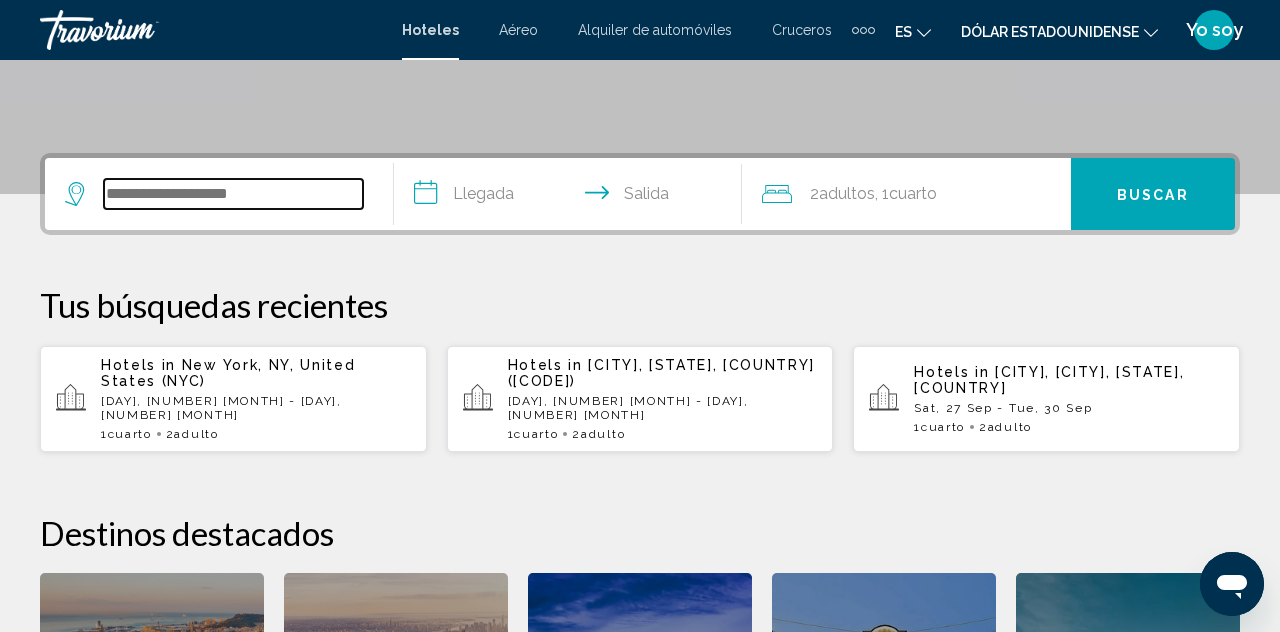 click at bounding box center [233, 194] 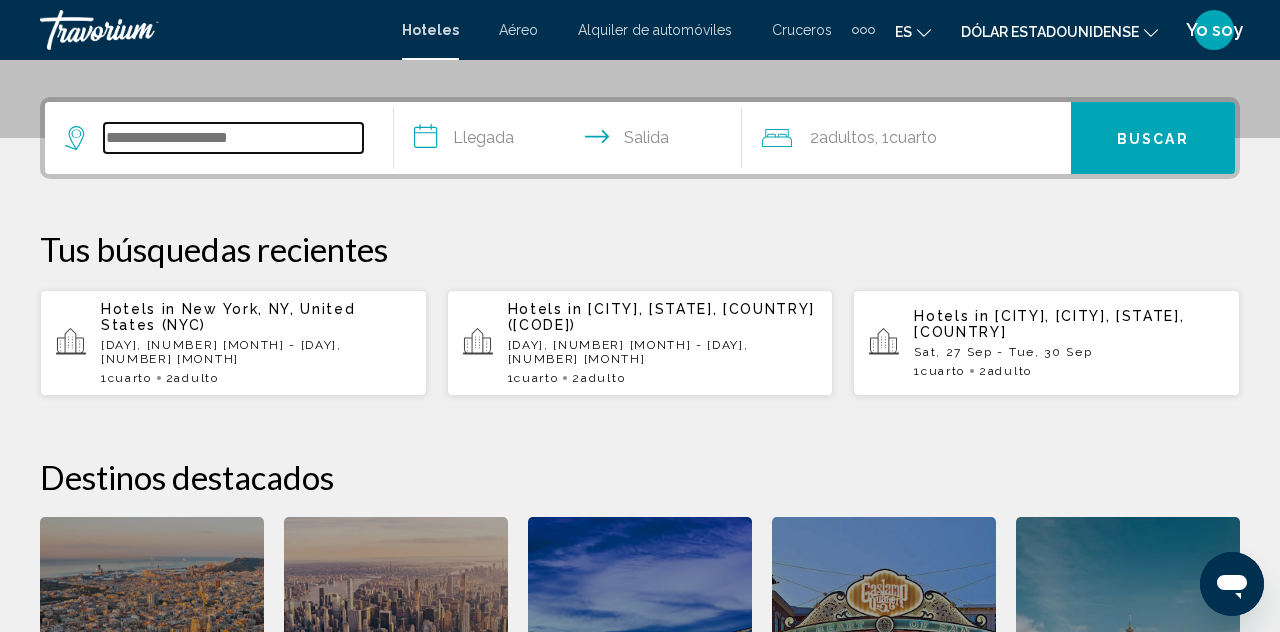 scroll, scrollTop: 494, scrollLeft: 0, axis: vertical 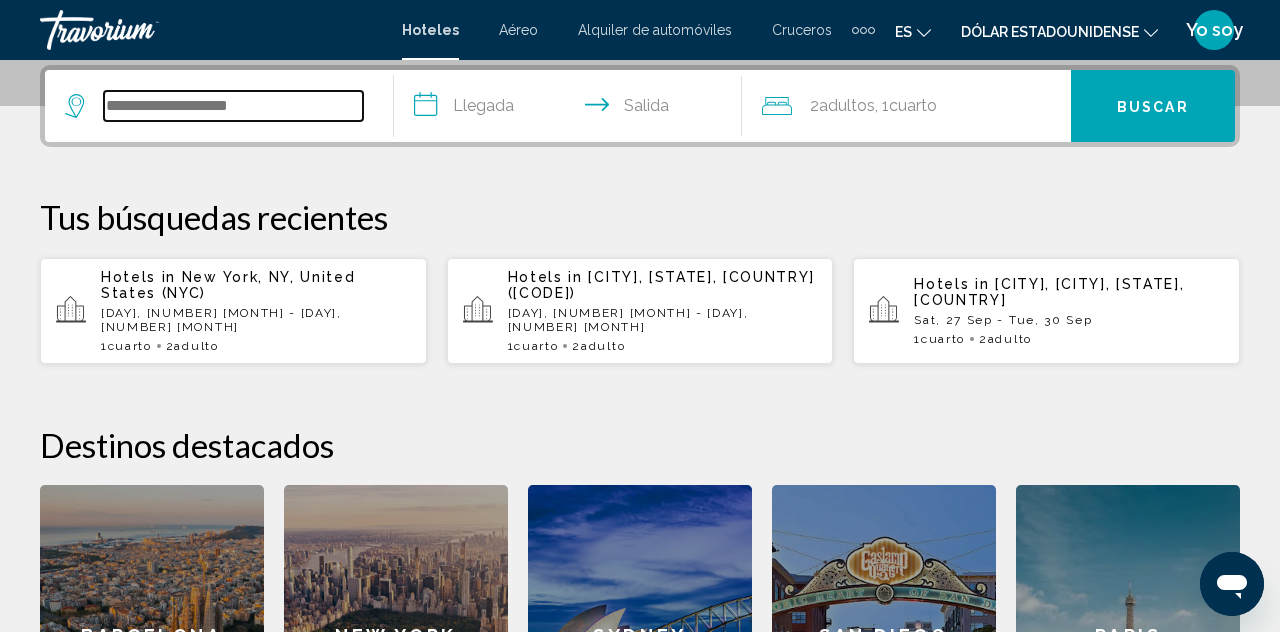 click at bounding box center [233, 106] 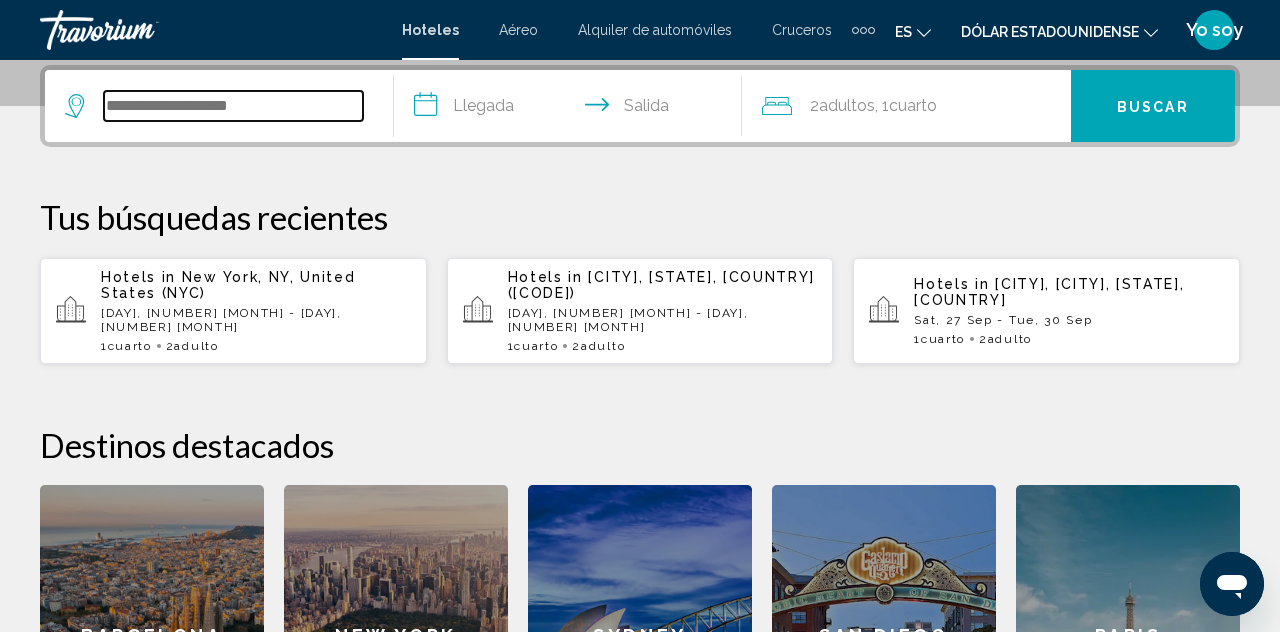 paste on "**********" 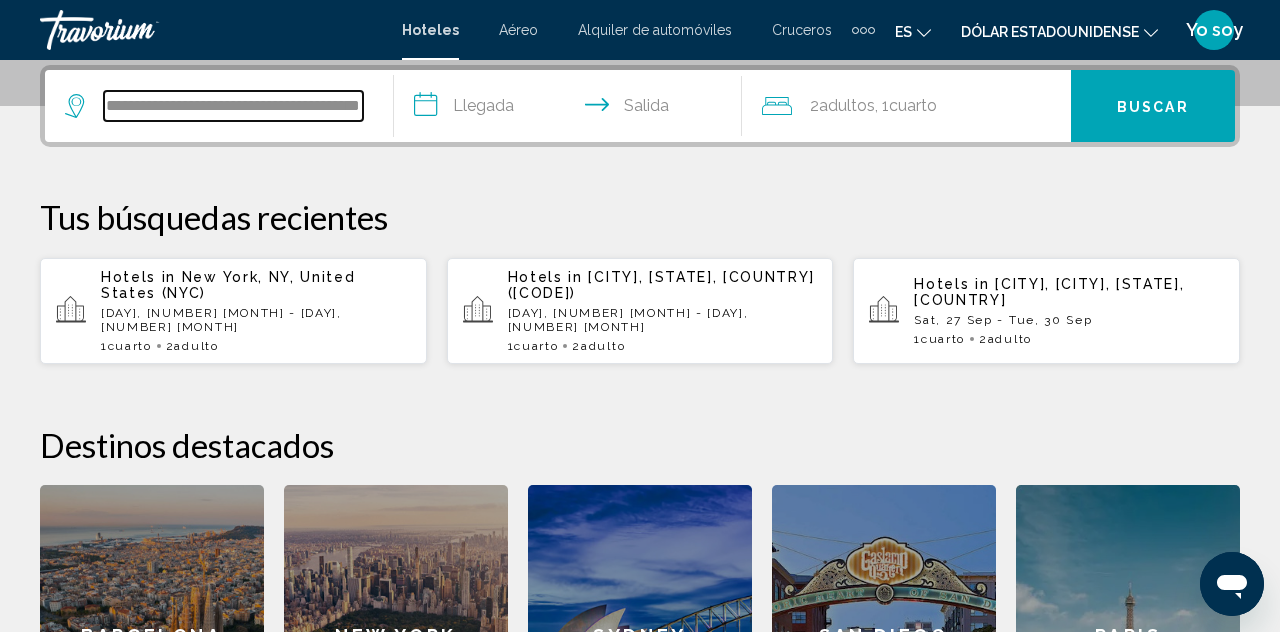 scroll, scrollTop: 0, scrollLeft: 86, axis: horizontal 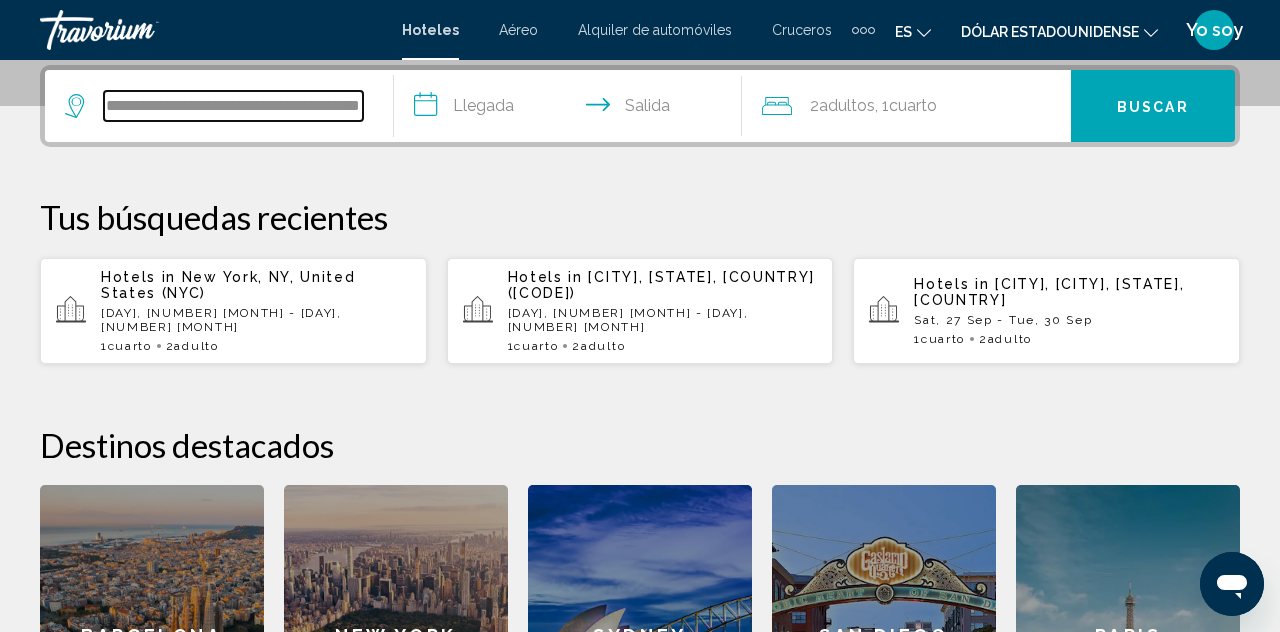 click on "**********" at bounding box center [233, 106] 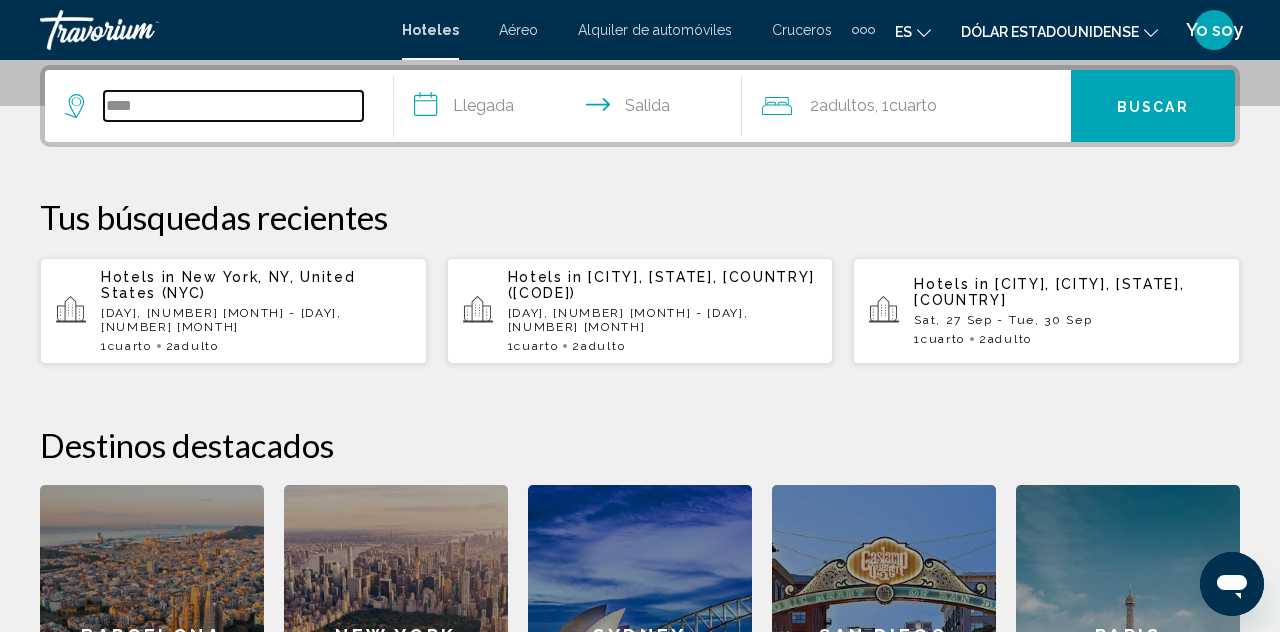 scroll, scrollTop: 0, scrollLeft: 0, axis: both 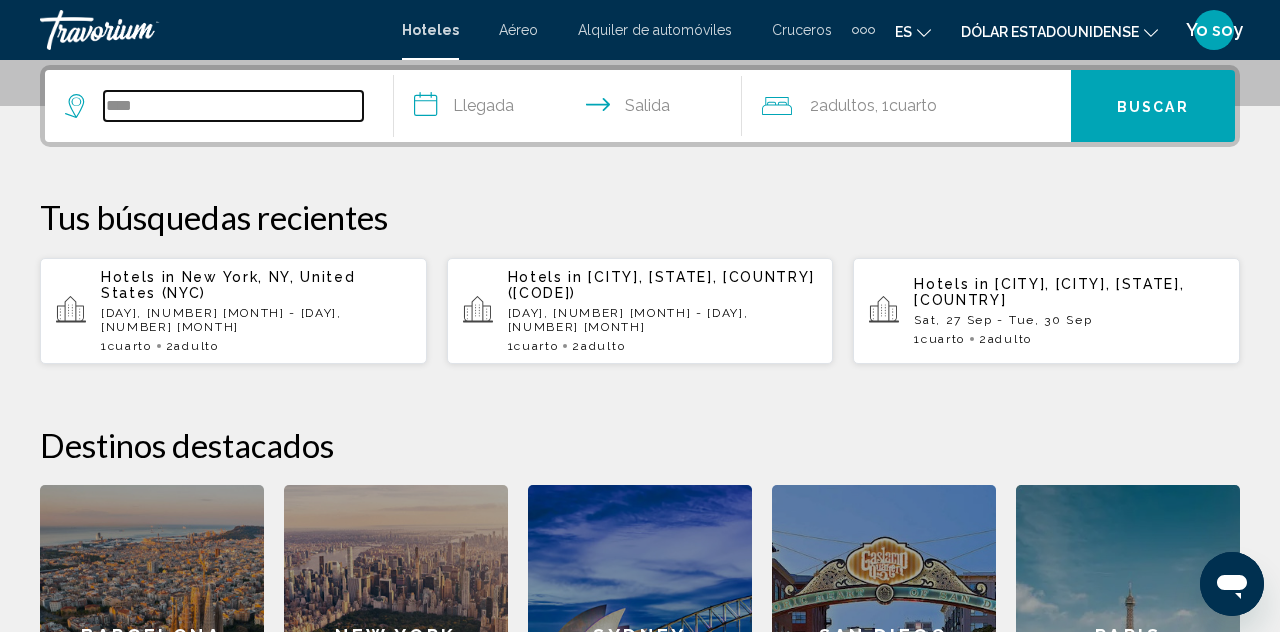 click on "****" at bounding box center [233, 106] 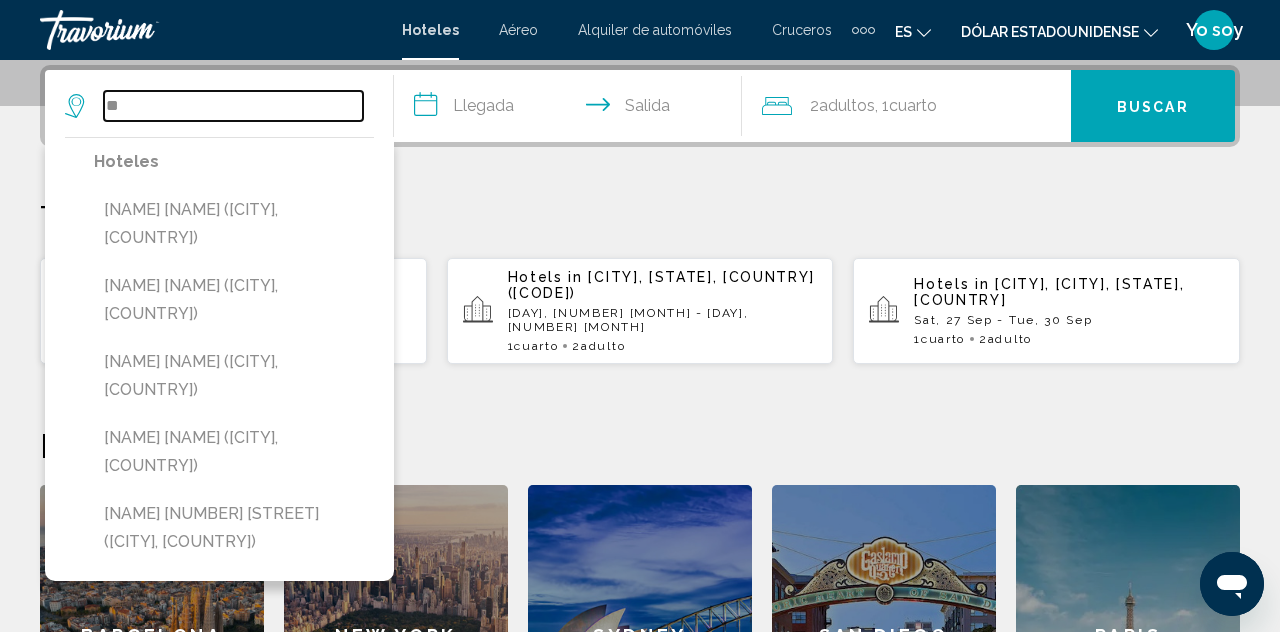 type on "*" 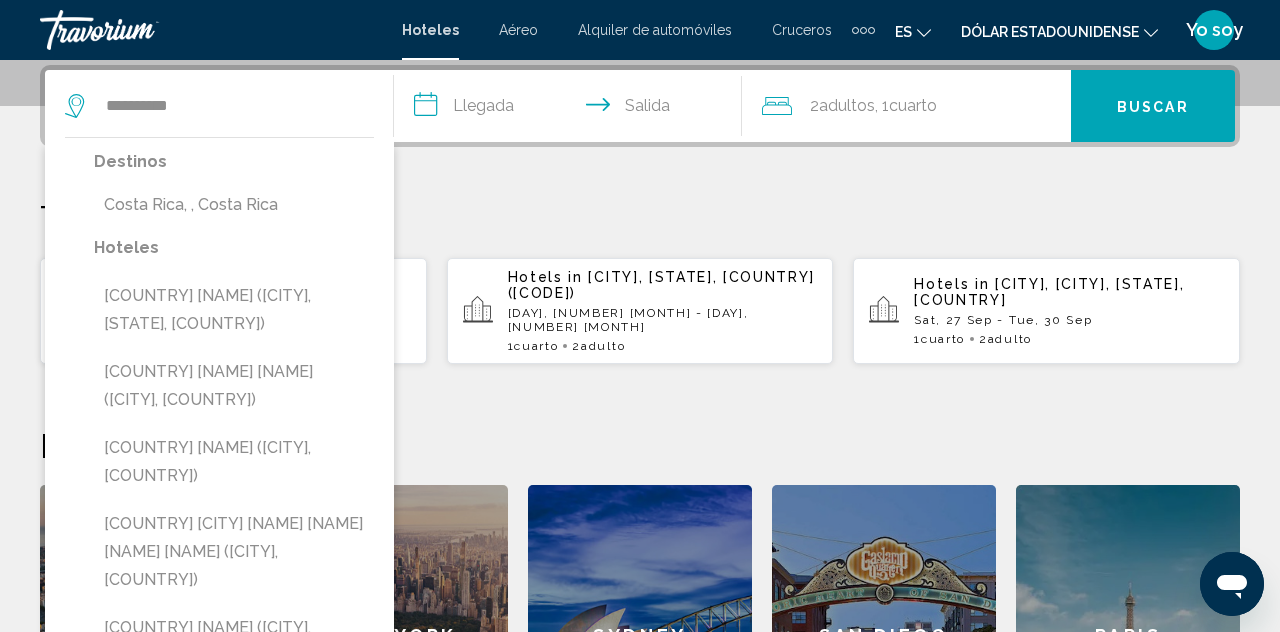 click on "**********" at bounding box center (572, 109) 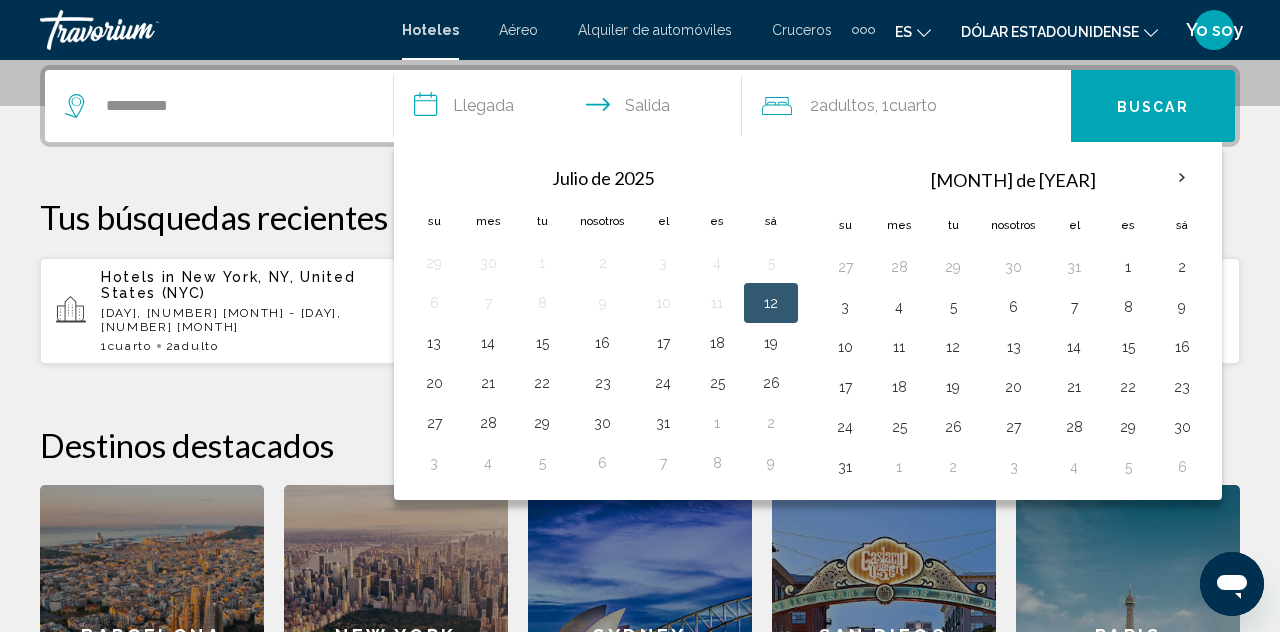 click at bounding box center [1182, 178] 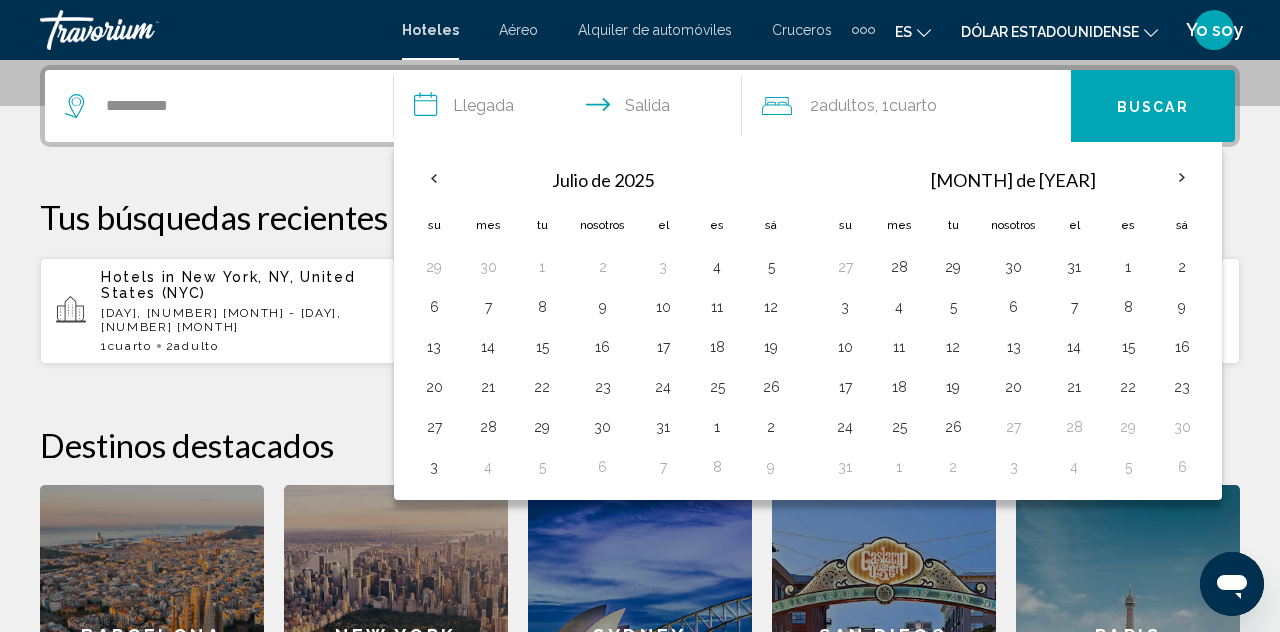 click at bounding box center [1182, 178] 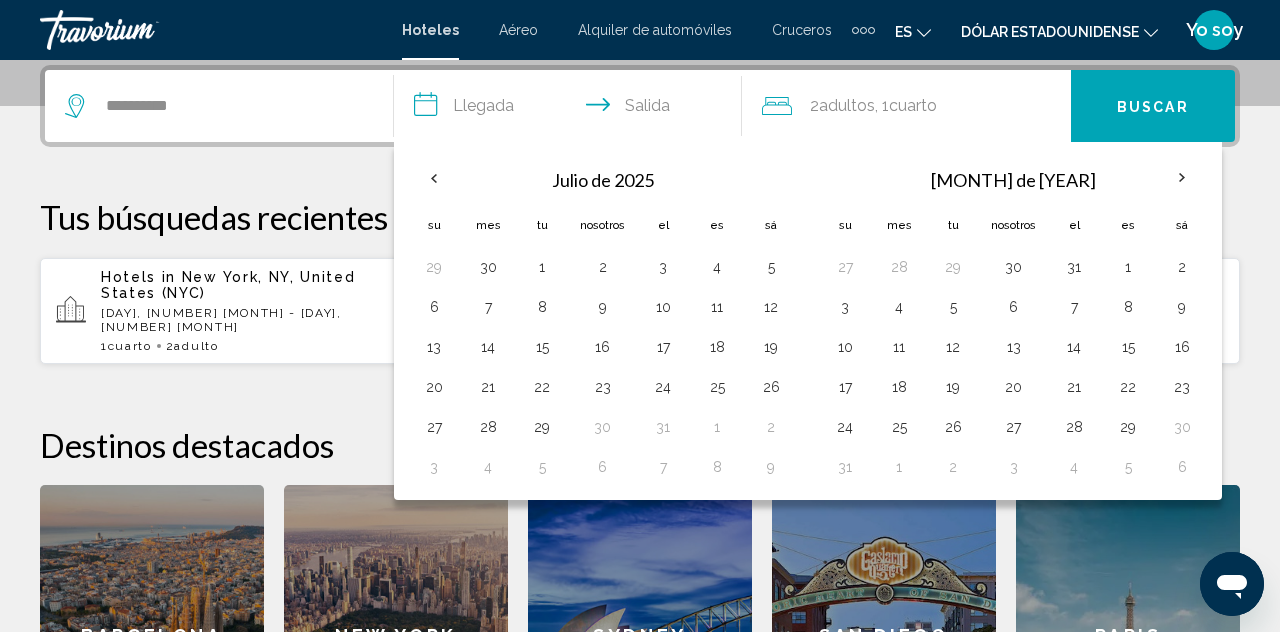 click at bounding box center [1182, 178] 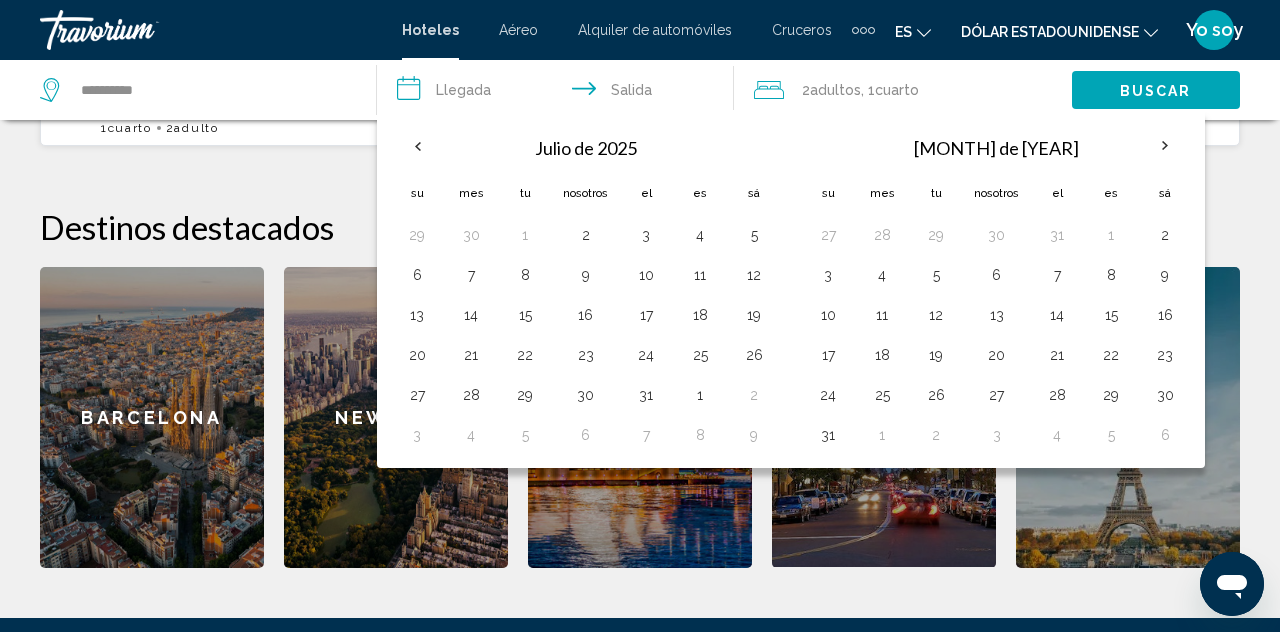 scroll, scrollTop: 752, scrollLeft: 0, axis: vertical 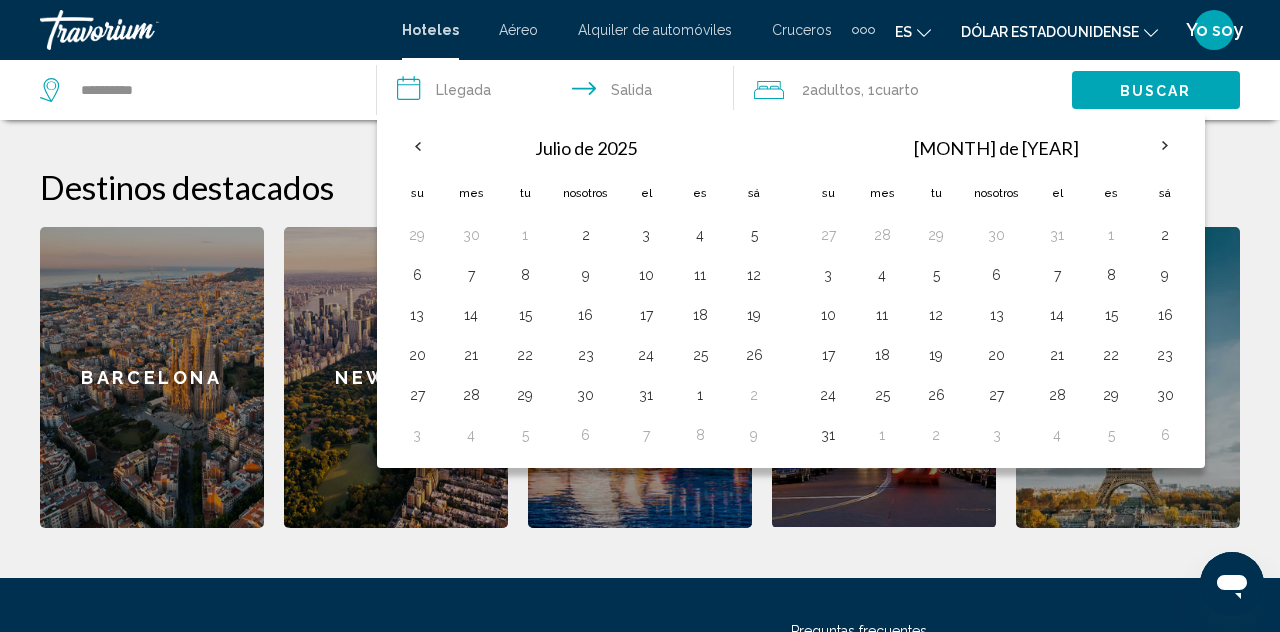 click at bounding box center [1165, 146] 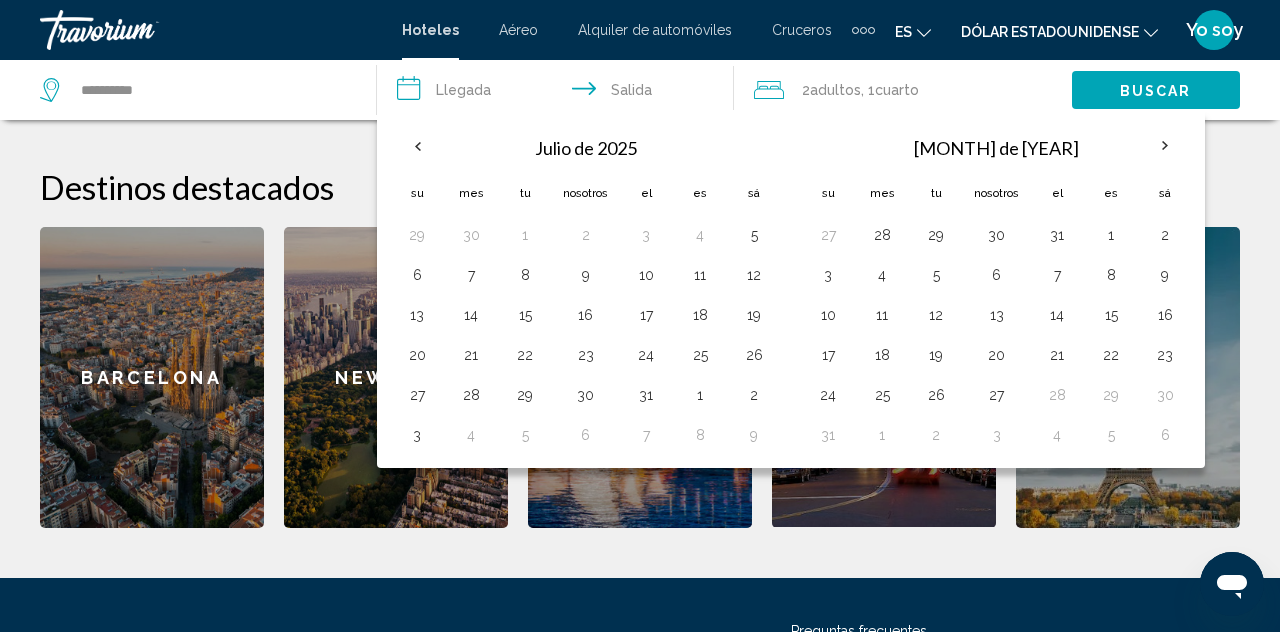 click at bounding box center [1165, 146] 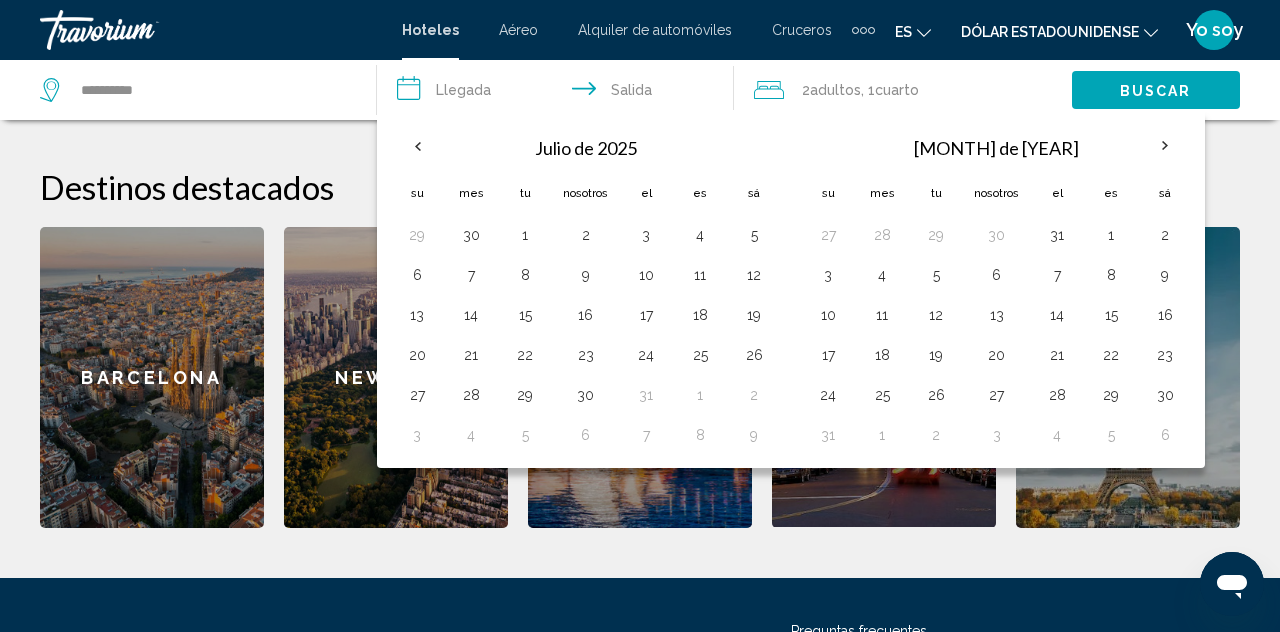 click at bounding box center (1165, 146) 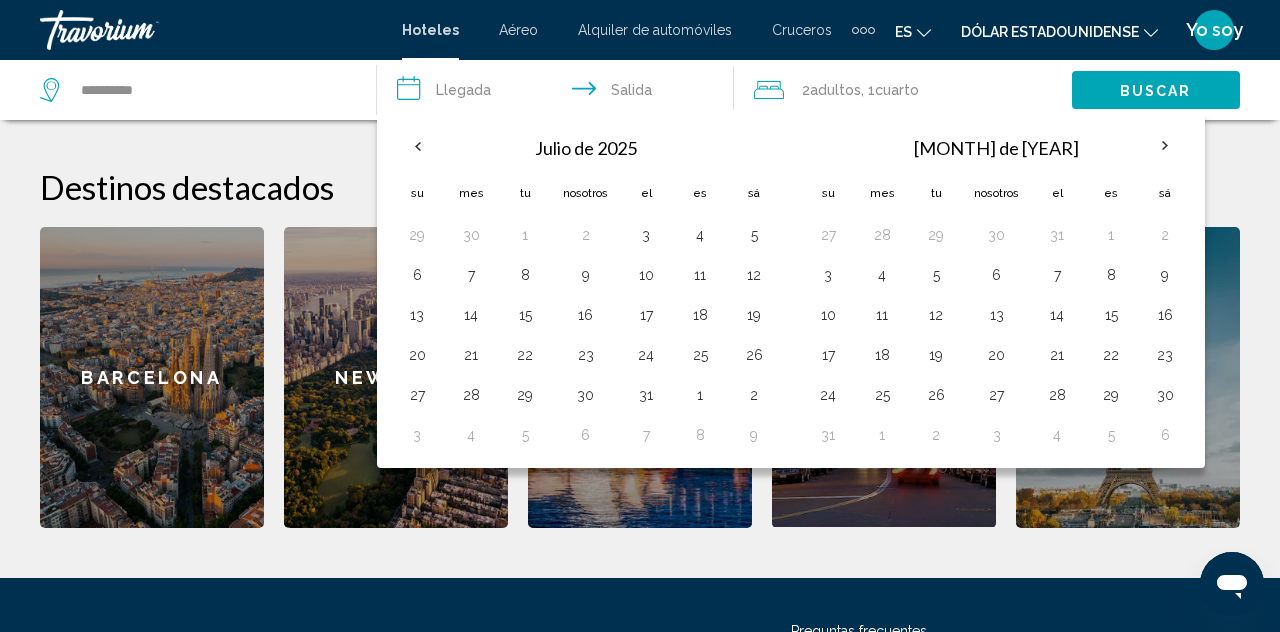 click at bounding box center [417, 146] 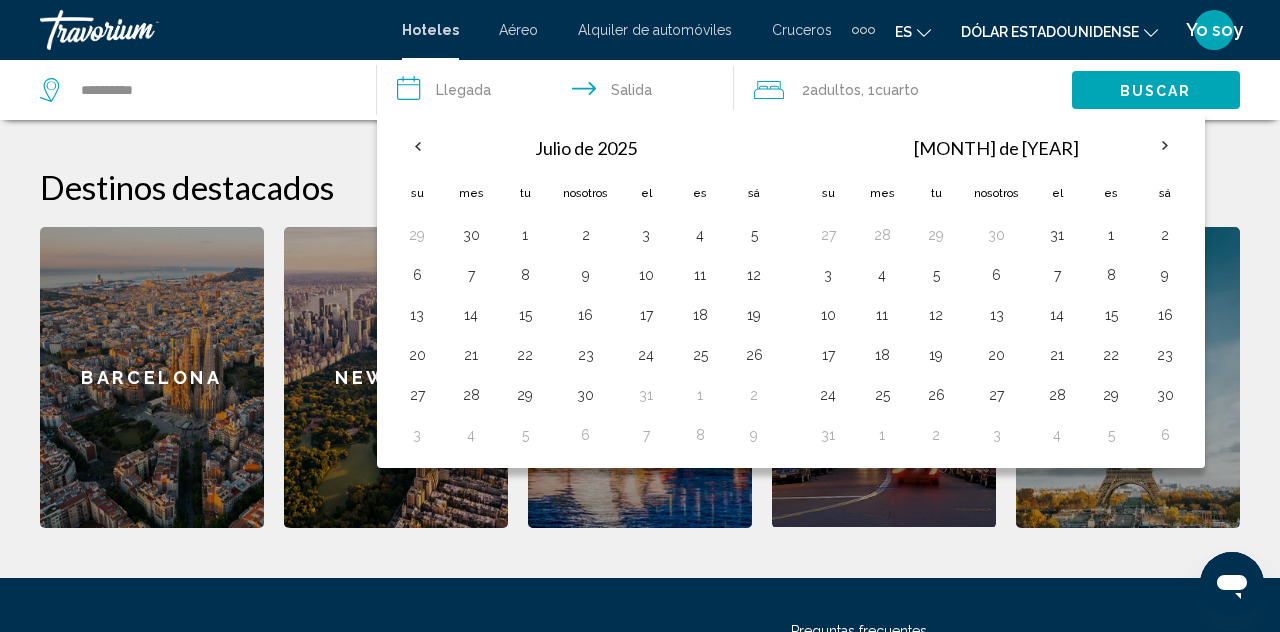 click on "**********" at bounding box center (559, 93) 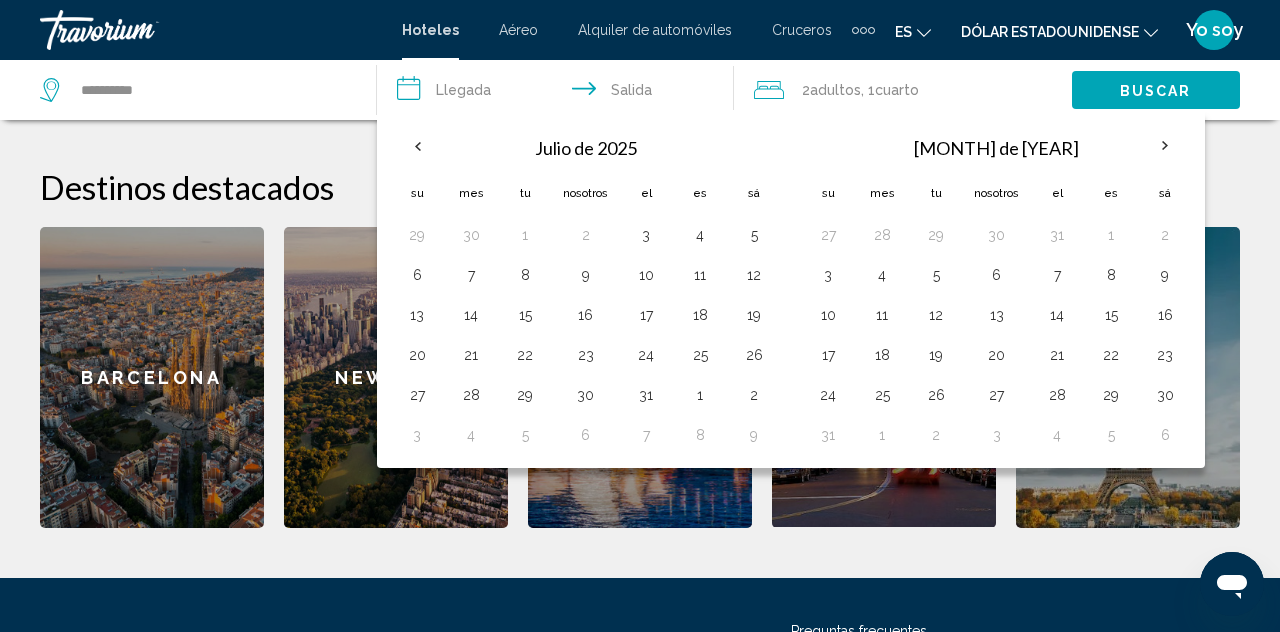 click at bounding box center (417, 146) 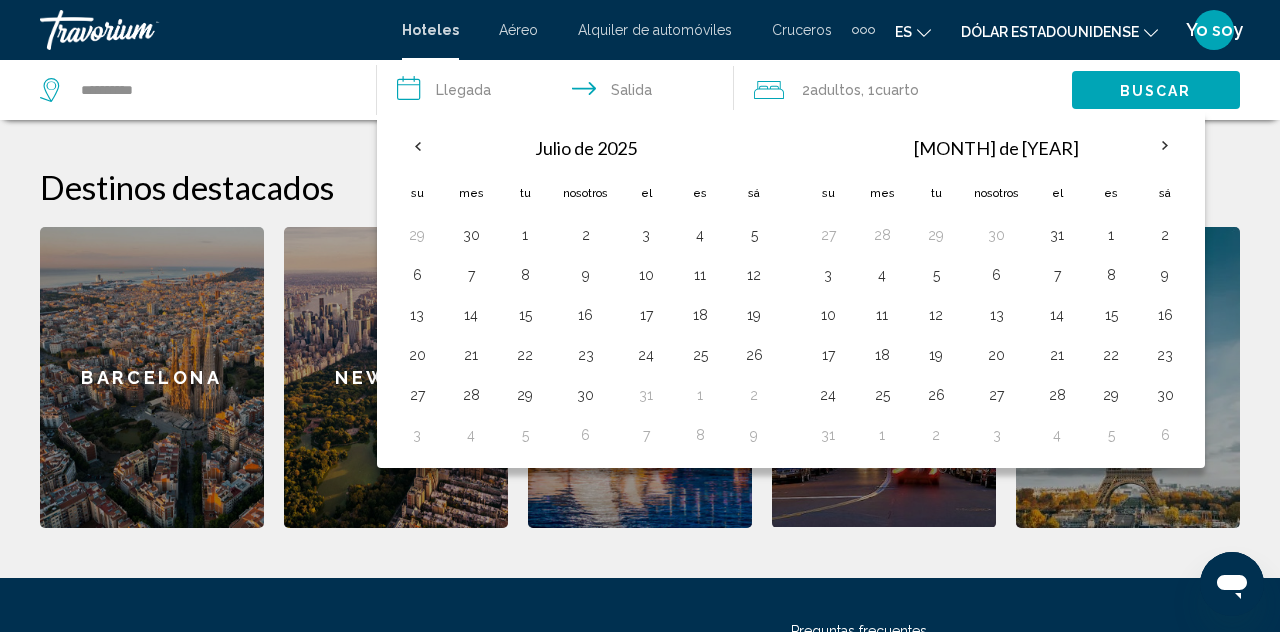 click on "**********" at bounding box center [559, 93] 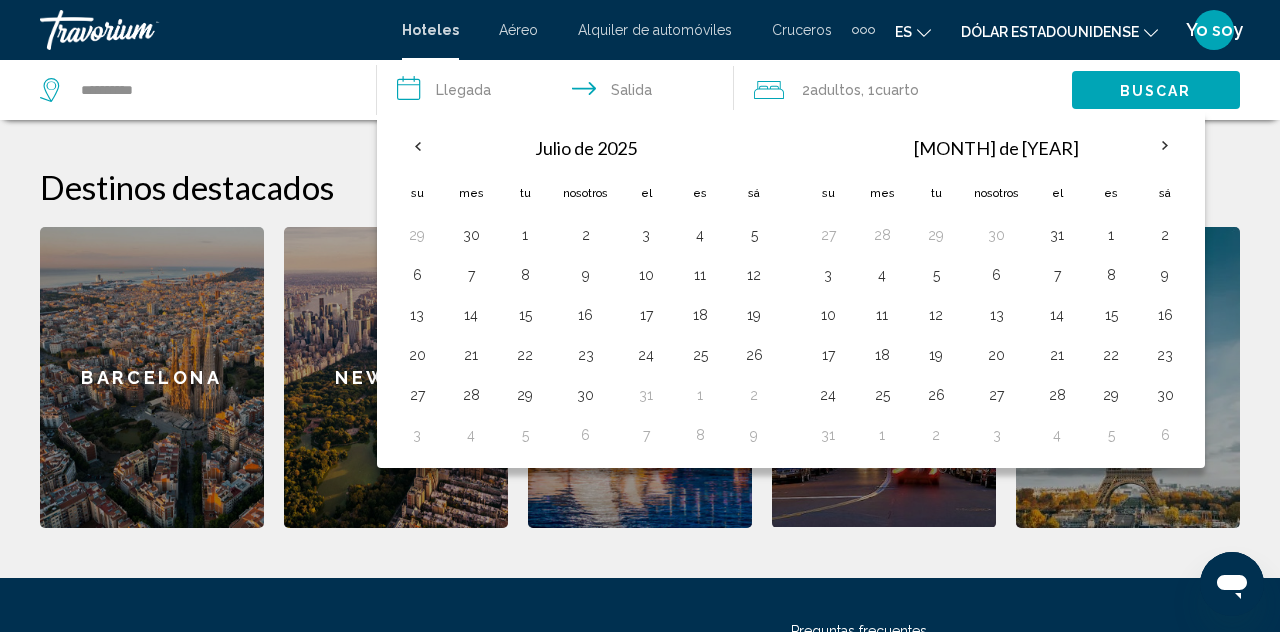 click on "**********" at bounding box center [559, 93] 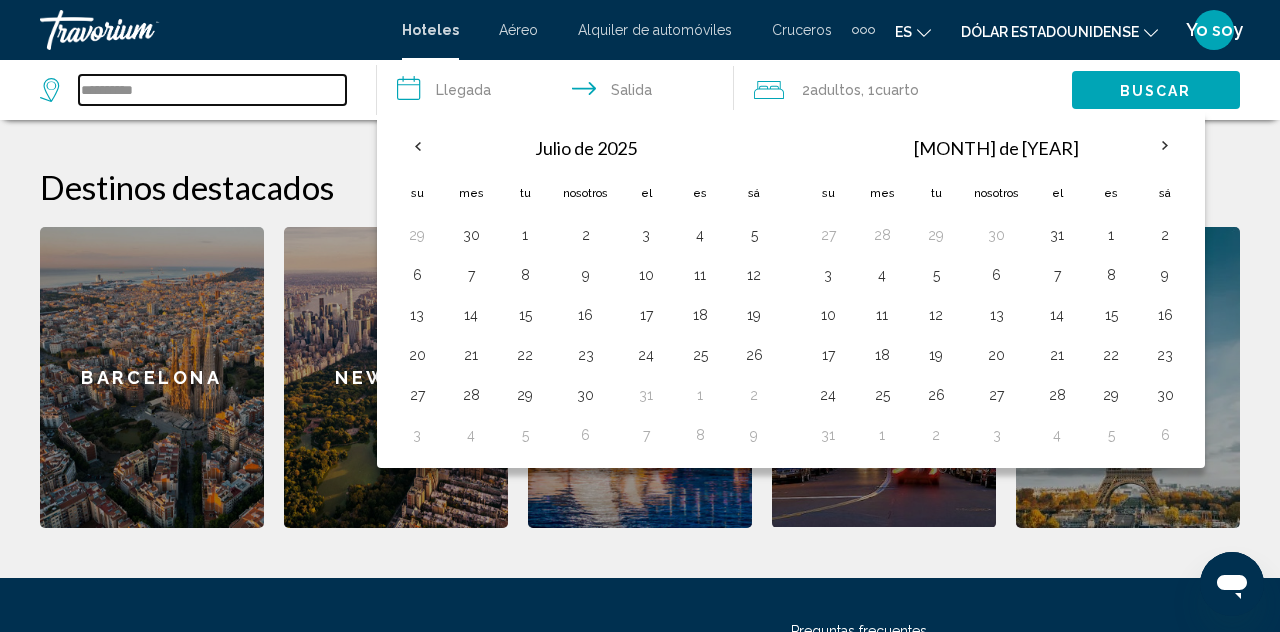 click on "**********" at bounding box center [212, 90] 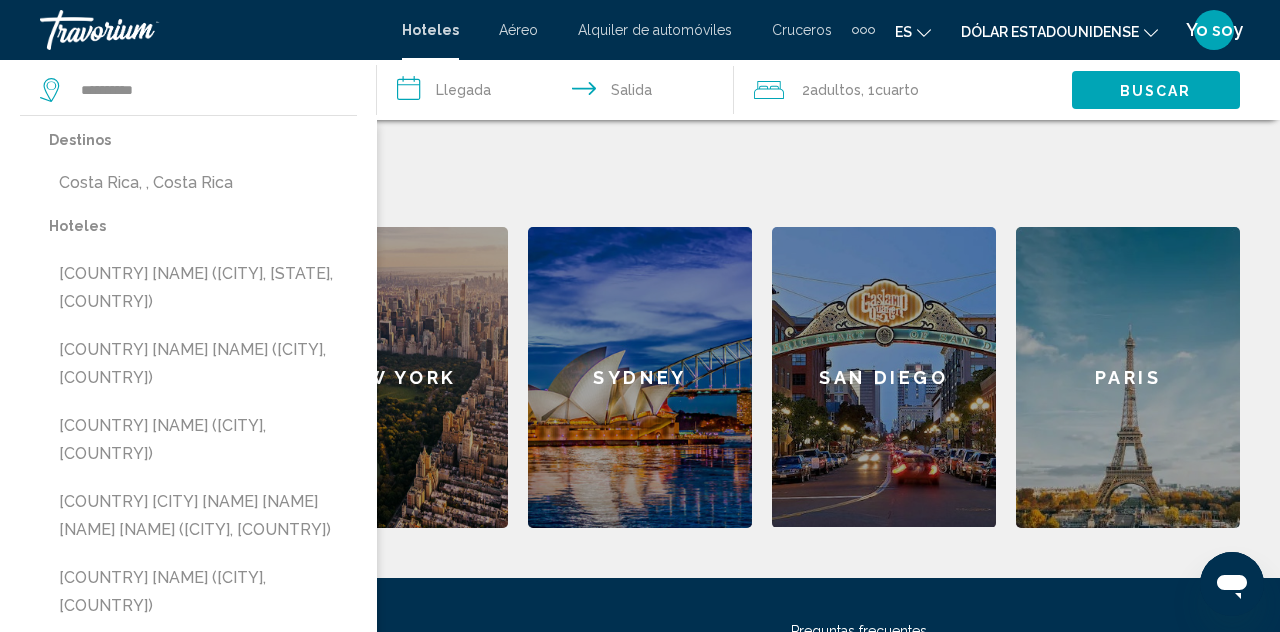 click on "Costa Rica,  , Costa Rica" at bounding box center [203, 183] 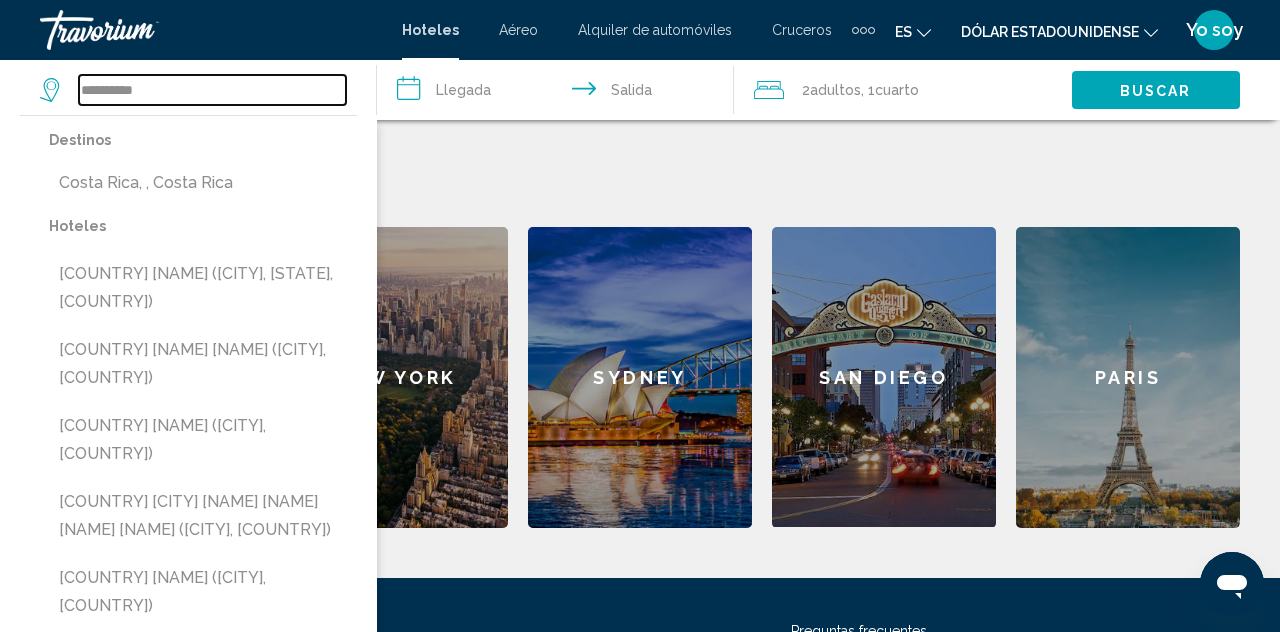 type on "**********" 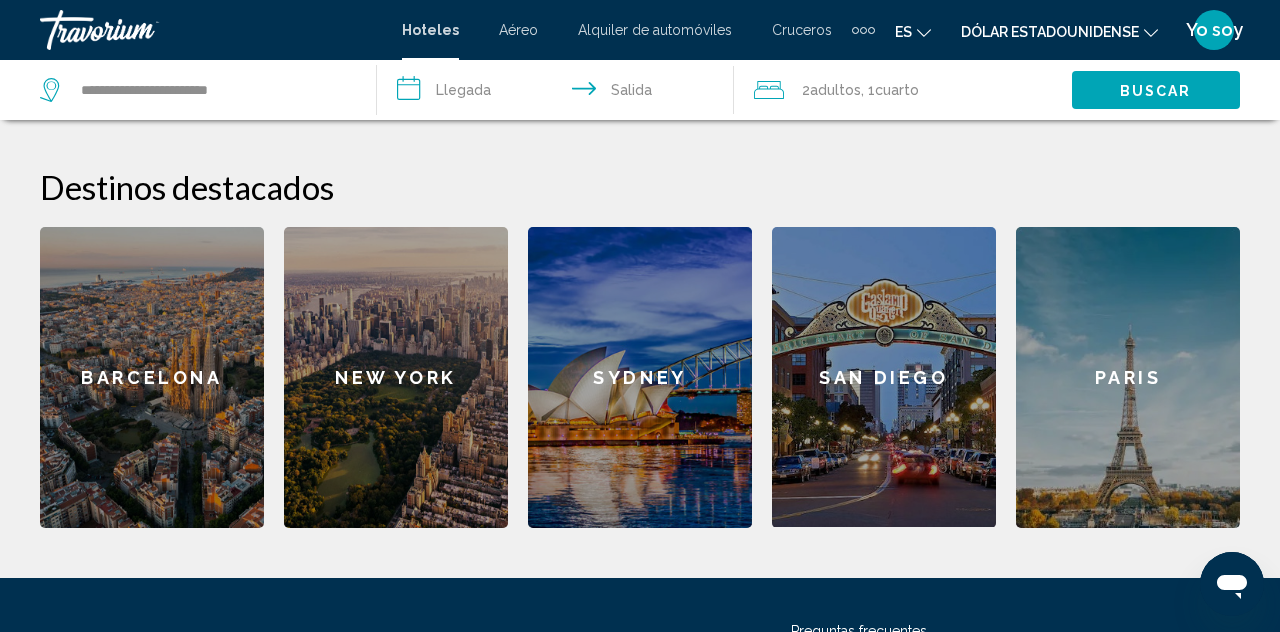 click on "**********" at bounding box center (559, 93) 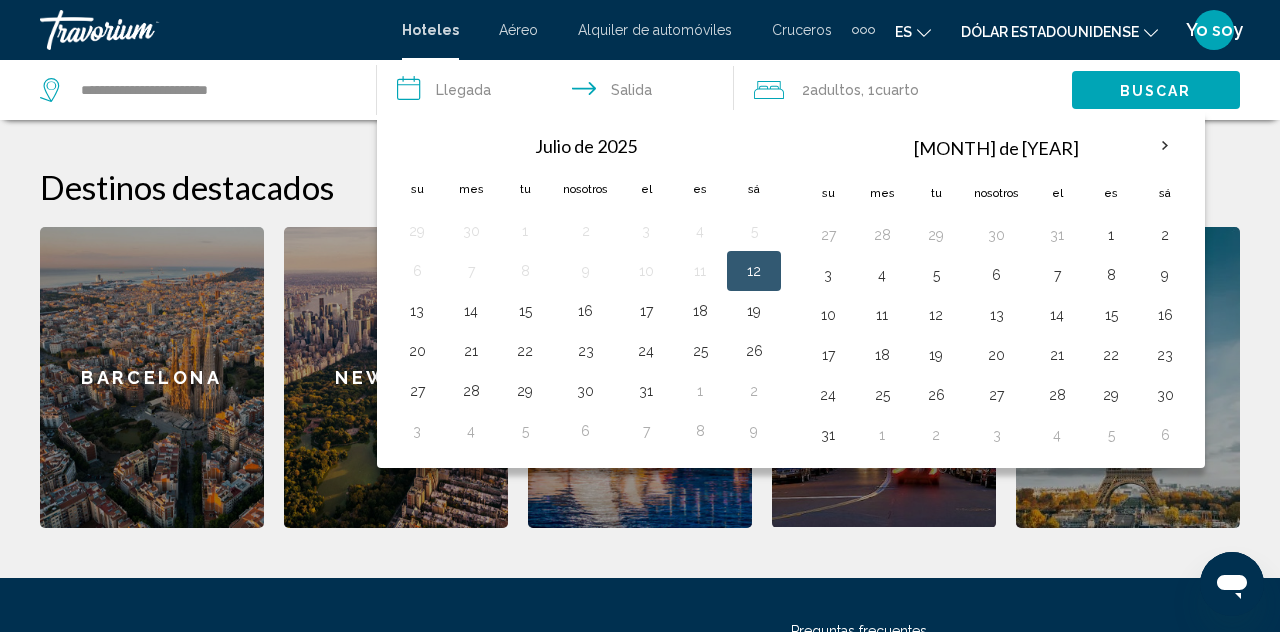click on "6" at bounding box center [1165, 435] 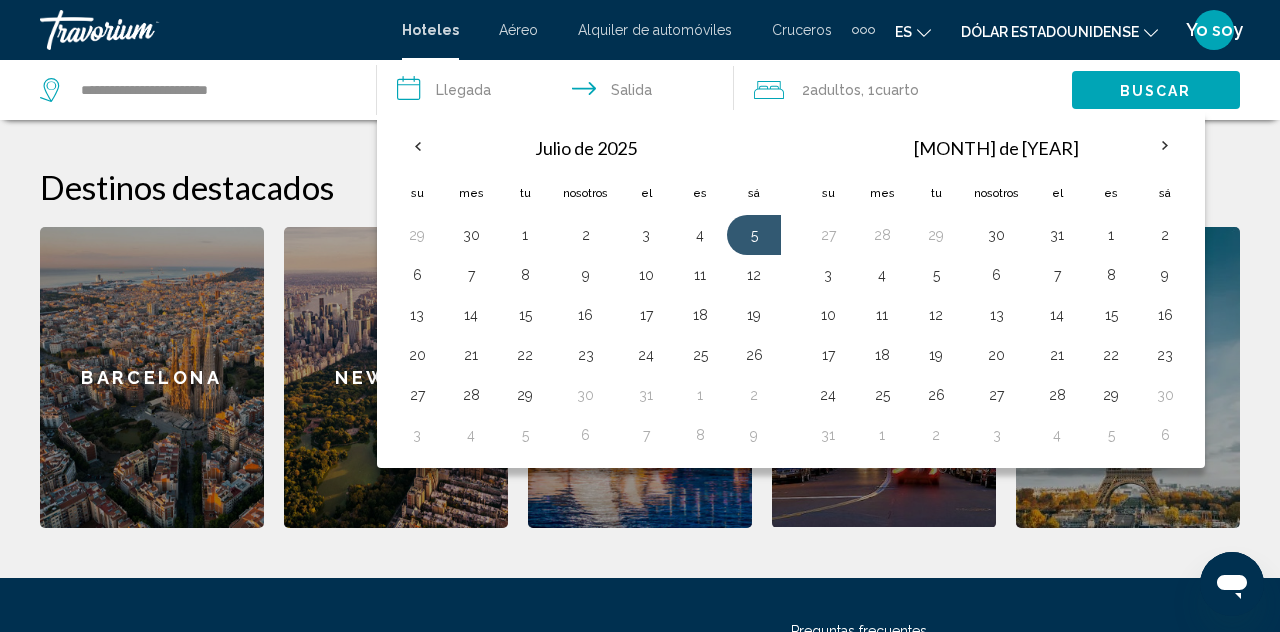click on "6" at bounding box center (1165, 435) 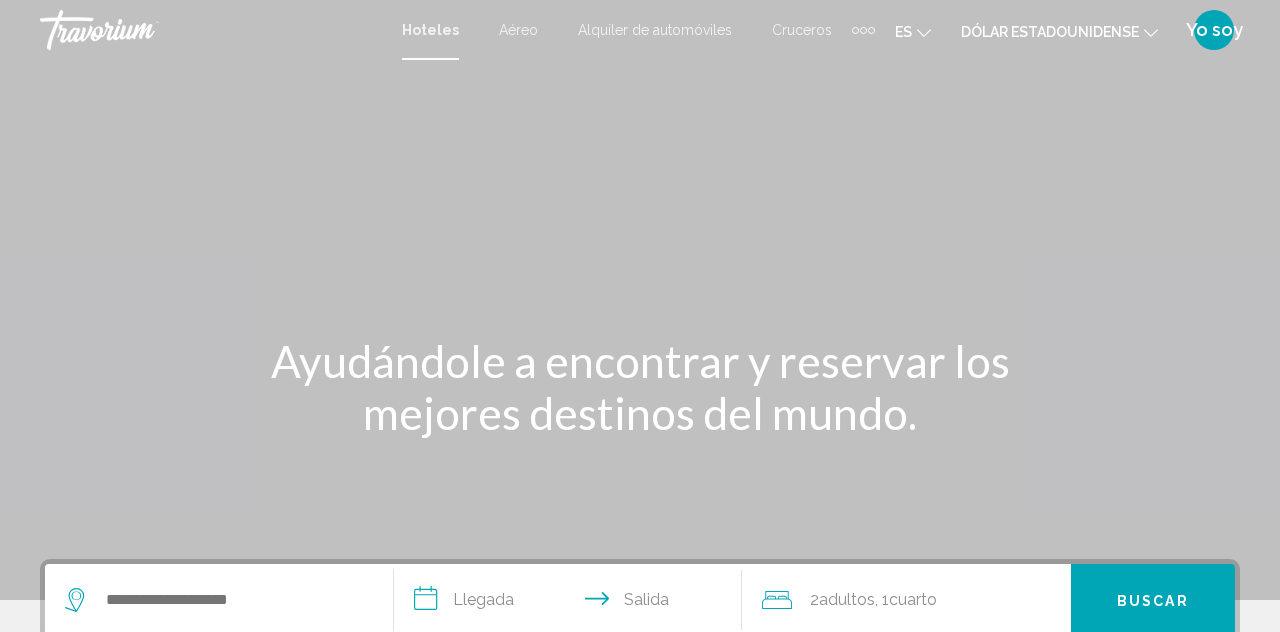 scroll, scrollTop: 0, scrollLeft: 0, axis: both 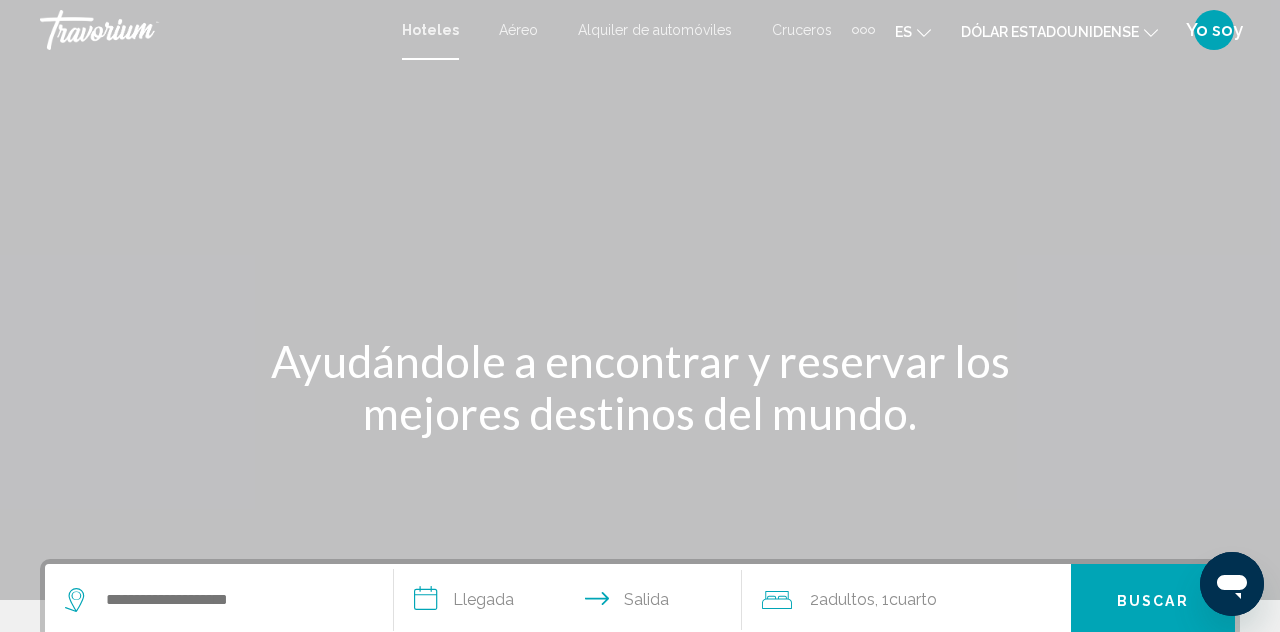 click on "Hoteles Aéreo Alquiler de automóviles Cruceros Actividades Hoteles Aéreo Alquiler de automóviles Cruceros Actividades es
Inglés Español Francés Italiano Portugués ruso Dólar estadounidense
USD ($) MXN (Mex$) CAD (dólares canadienses) Libra esterlina (£) EUR (€) AUD (dólar australiano) Dólar neozelandés (NZ$) CNY (yuanes chinos) Yo soy Iniciar sesión" at bounding box center (640, 30) 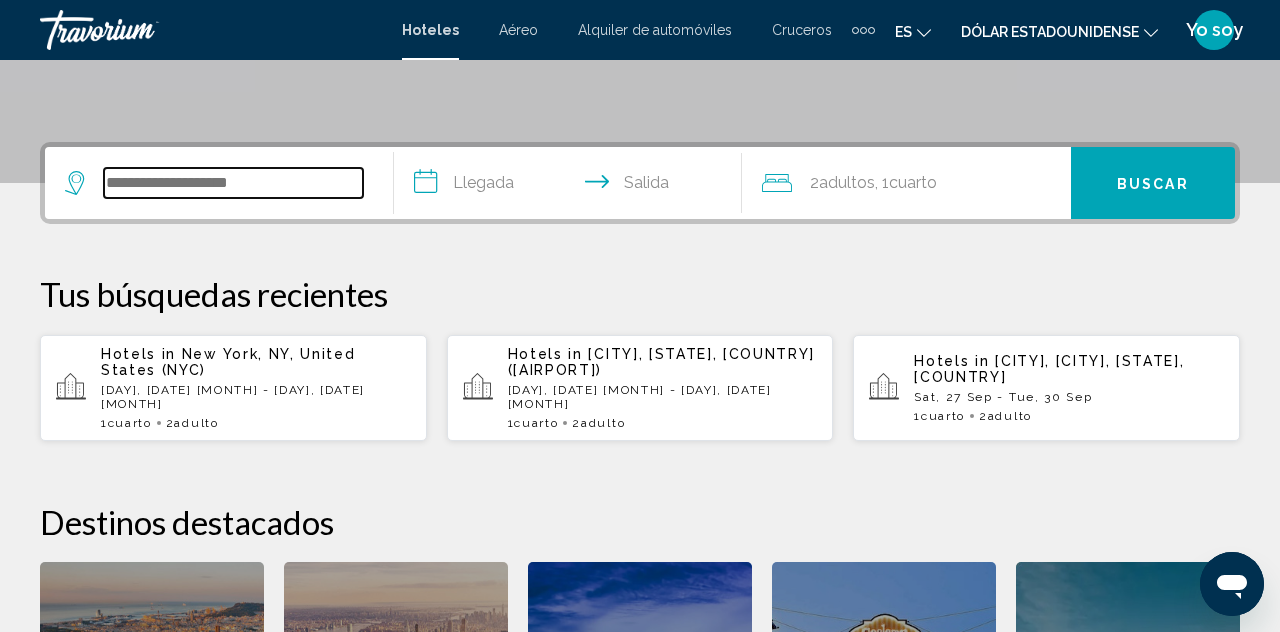 click at bounding box center [233, 183] 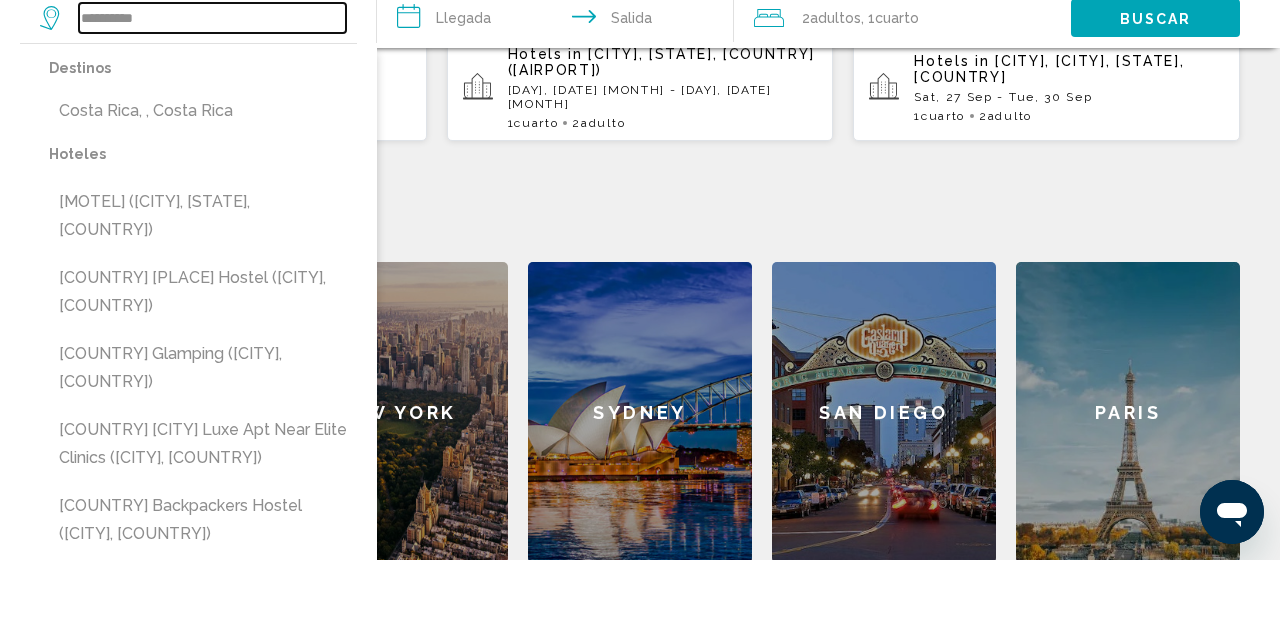 scroll, scrollTop: 645, scrollLeft: 0, axis: vertical 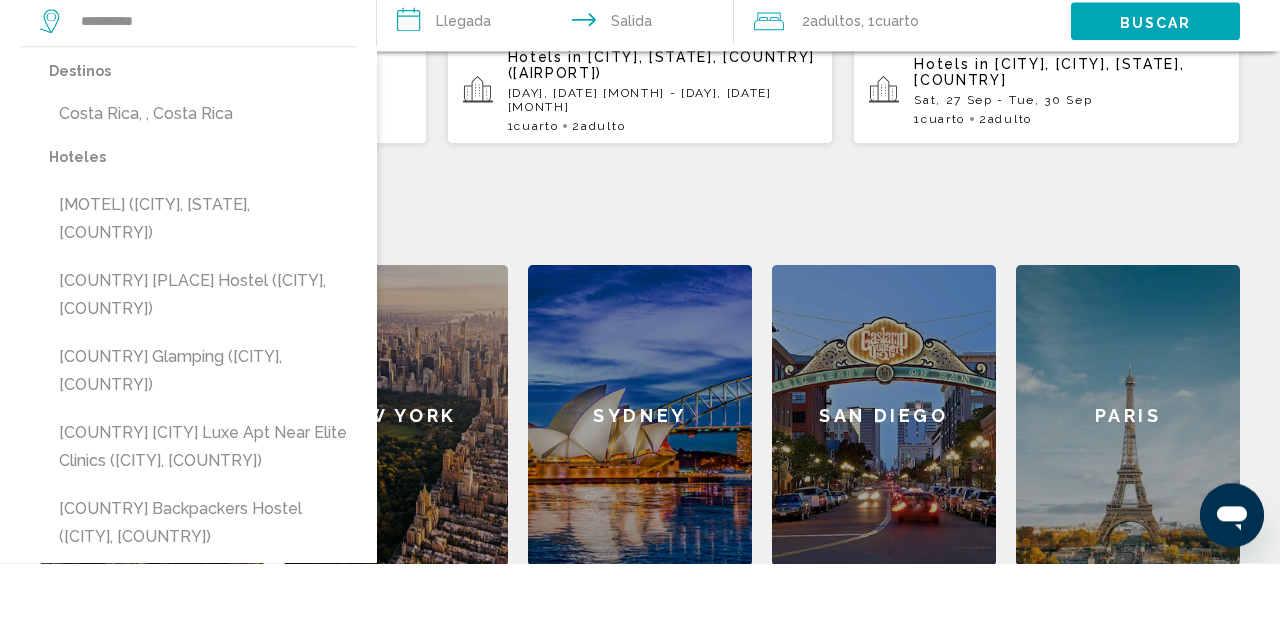 click on "Costa Rica,  , Costa Rica" at bounding box center (203, 183) 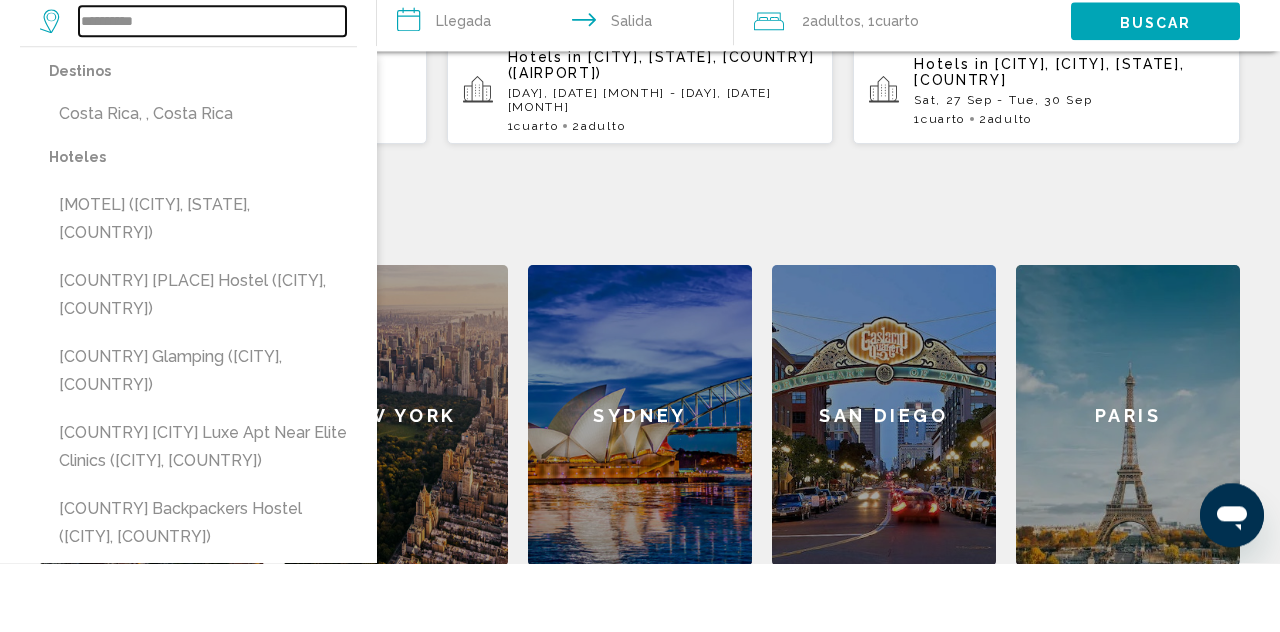 type on "**********" 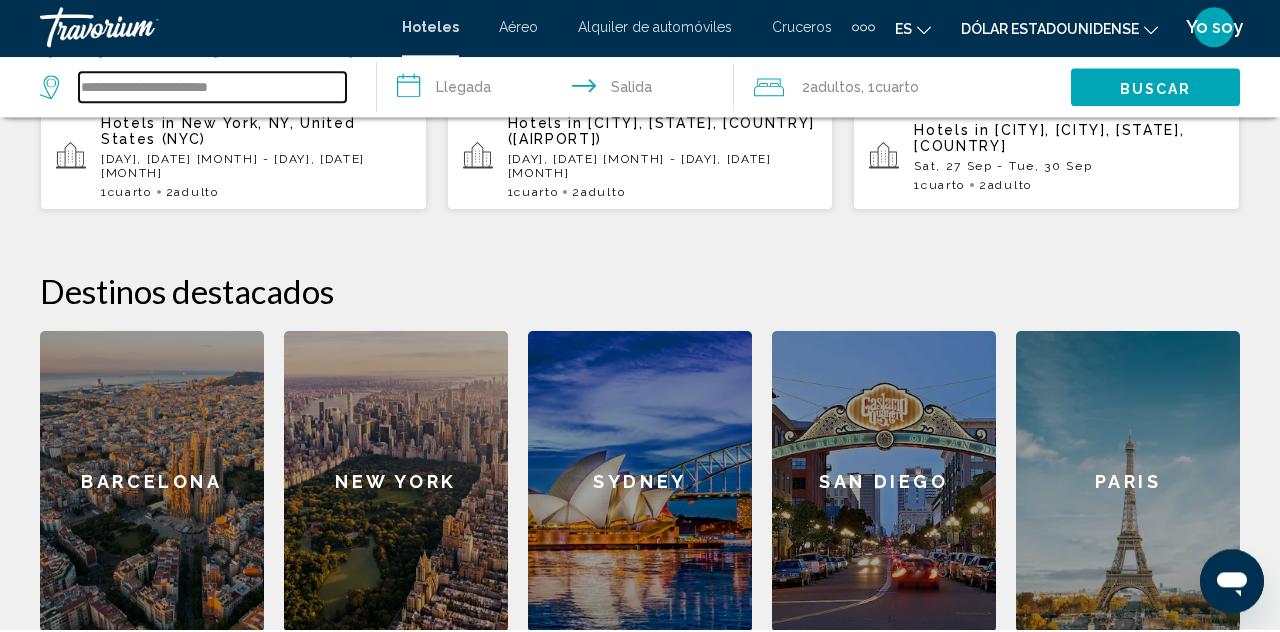 scroll, scrollTop: 645, scrollLeft: 0, axis: vertical 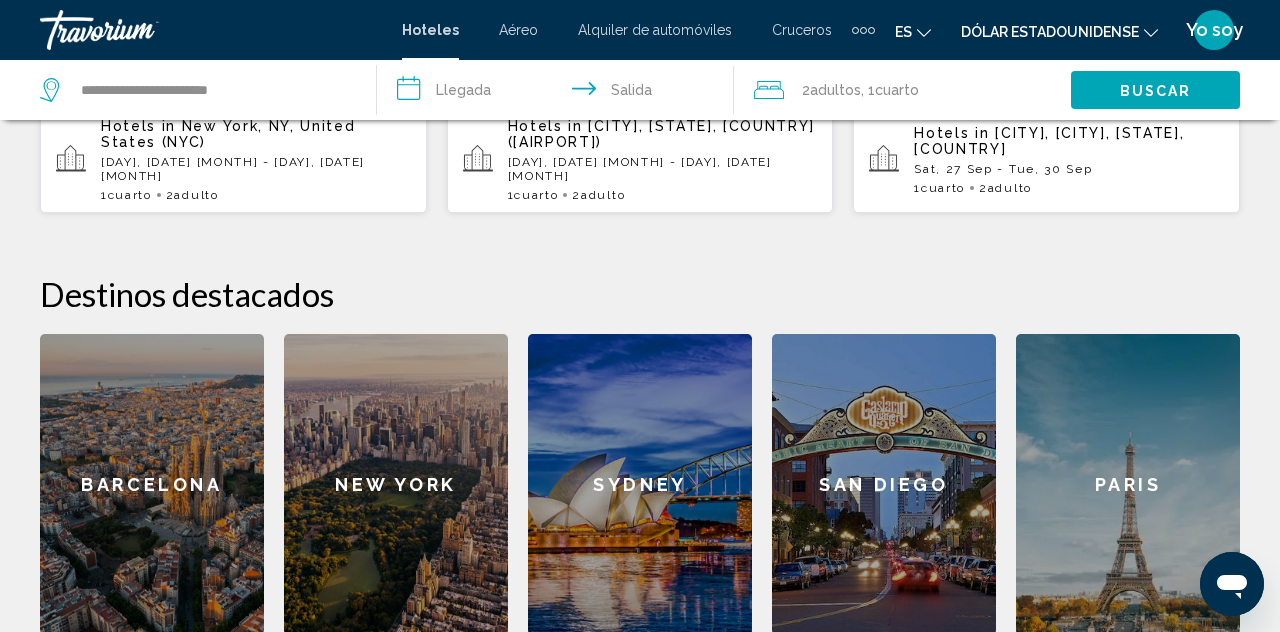 click on "**********" at bounding box center (559, 93) 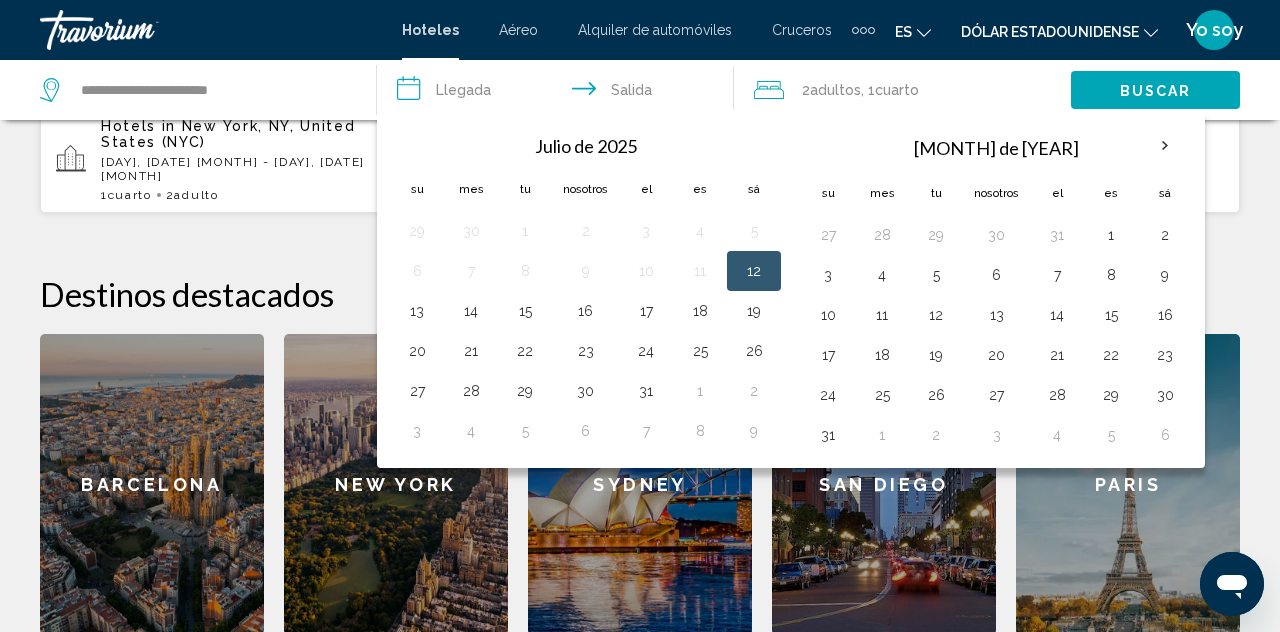 click at bounding box center (1165, 146) 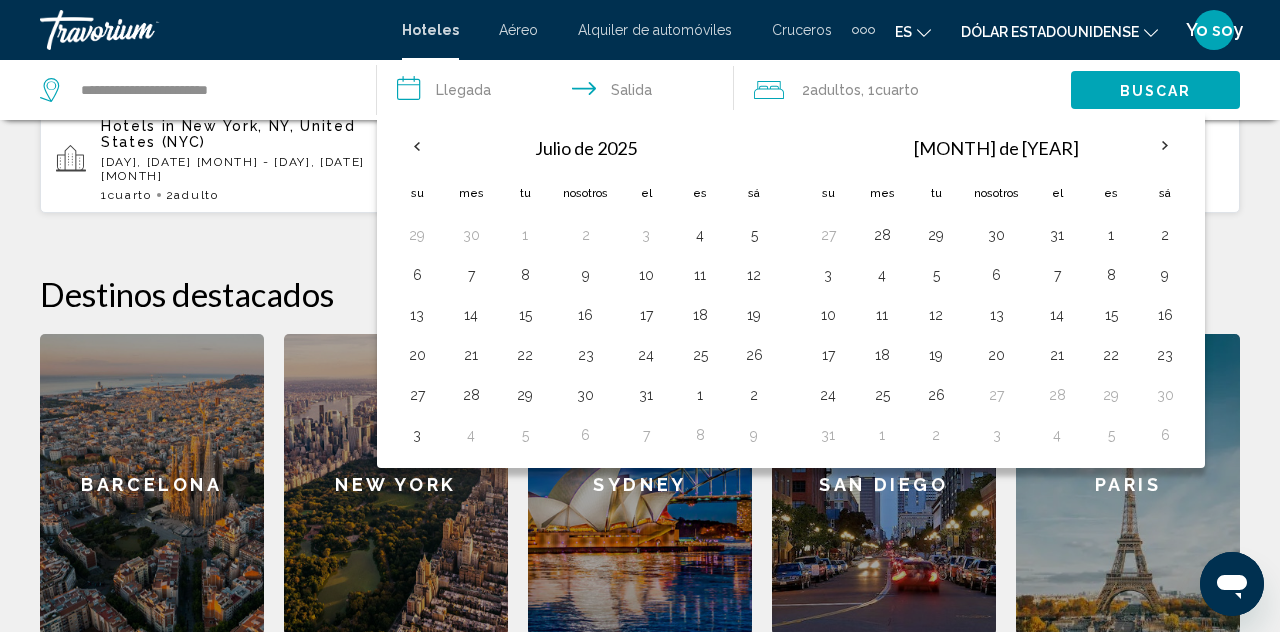 click on "**********" at bounding box center [559, 93] 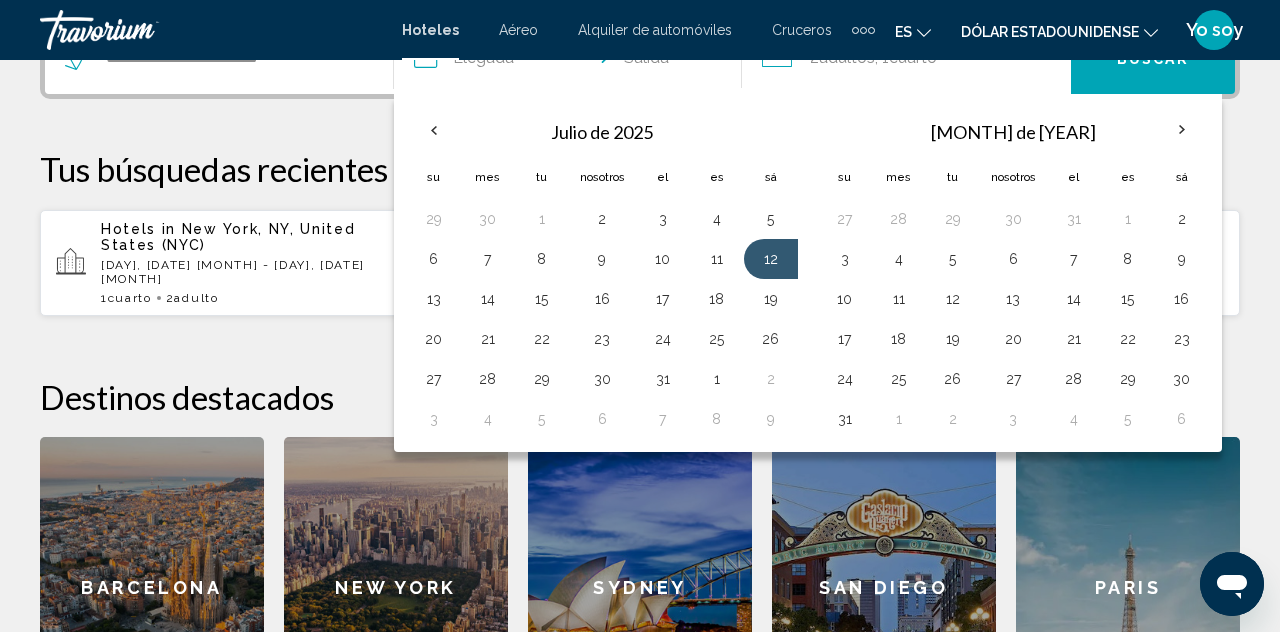 scroll, scrollTop: 494, scrollLeft: 0, axis: vertical 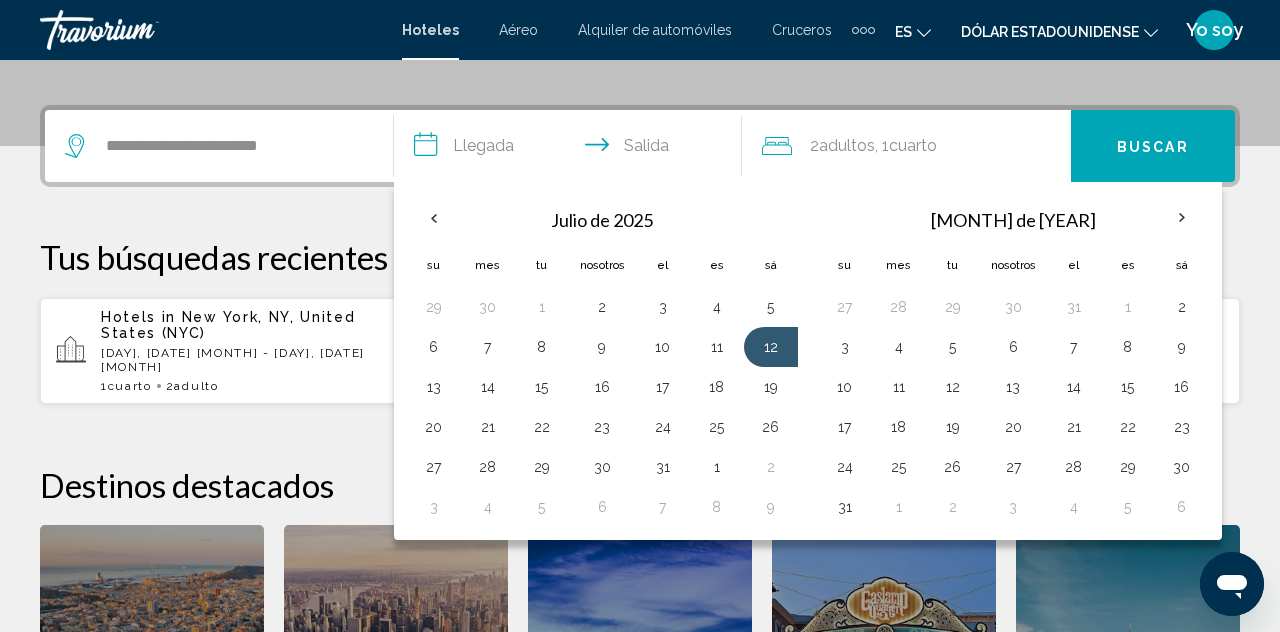 click on "**********" at bounding box center (572, 149) 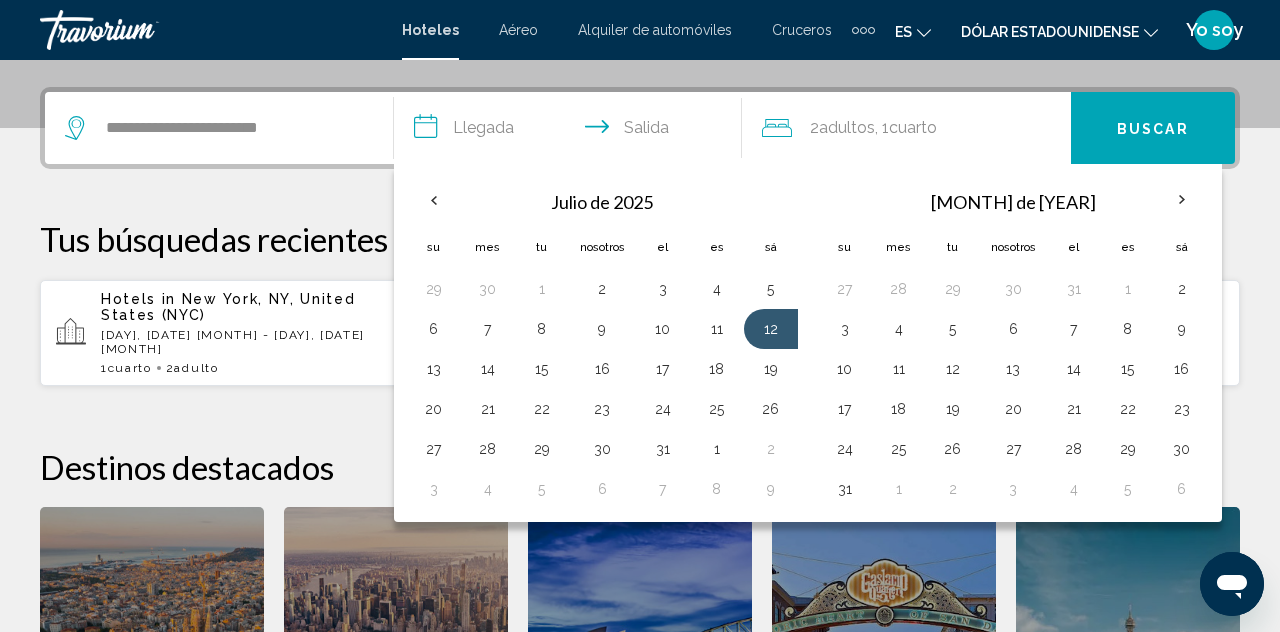 scroll, scrollTop: 494, scrollLeft: 0, axis: vertical 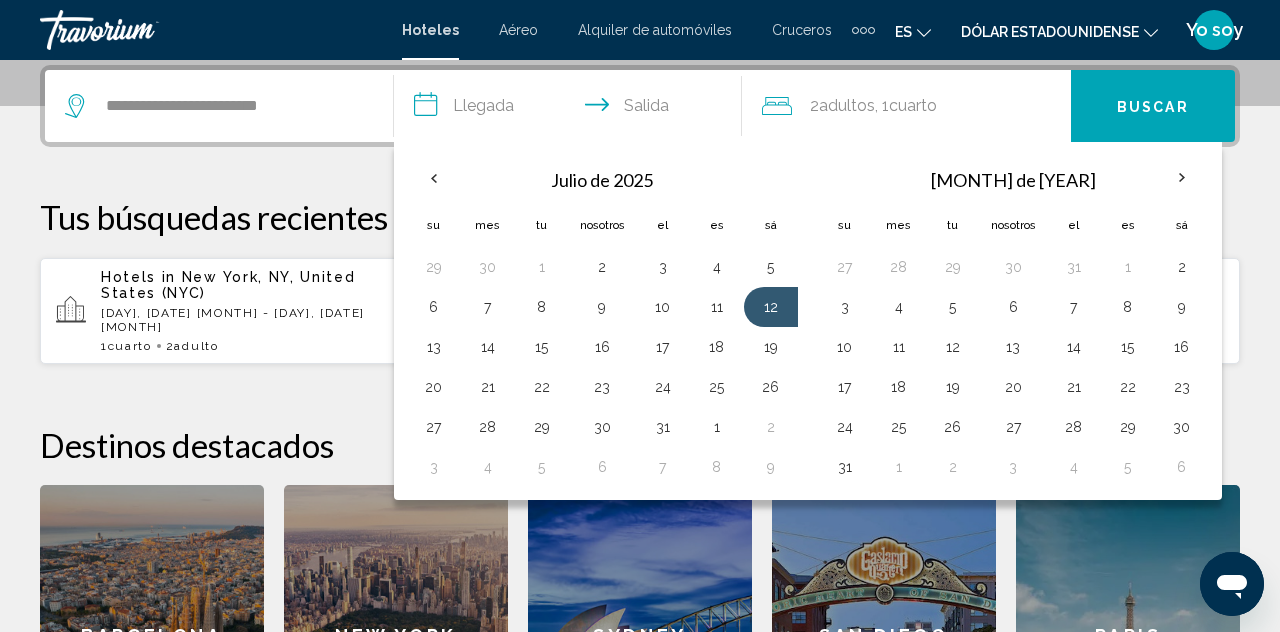 click on "Sá" at bounding box center [771, 225] 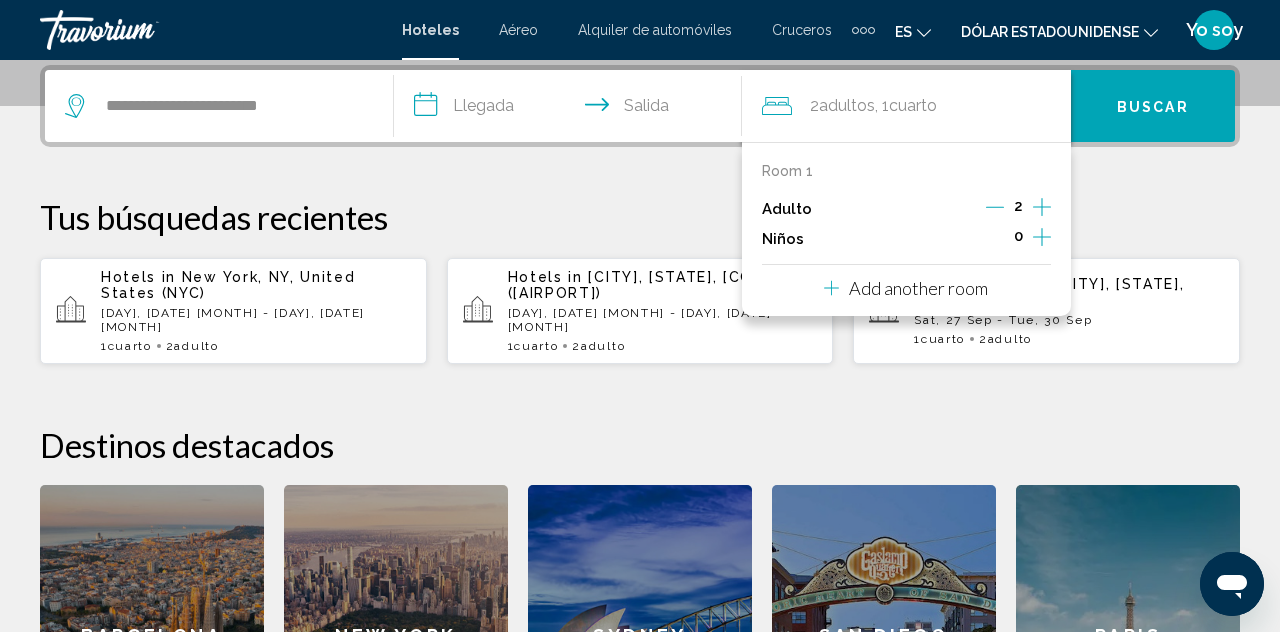 click on "**********" at bounding box center (572, 109) 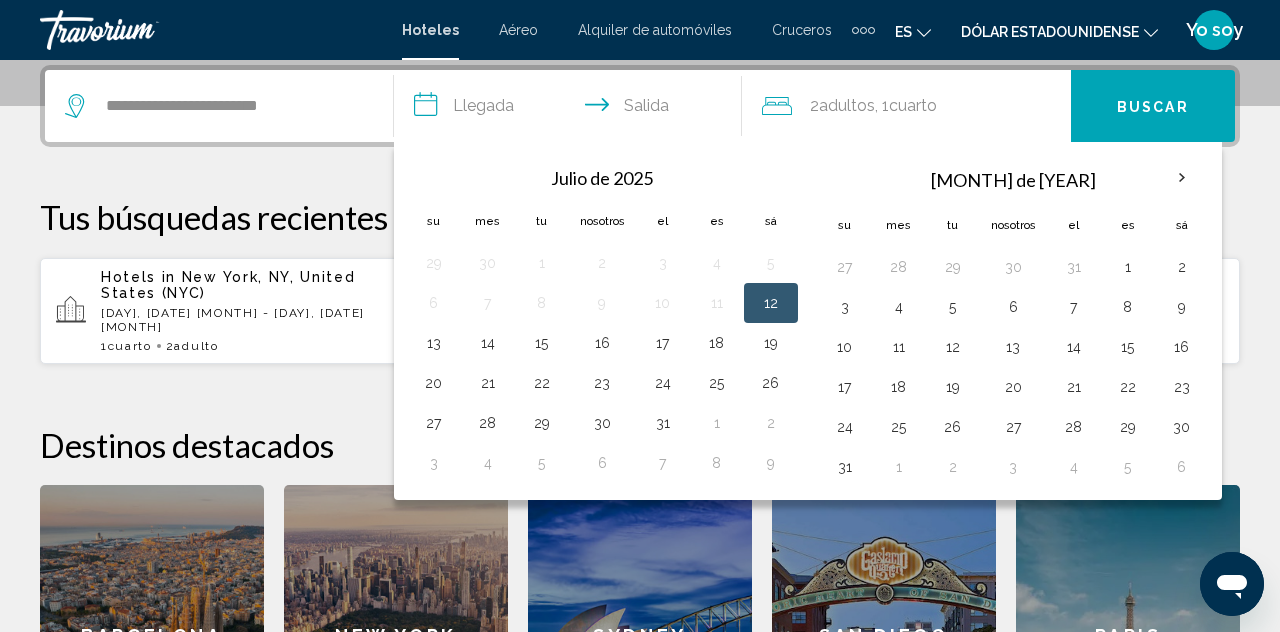 click on "19" at bounding box center (771, 343) 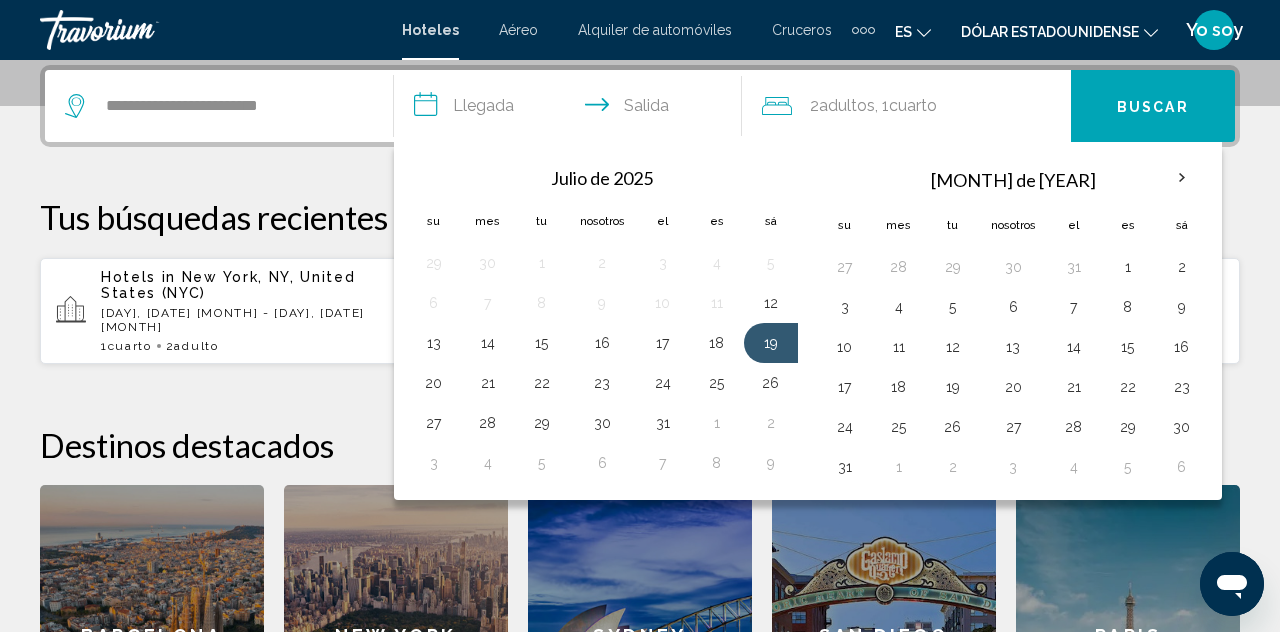 click on "31" at bounding box center [663, 423] 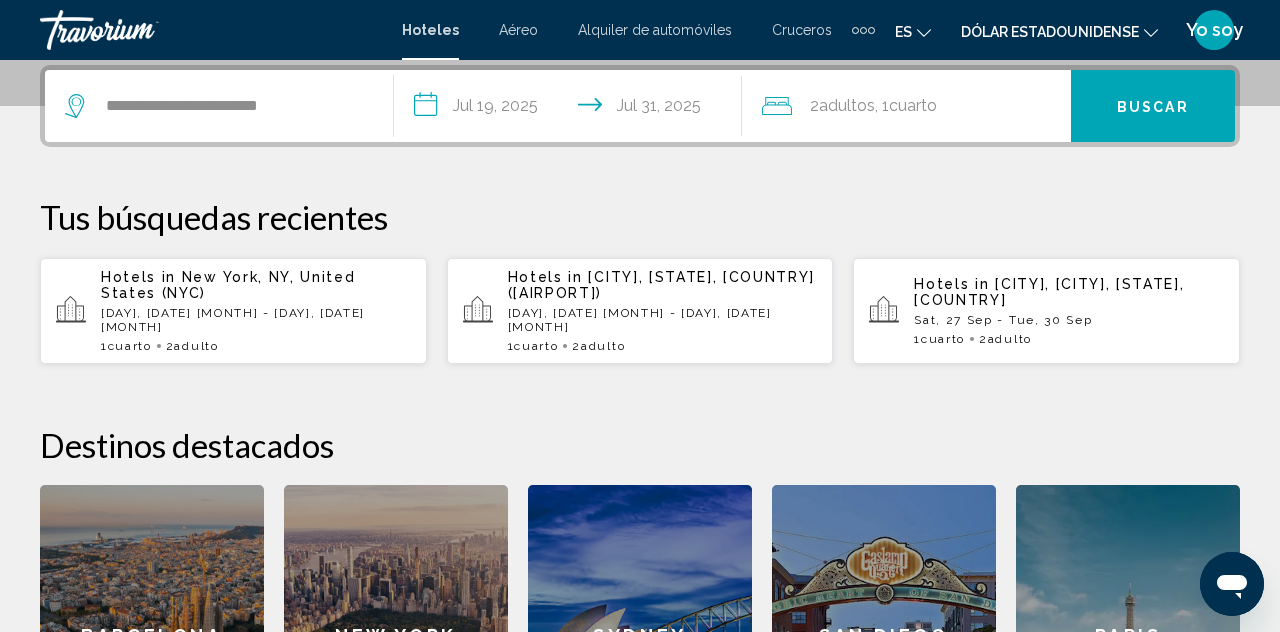 click on "**********" at bounding box center (572, 109) 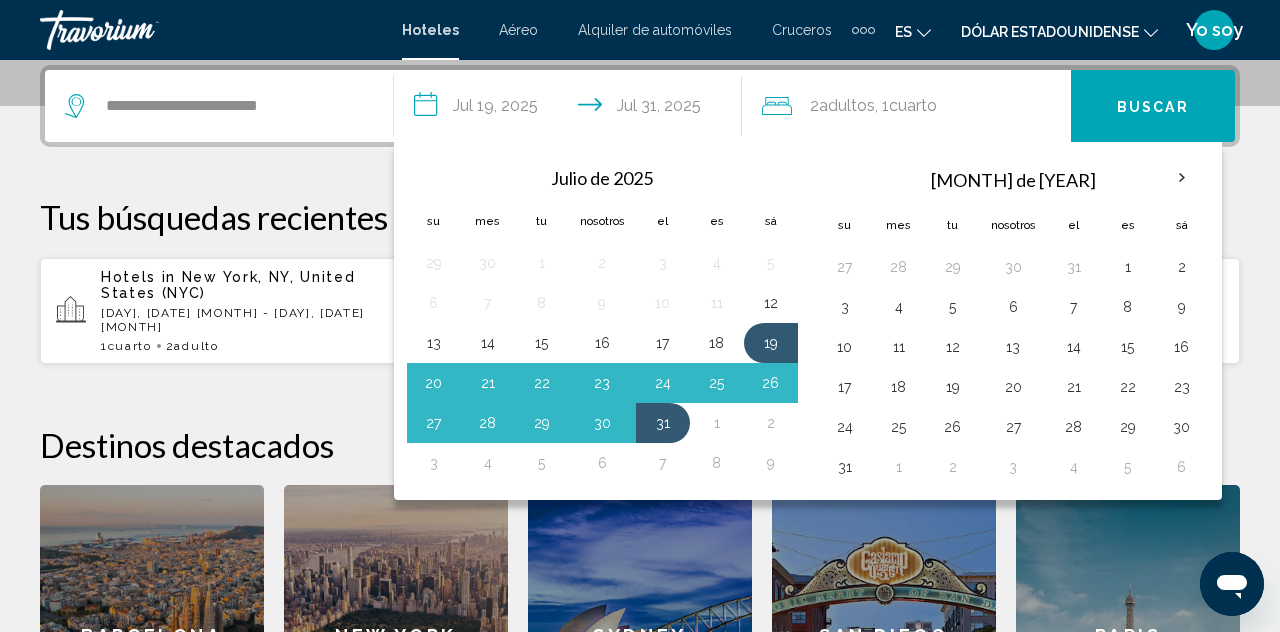 click at bounding box center [1182, 178] 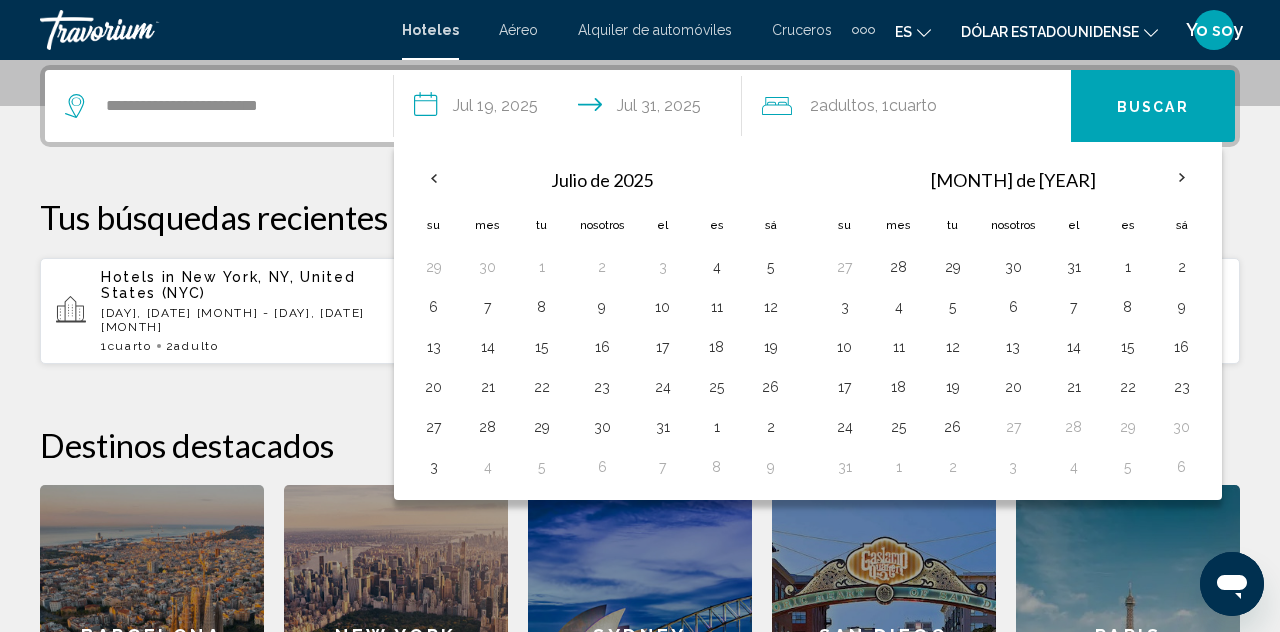click at bounding box center [1182, 178] 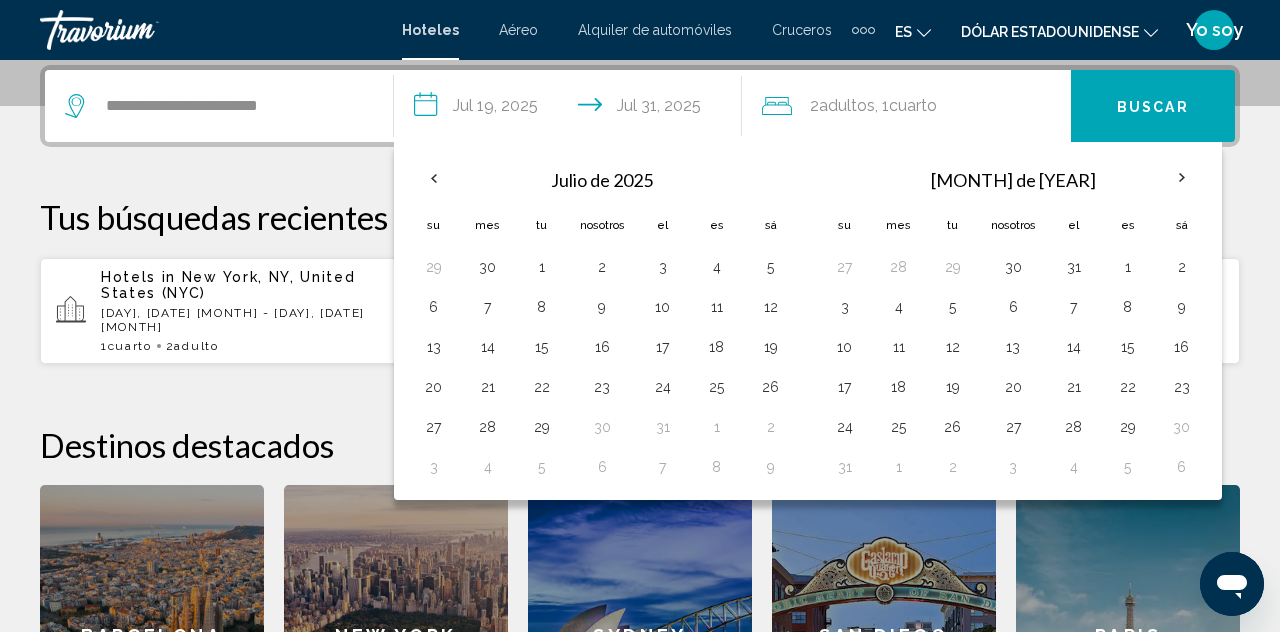 click at bounding box center (1182, 178) 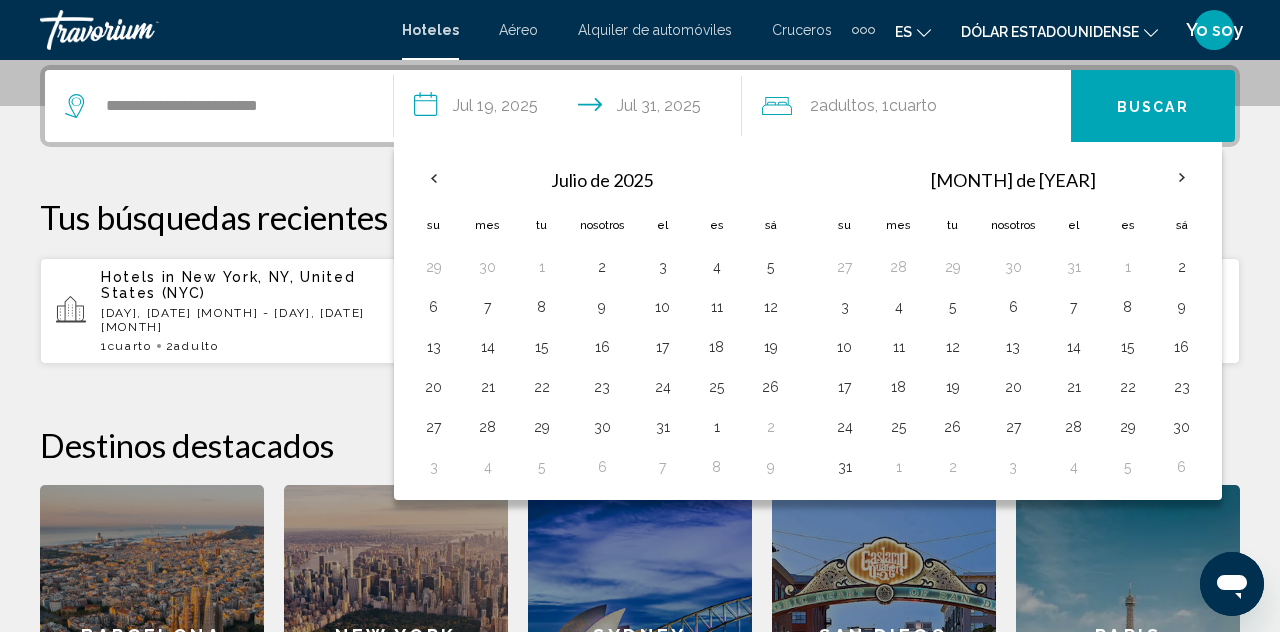 click at bounding box center [1182, 178] 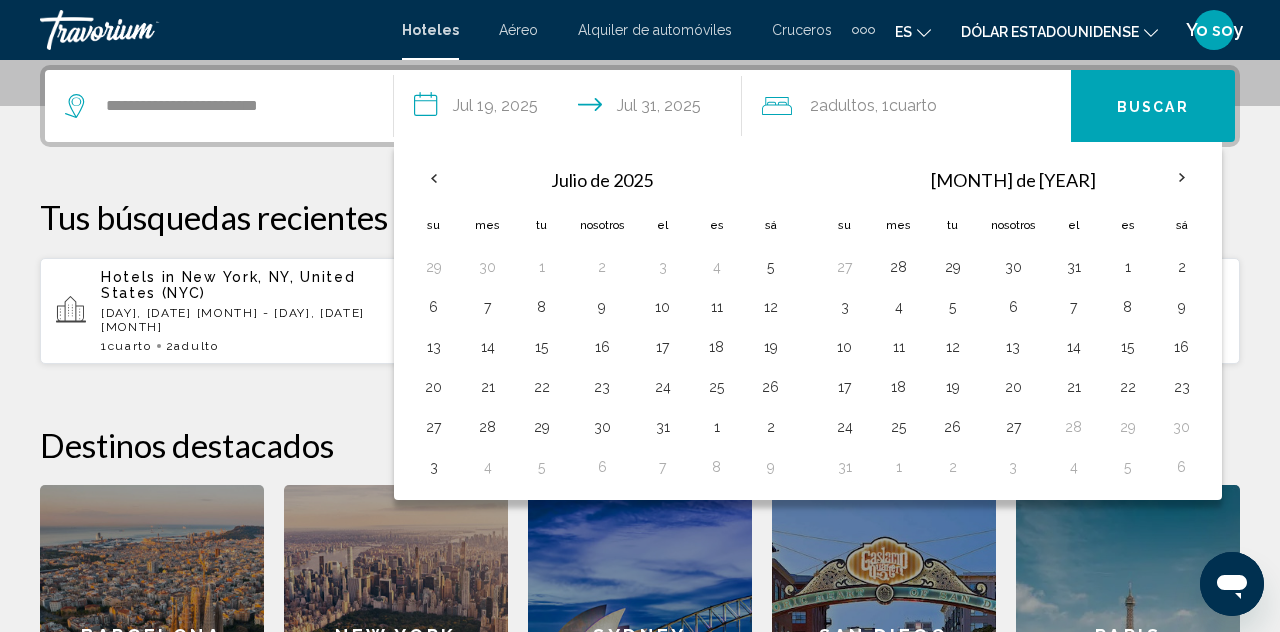 click at bounding box center [1182, 178] 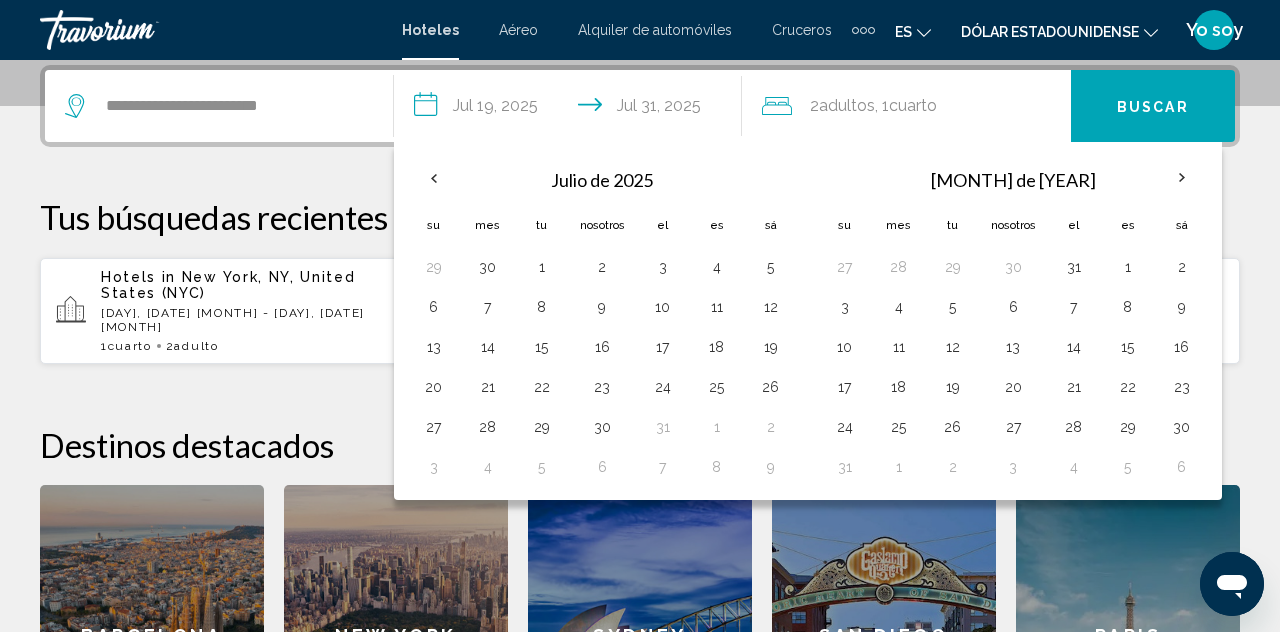 click at bounding box center (1182, 178) 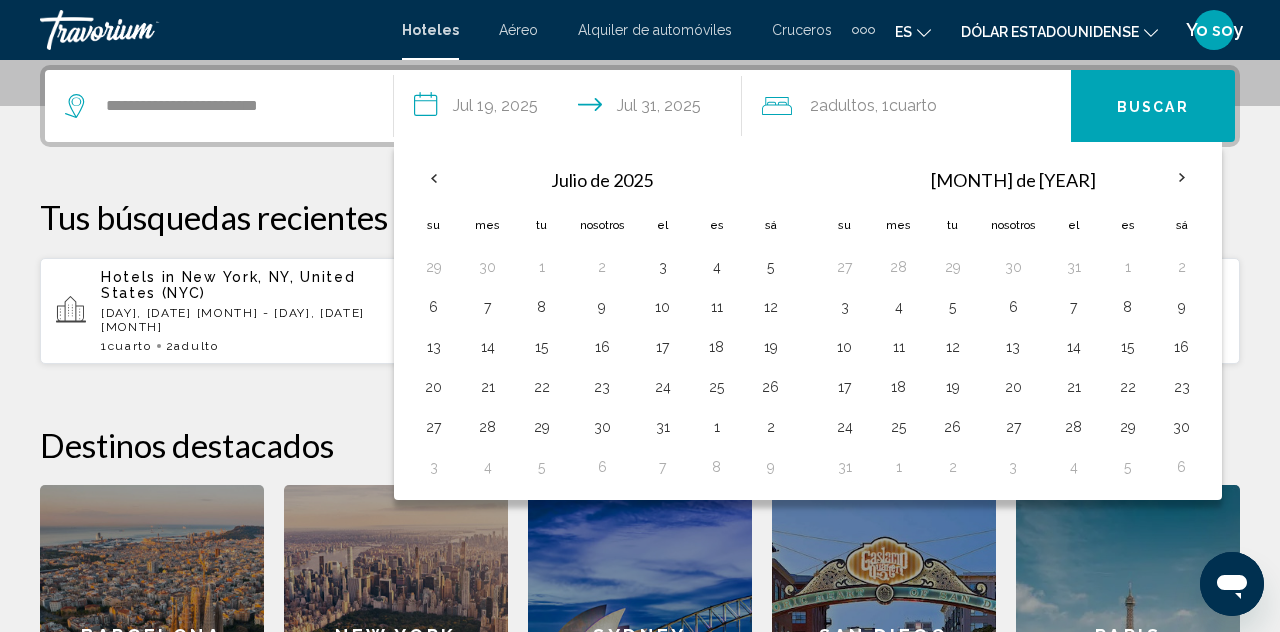 click at bounding box center [1182, 178] 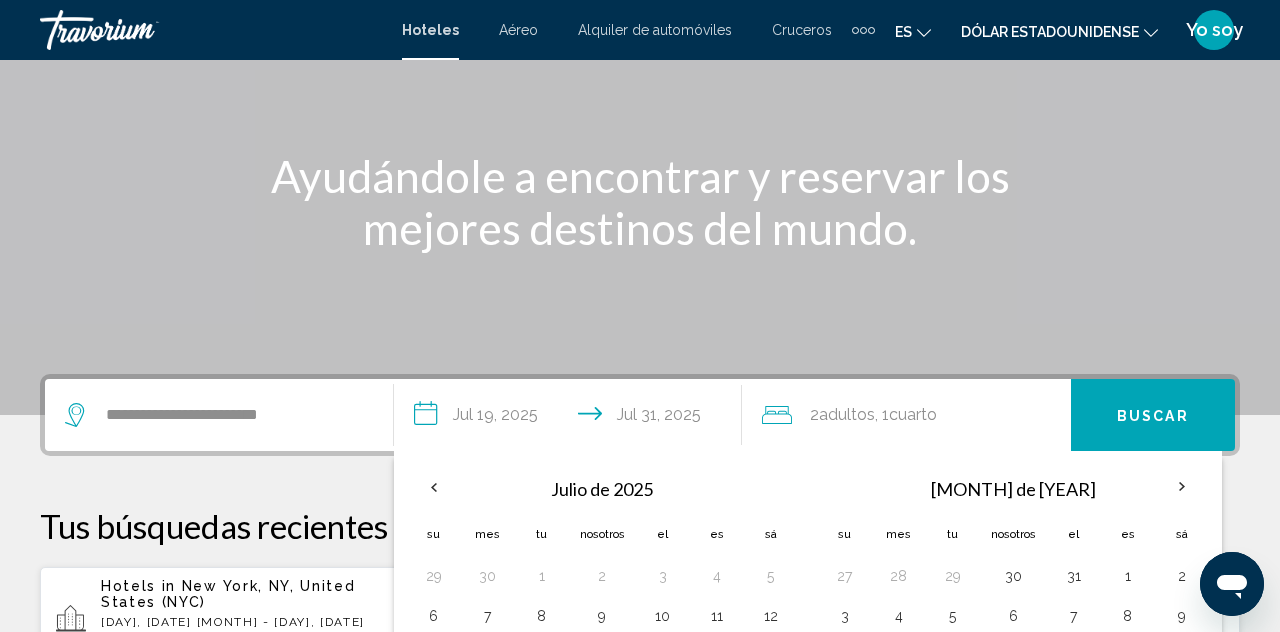 scroll, scrollTop: 184, scrollLeft: 0, axis: vertical 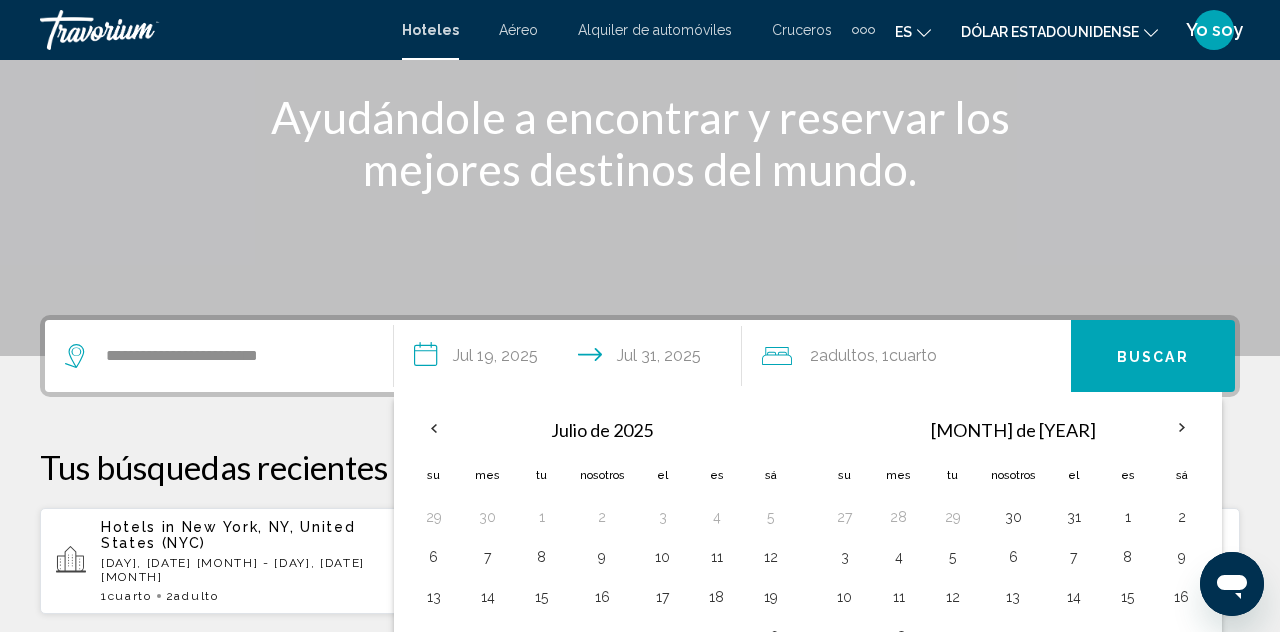 click on "**********" at bounding box center (572, 359) 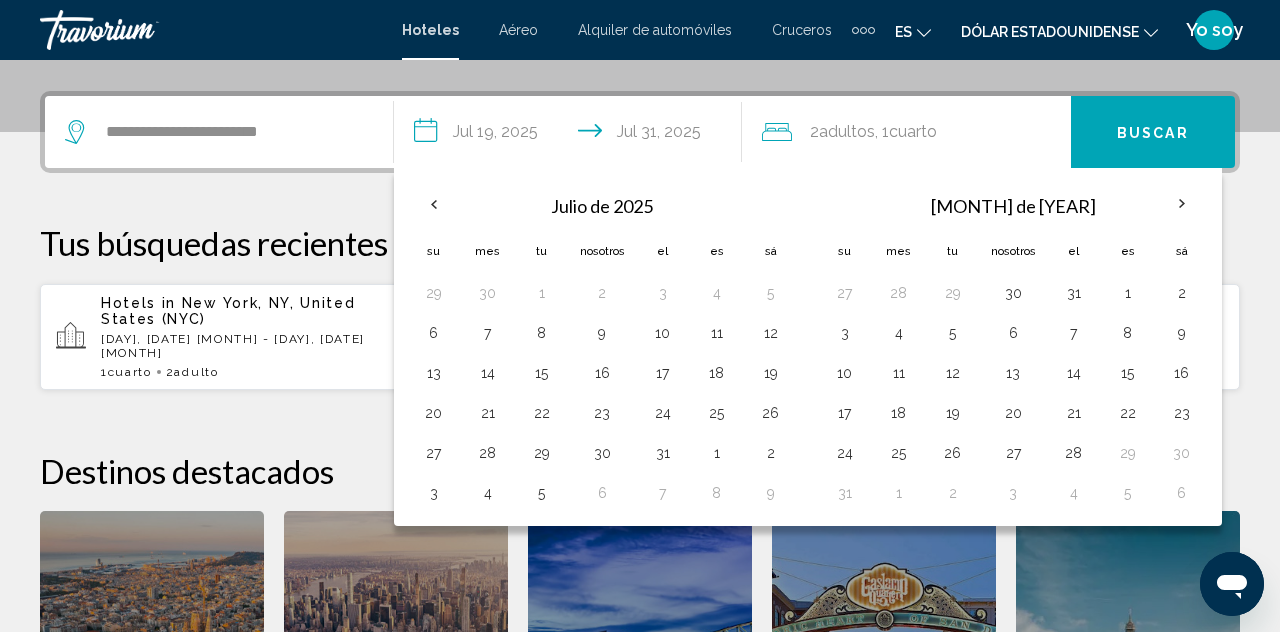scroll, scrollTop: 494, scrollLeft: 0, axis: vertical 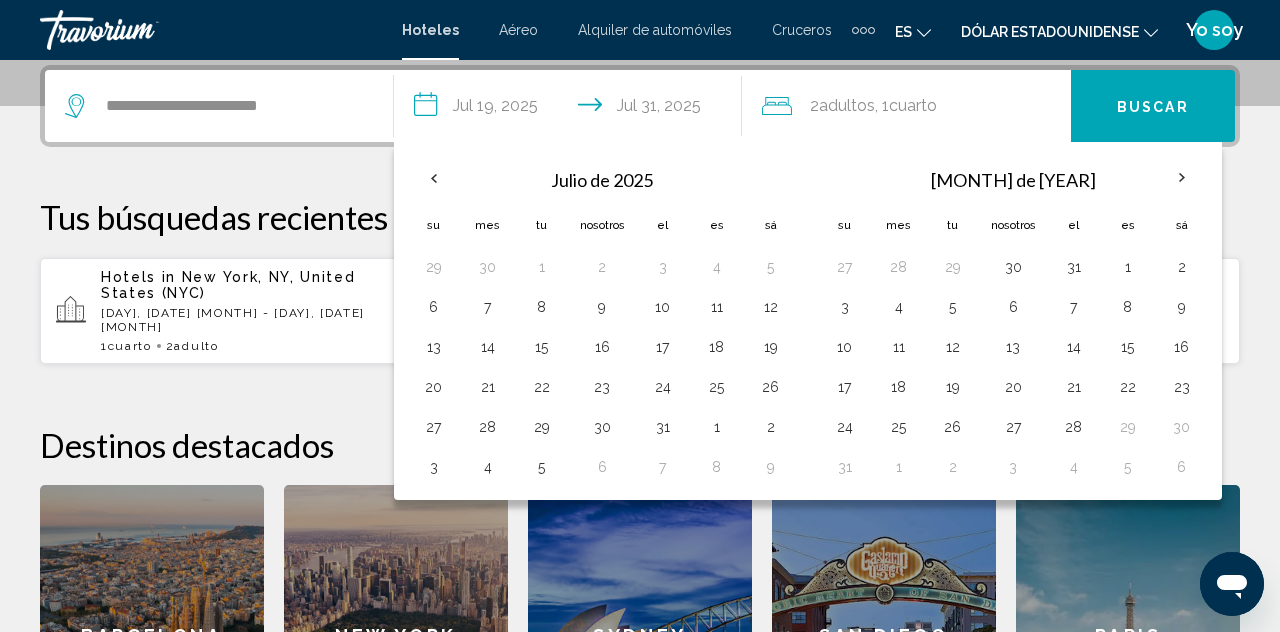 click on "**********" at bounding box center [572, 109] 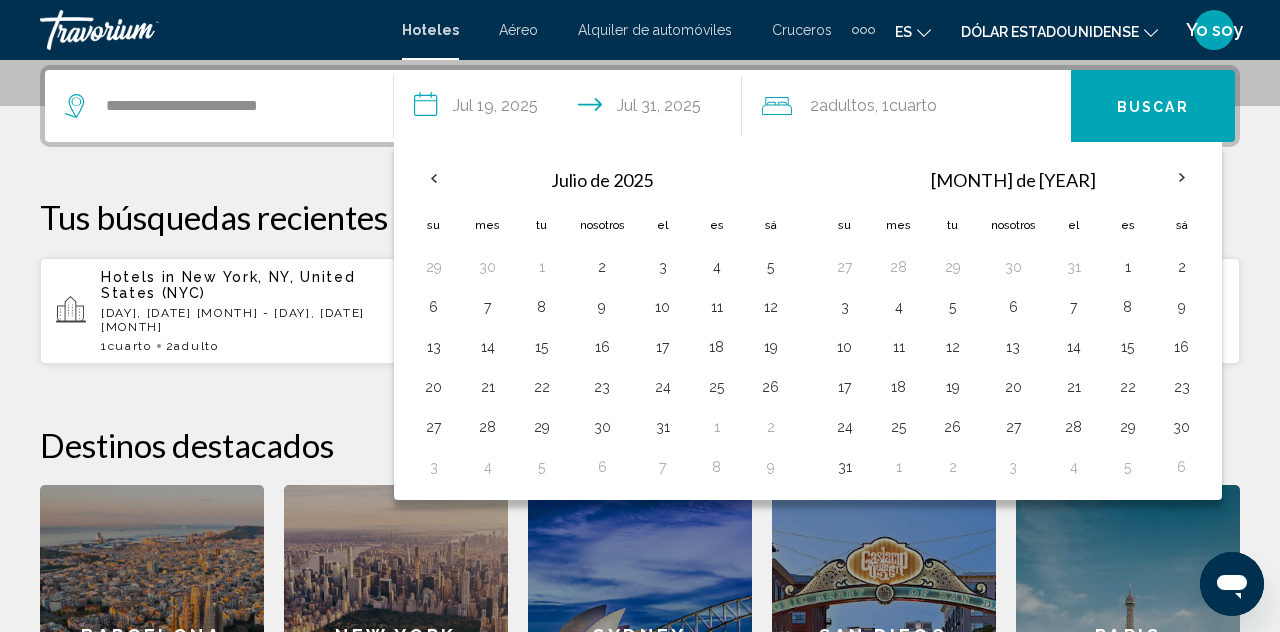 click at bounding box center [1182, 178] 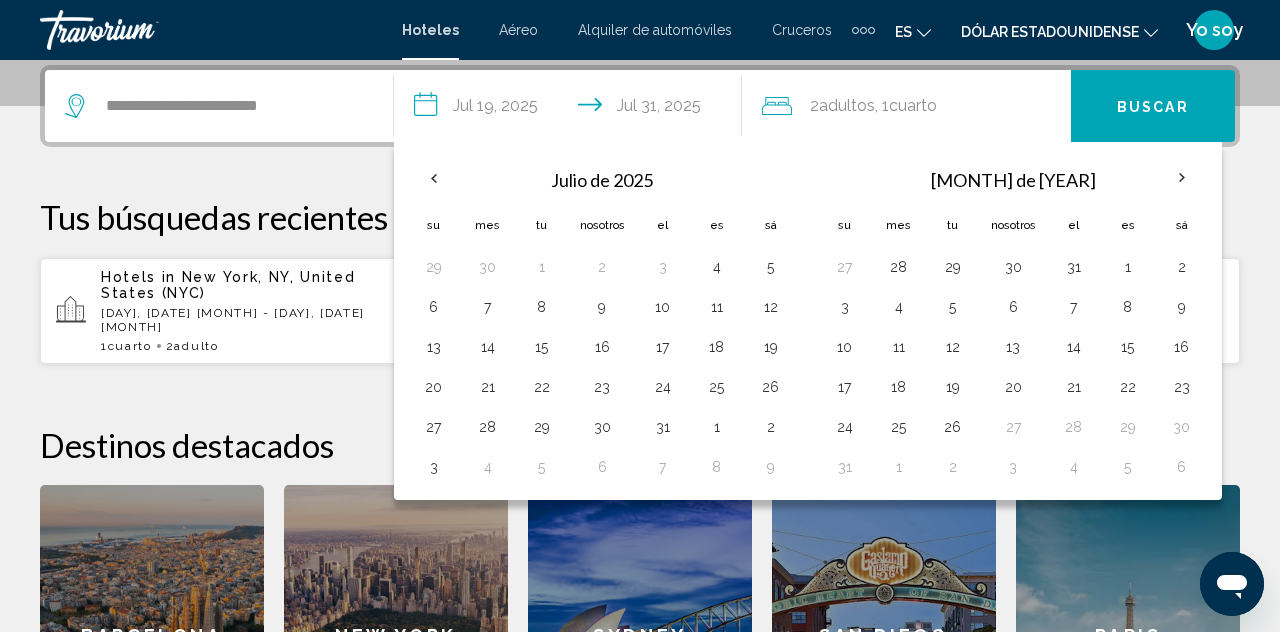 click at bounding box center [1182, 178] 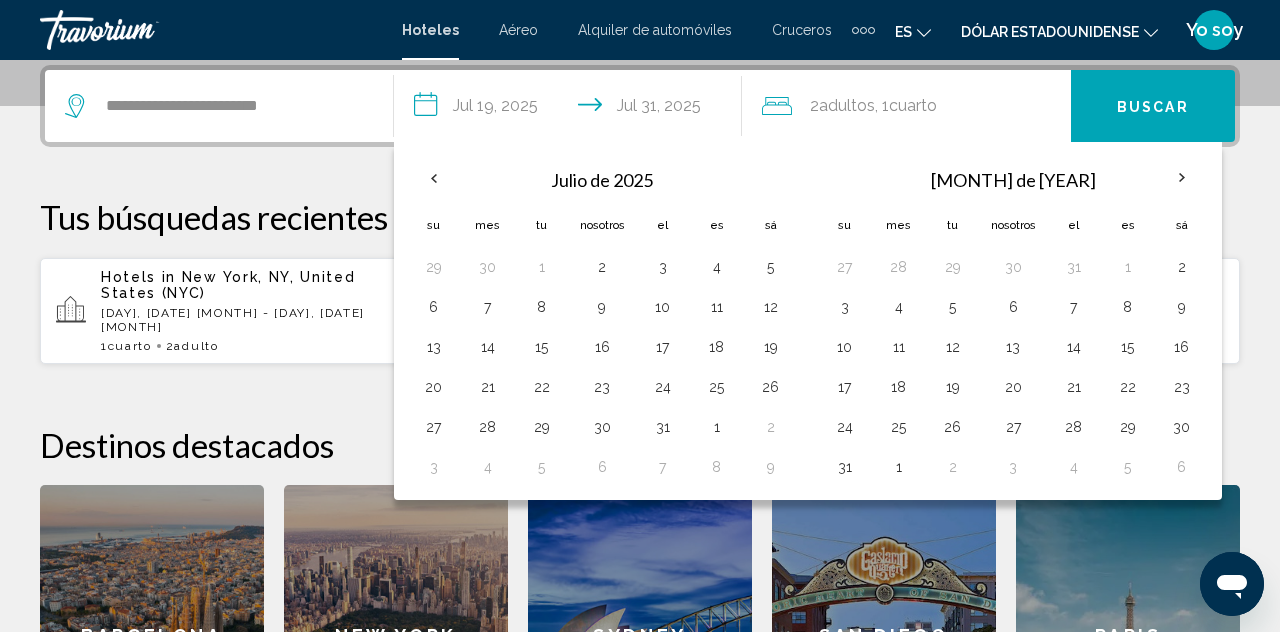 click at bounding box center (434, 178) 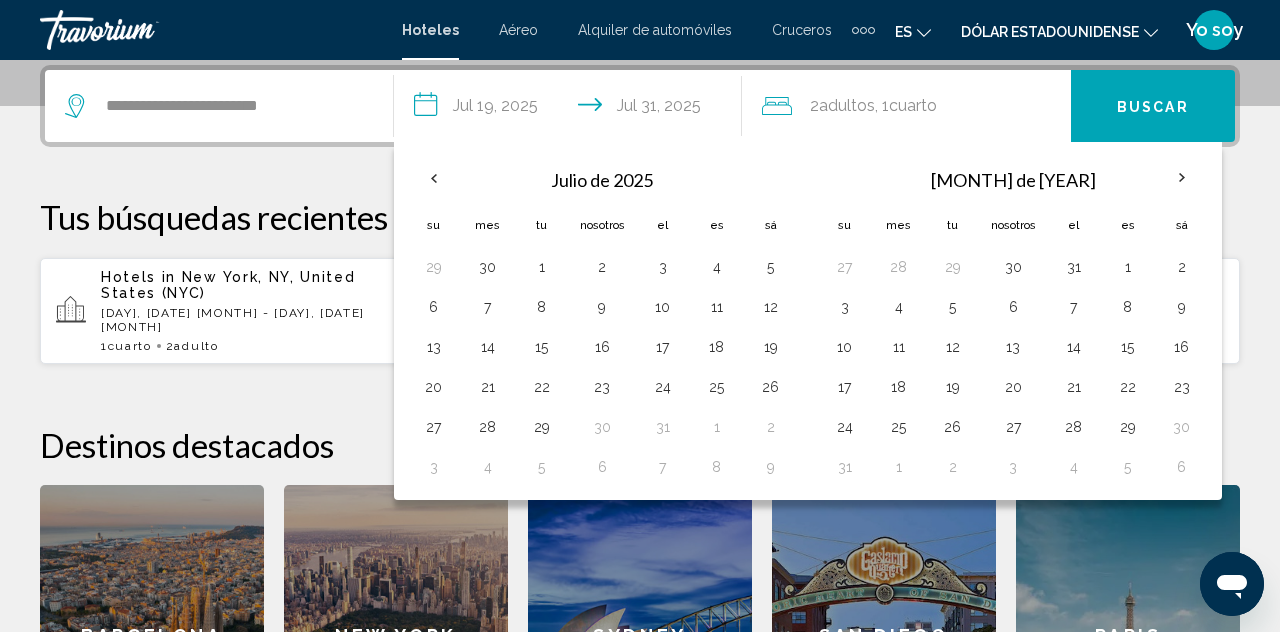 click on "**********" at bounding box center [640, 425] 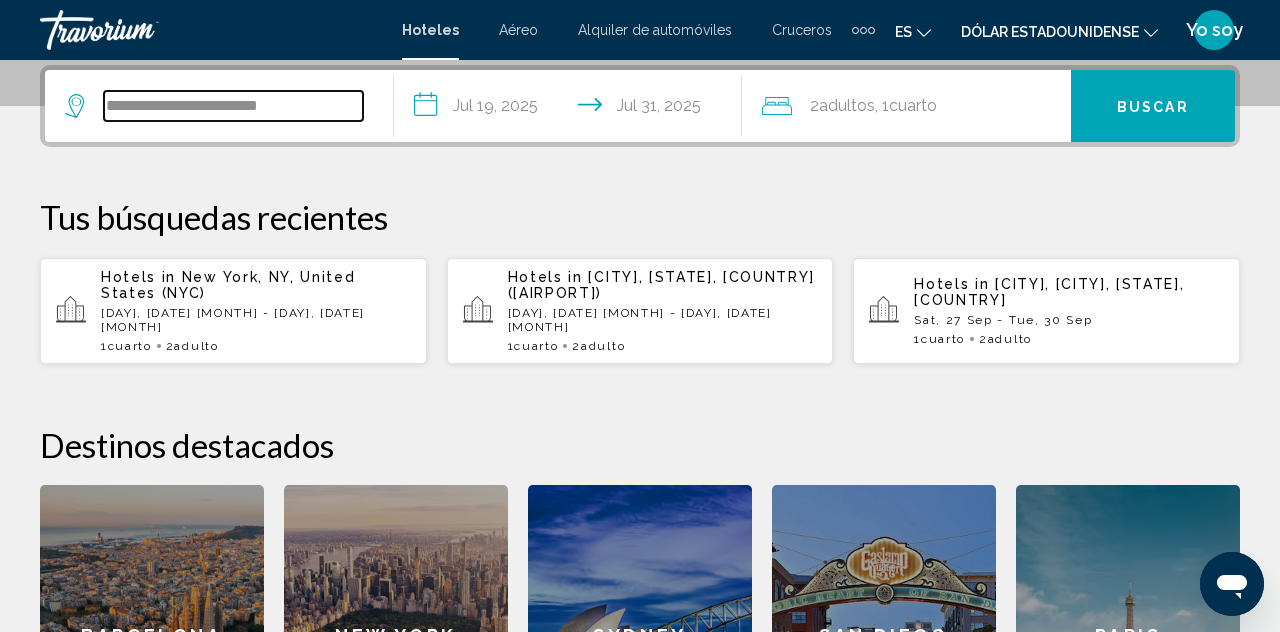 click on "**********" at bounding box center [233, 106] 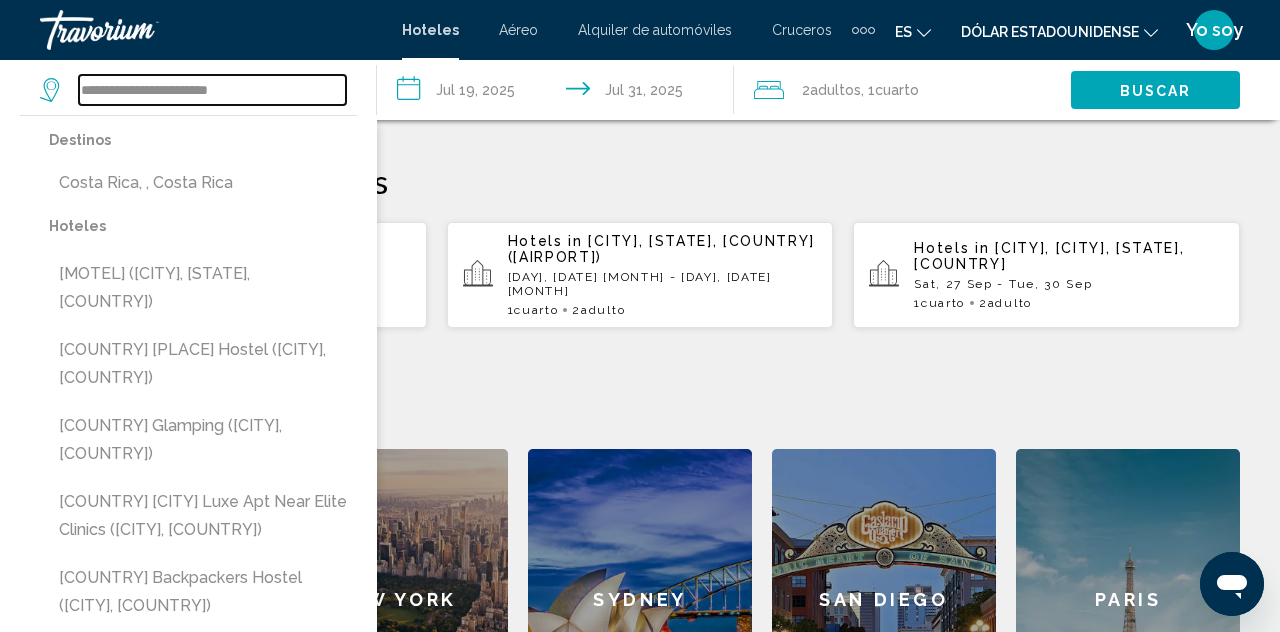scroll, scrollTop: 590, scrollLeft: 0, axis: vertical 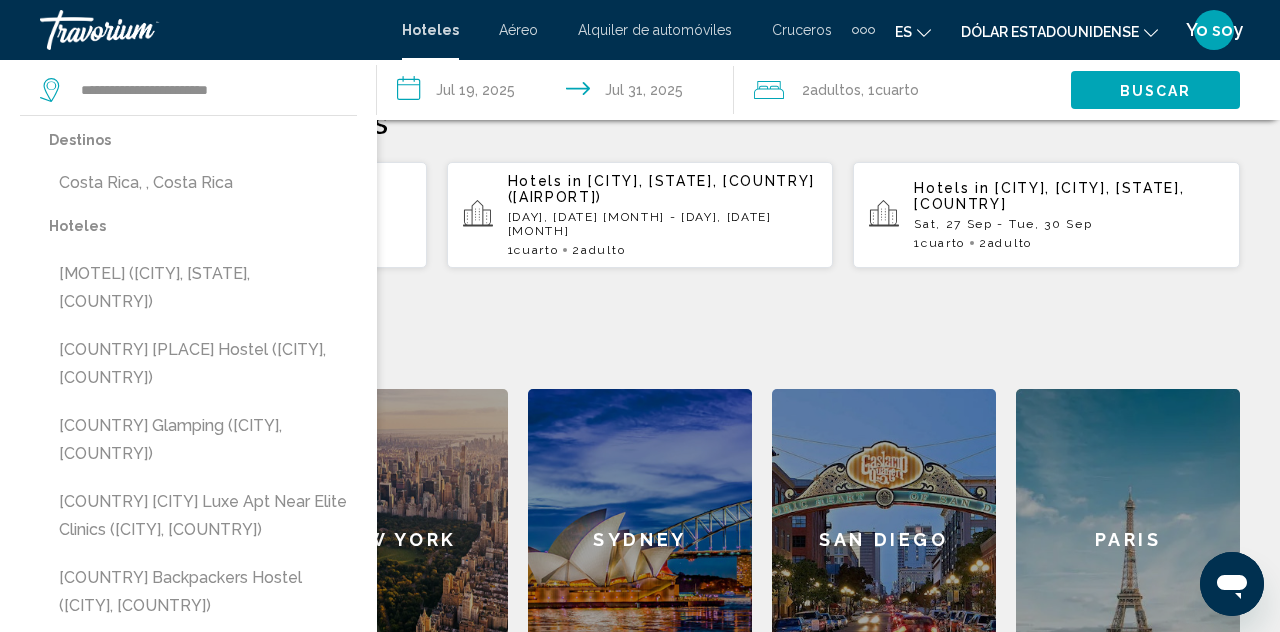click on "**********" at bounding box center (559, 93) 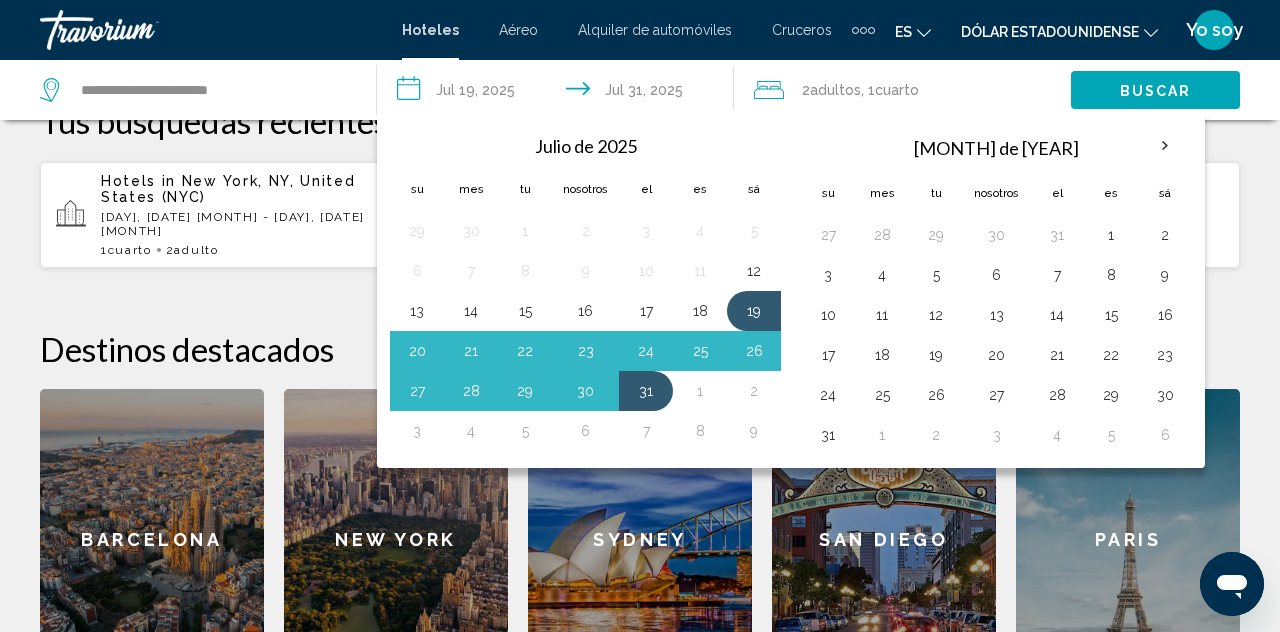 click at bounding box center [1165, 146] 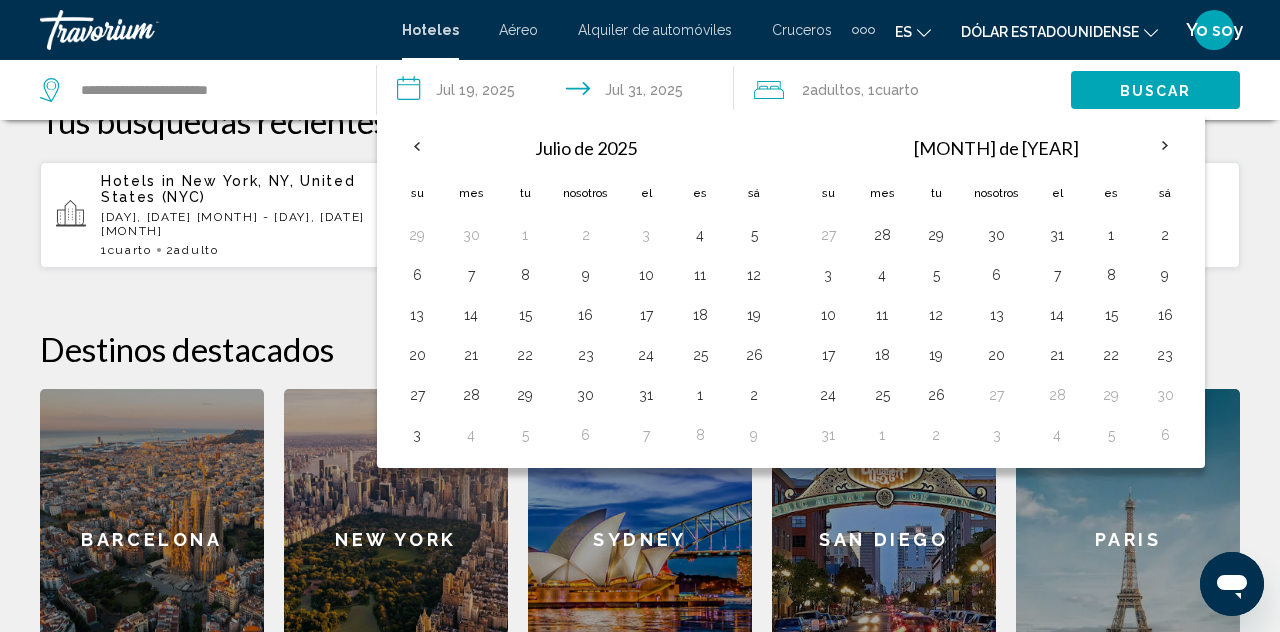 click at bounding box center [1165, 146] 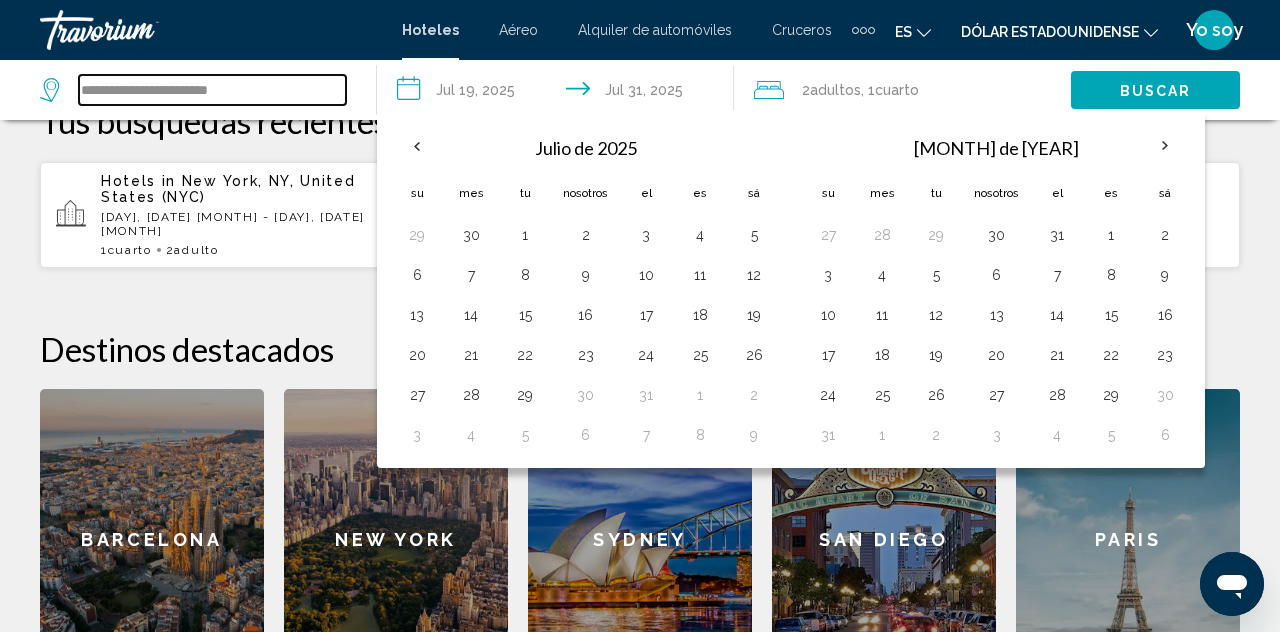 click on "**********" at bounding box center [212, 90] 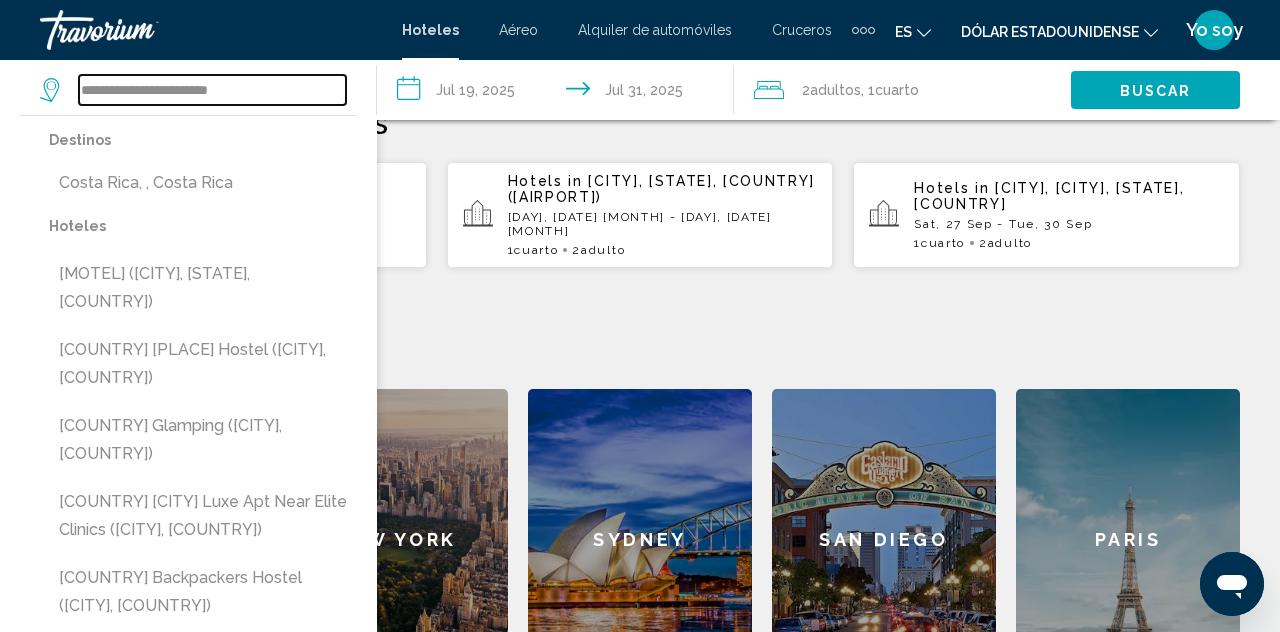 click on "**********" at bounding box center (212, 90) 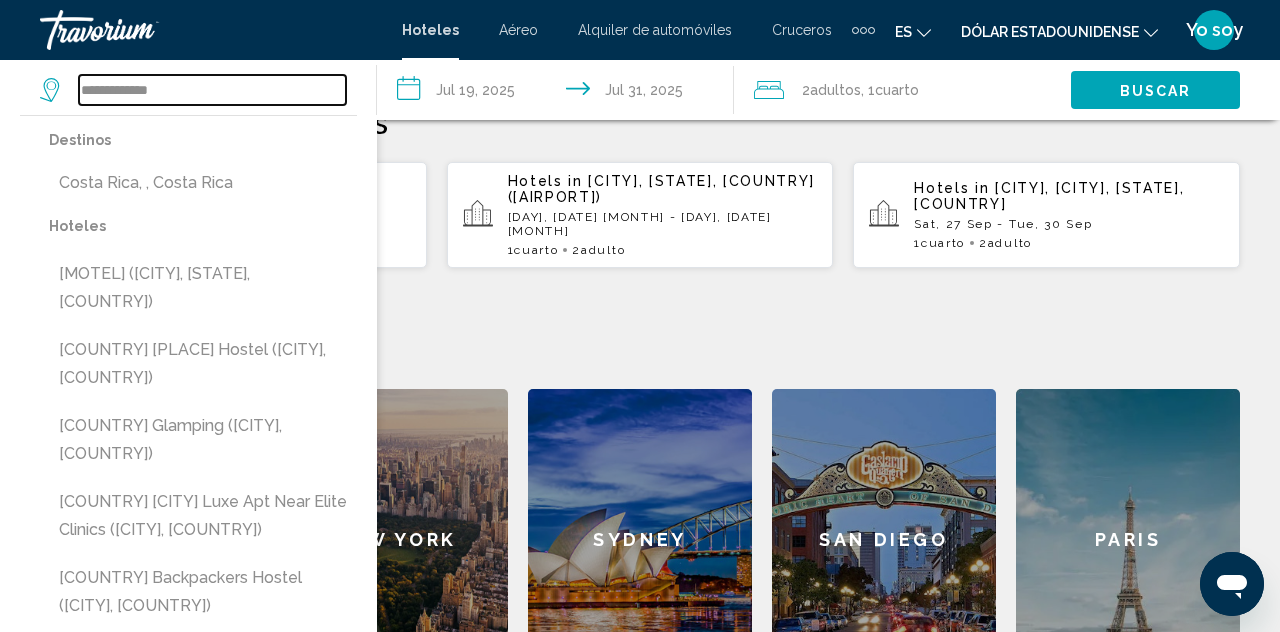 type on "*****" 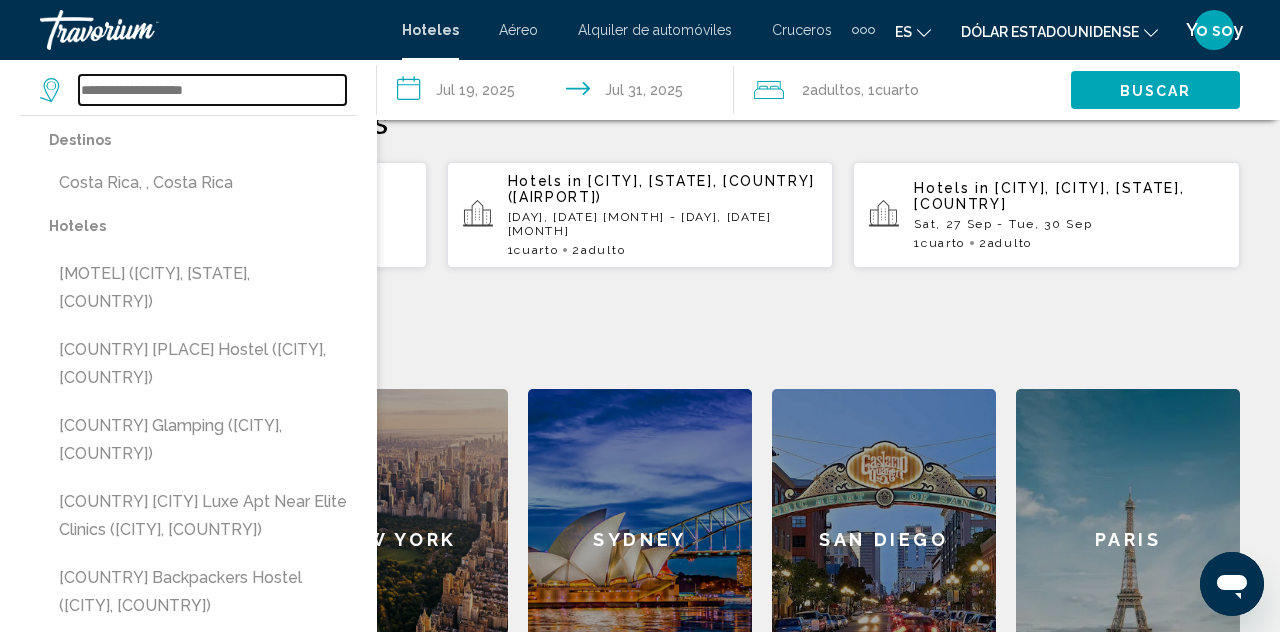 type 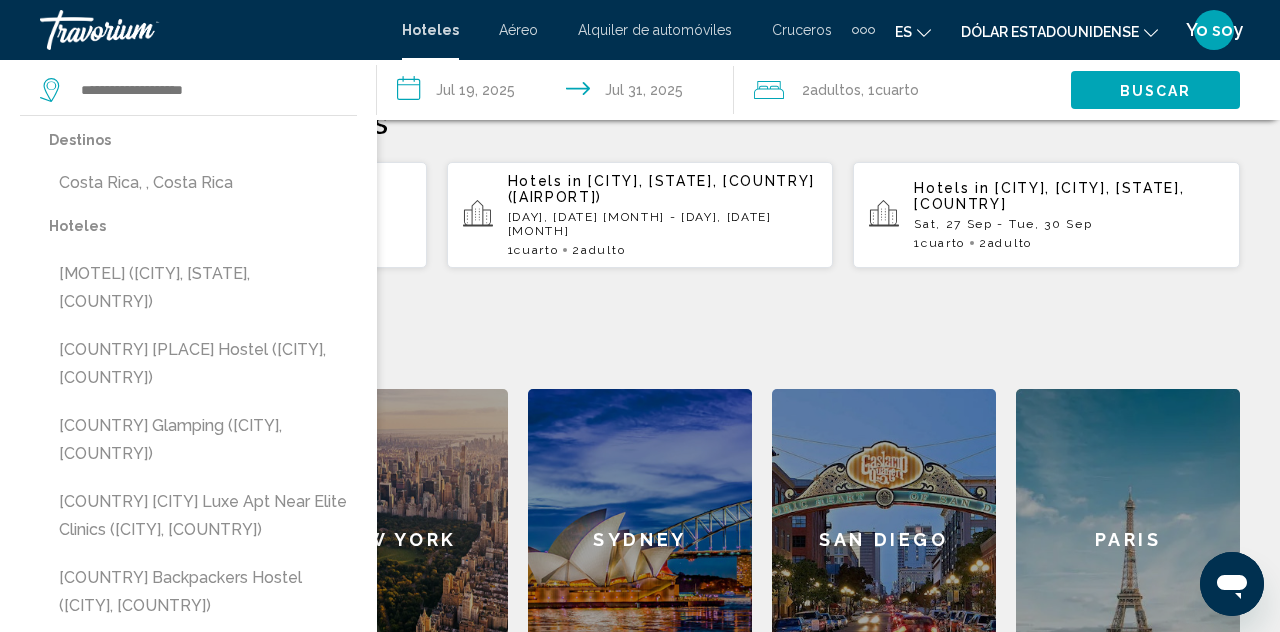 click on "**********" at bounding box center [559, 93] 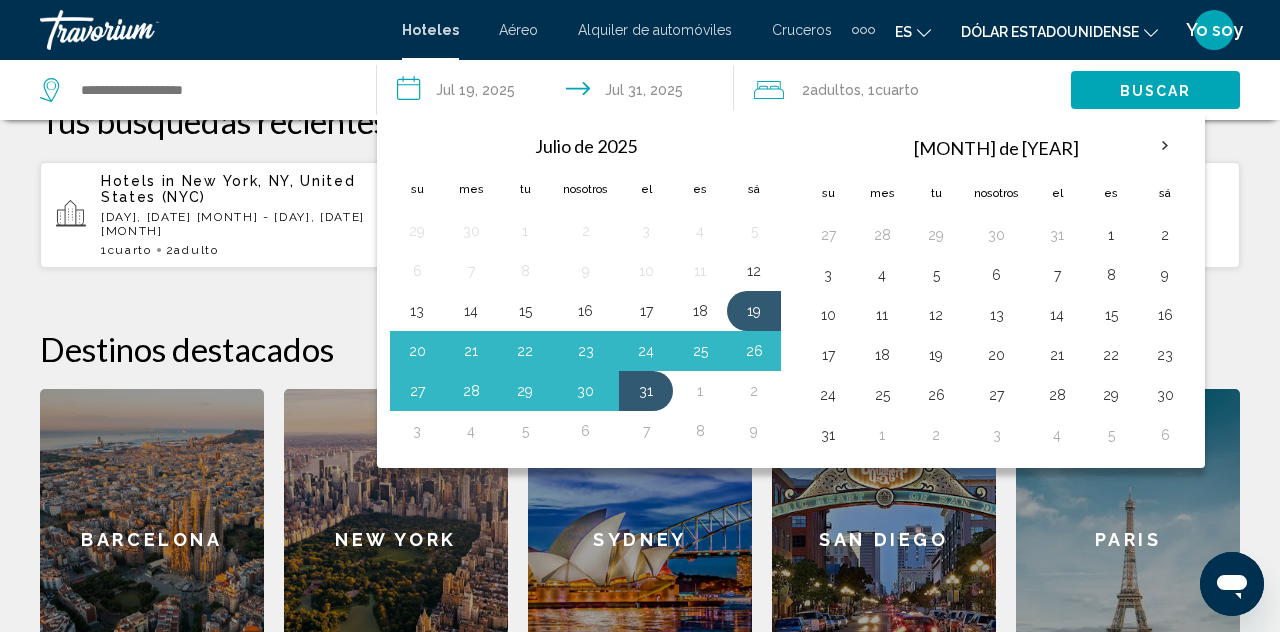 click at bounding box center [1165, 146] 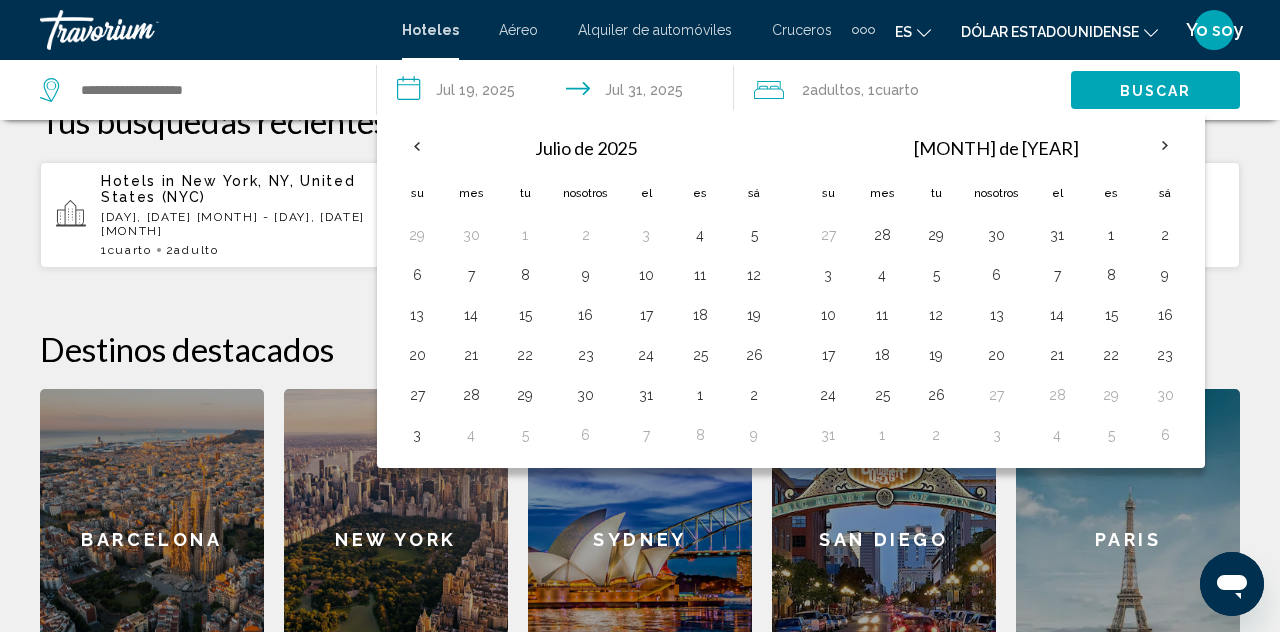 click at bounding box center [1165, 146] 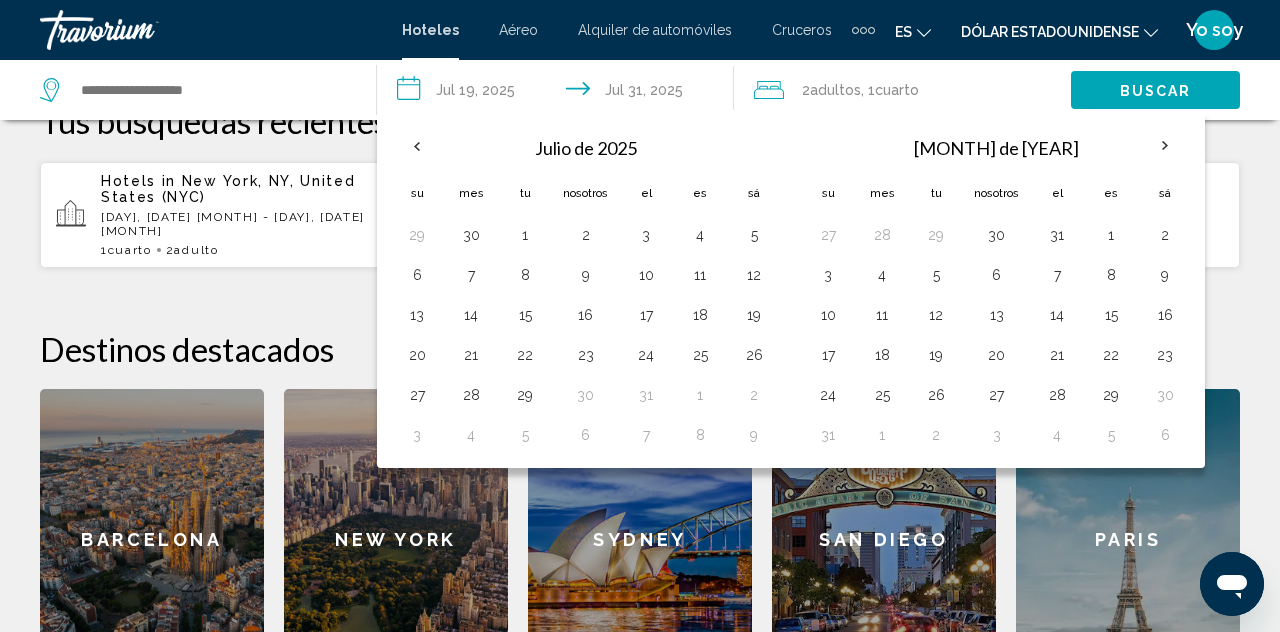 click at bounding box center (1165, 146) 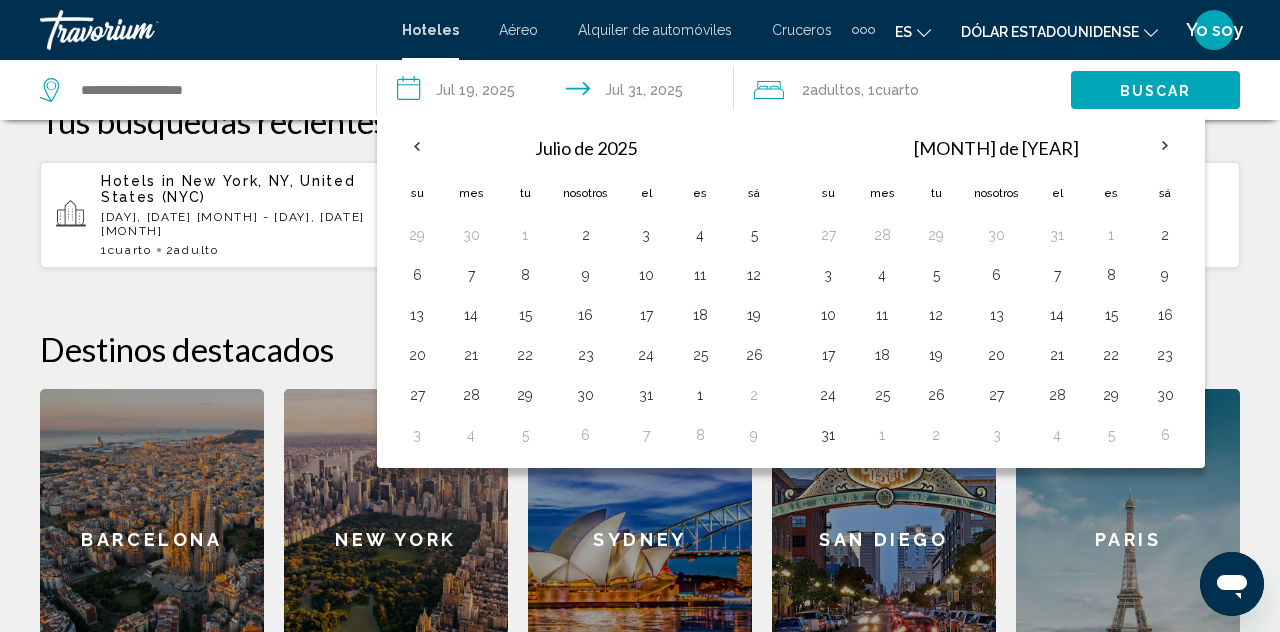 click at bounding box center [1165, 146] 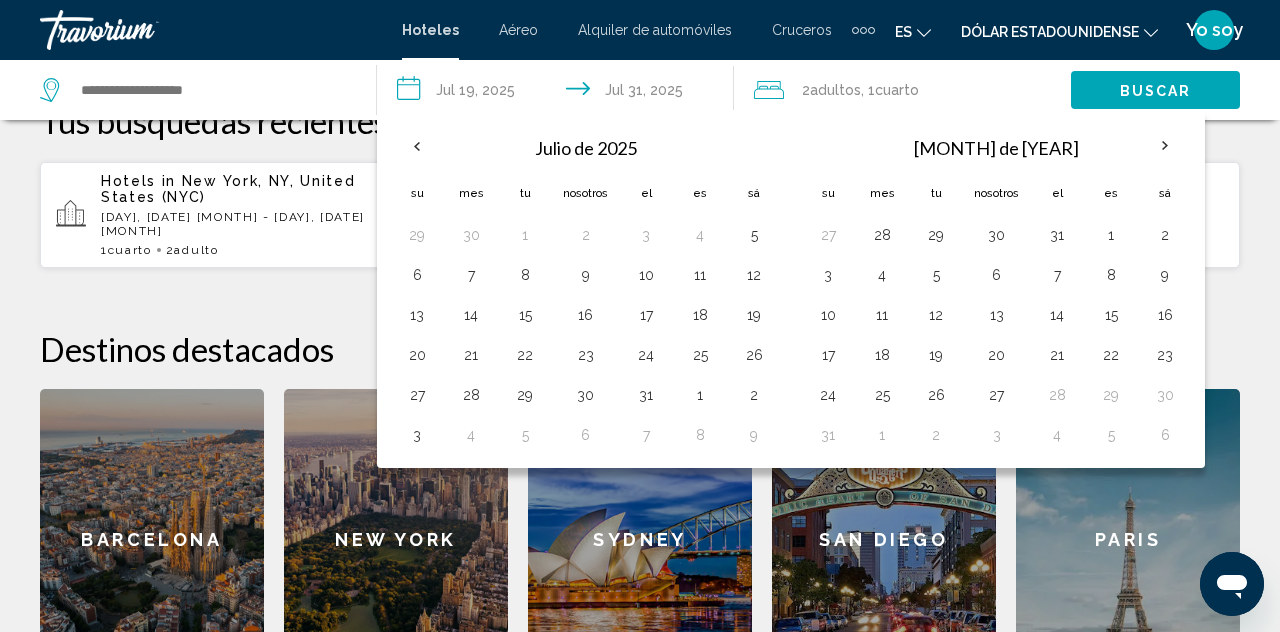 click at bounding box center (1165, 146) 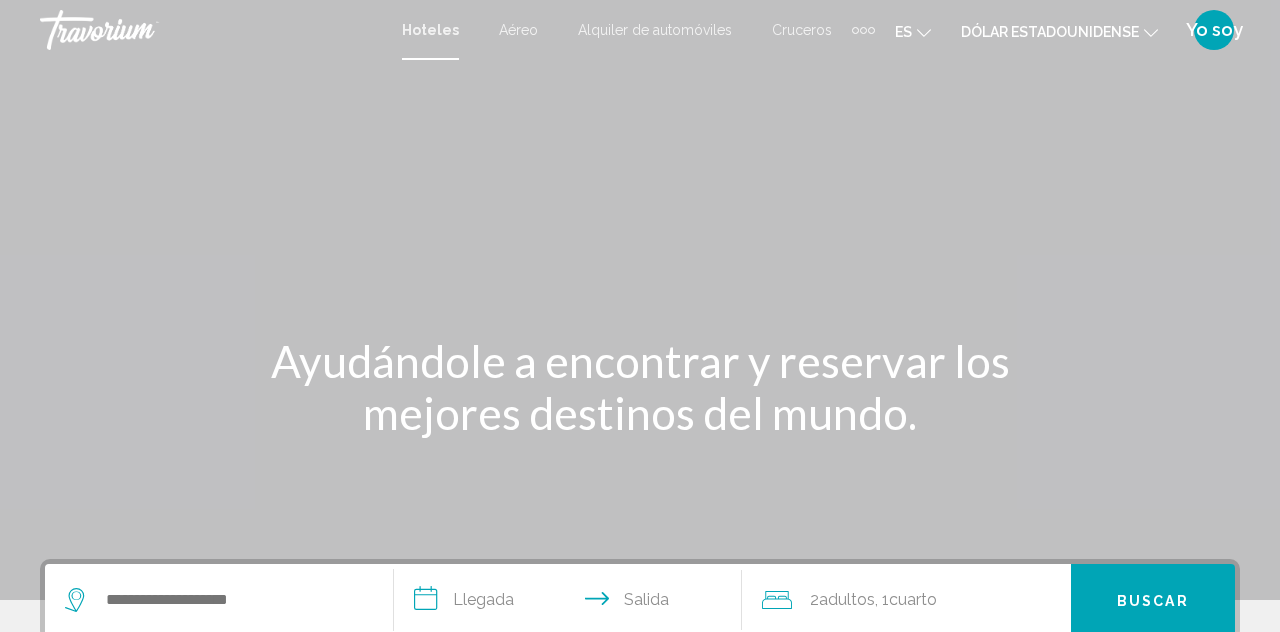 scroll, scrollTop: 0, scrollLeft: 0, axis: both 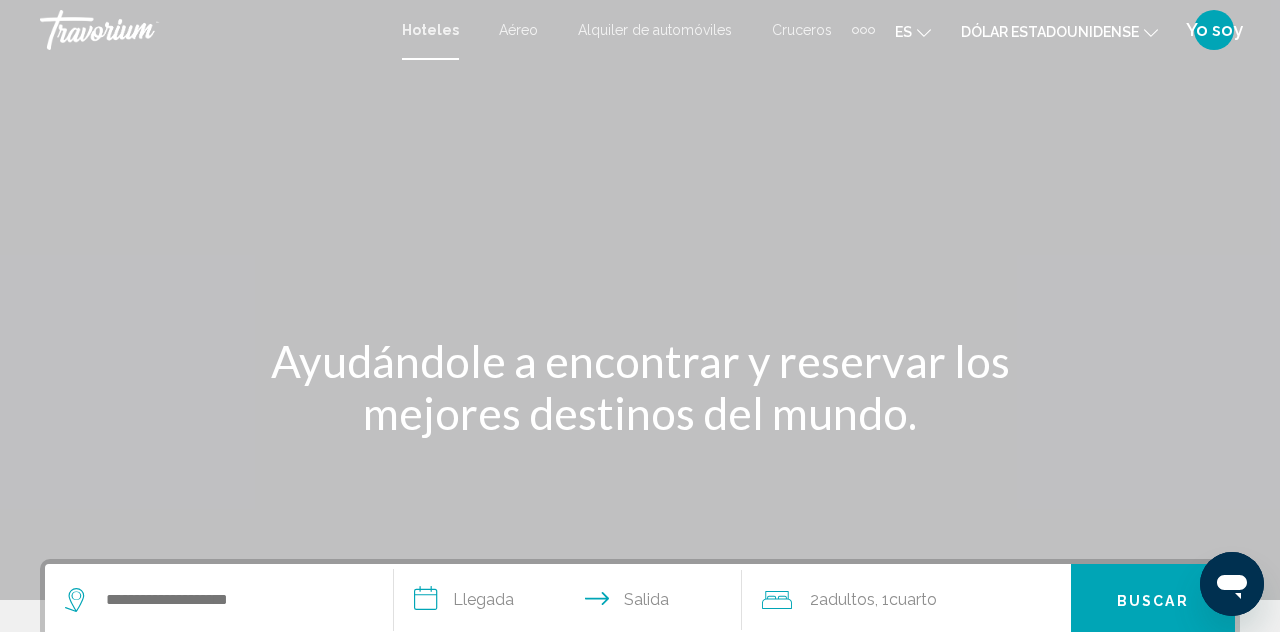 click on "Hoteles" at bounding box center (430, 30) 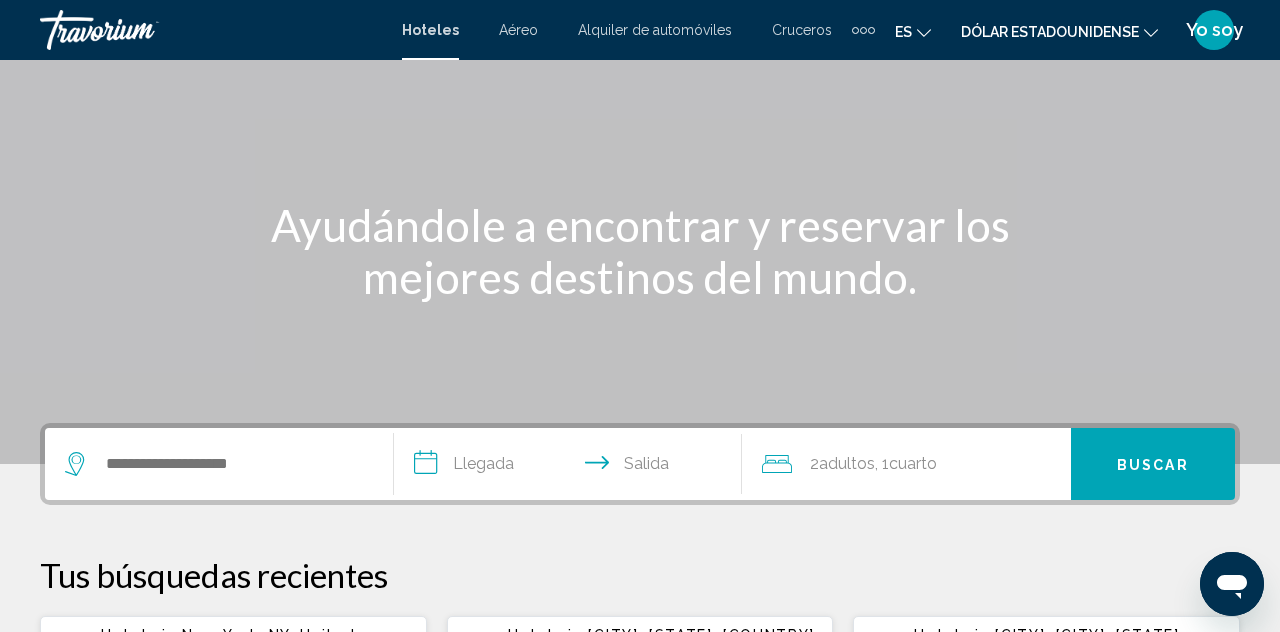 click on "**********" at bounding box center [572, 467] 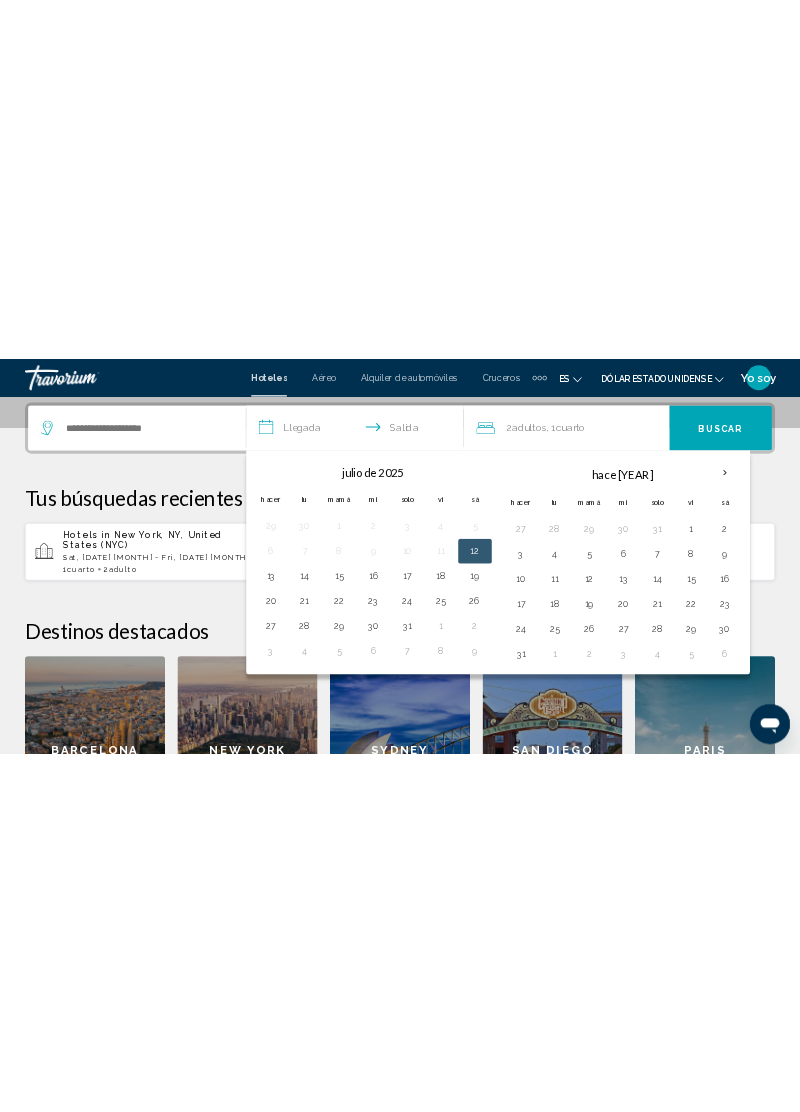 scroll, scrollTop: 494, scrollLeft: 0, axis: vertical 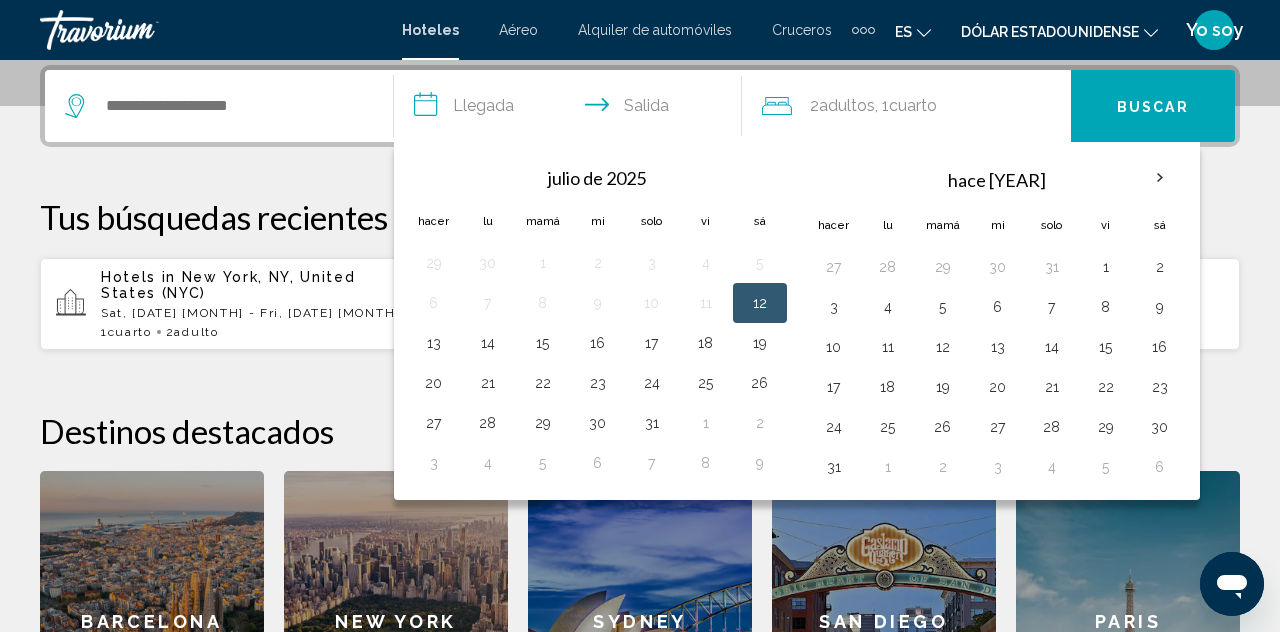 click at bounding box center (1160, 178) 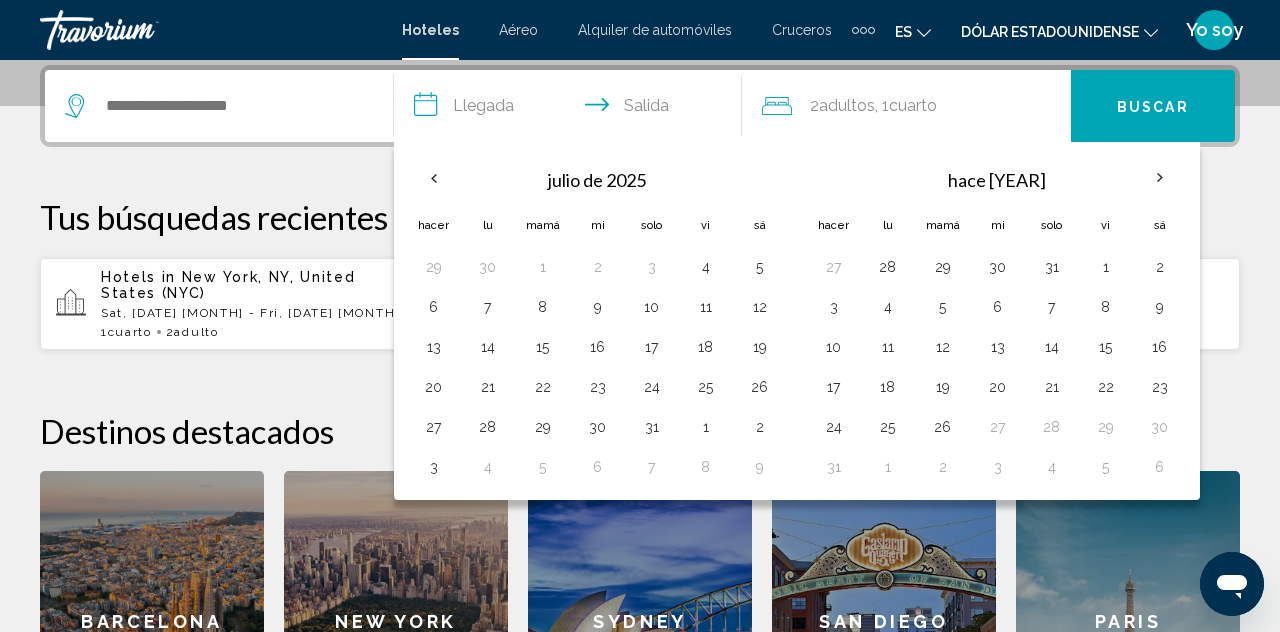 click at bounding box center (1160, 178) 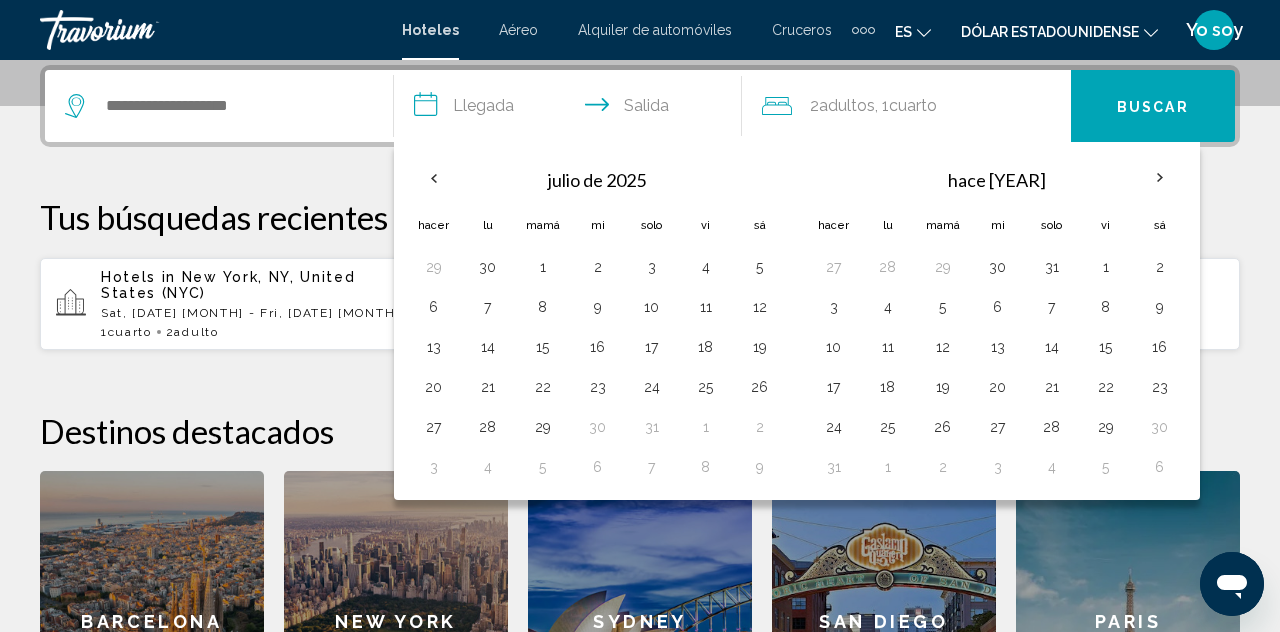 click on "**********" at bounding box center (572, 109) 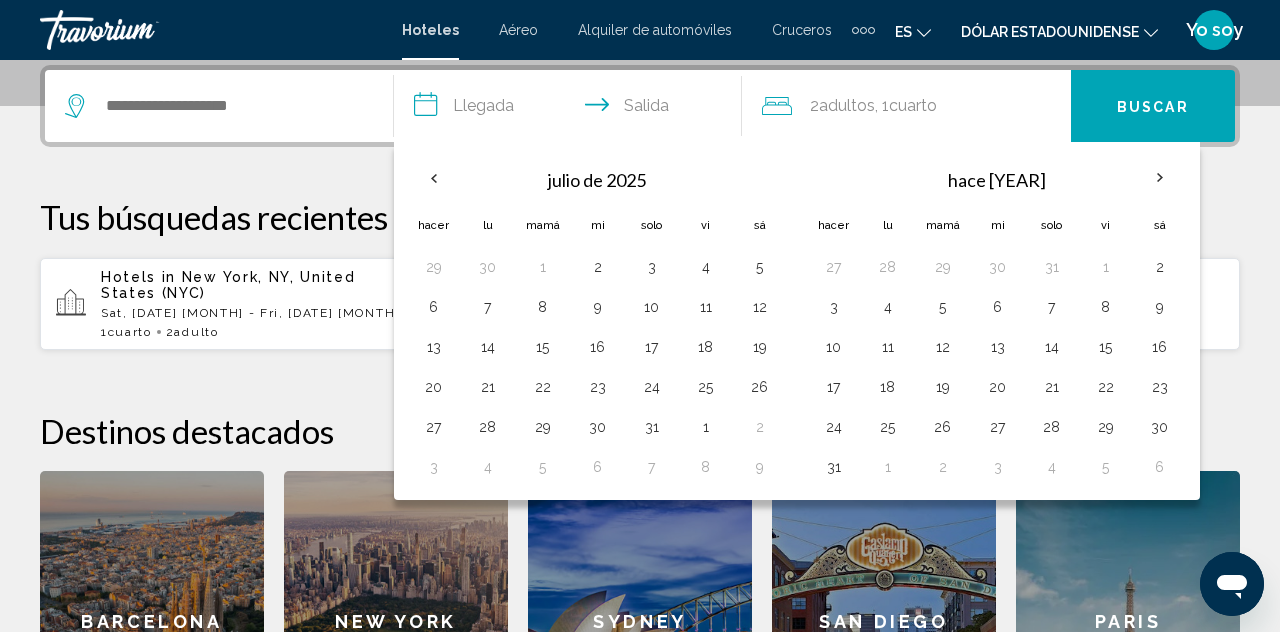click at bounding box center (1160, 178) 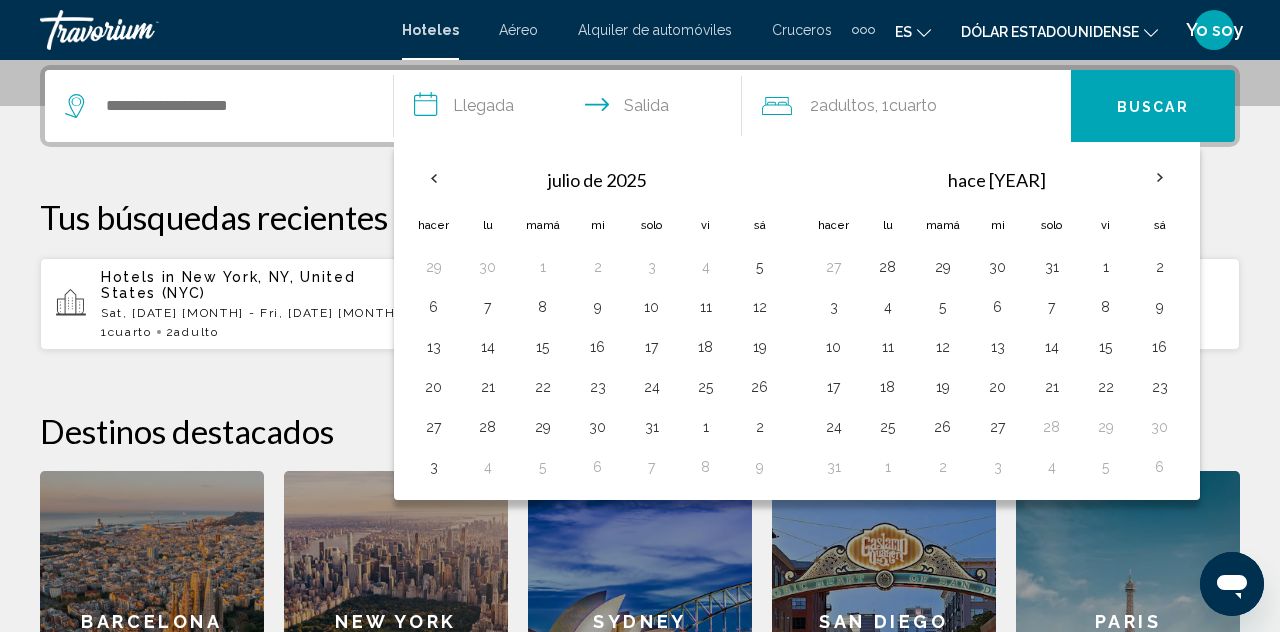 click on "2  adultos Adulto , 1  Cuarto habitaciones" 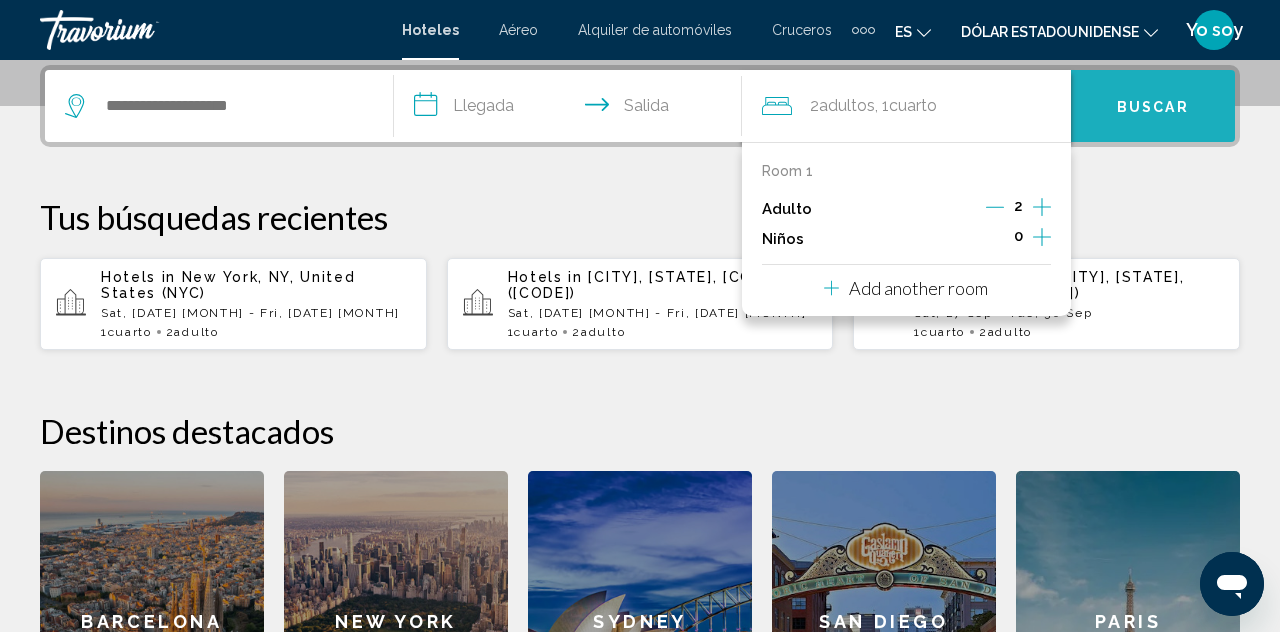 click on "Buscar" at bounding box center (1153, 107) 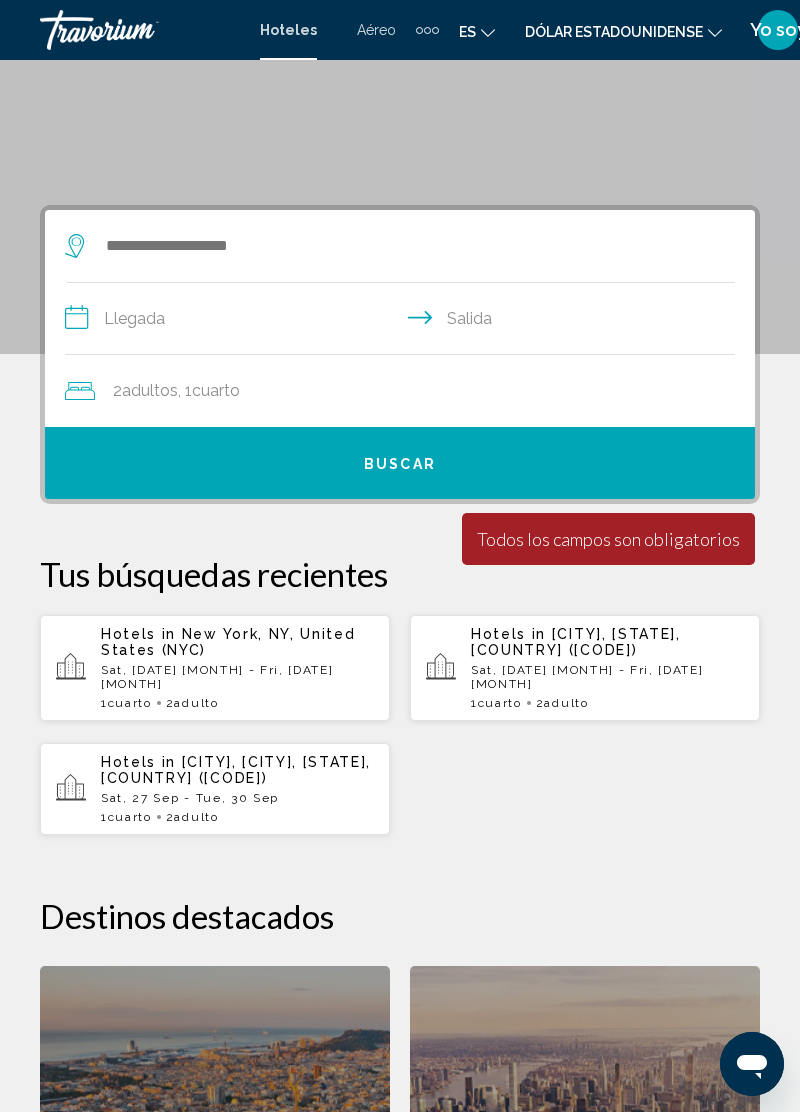 scroll, scrollTop: 236, scrollLeft: 0, axis: vertical 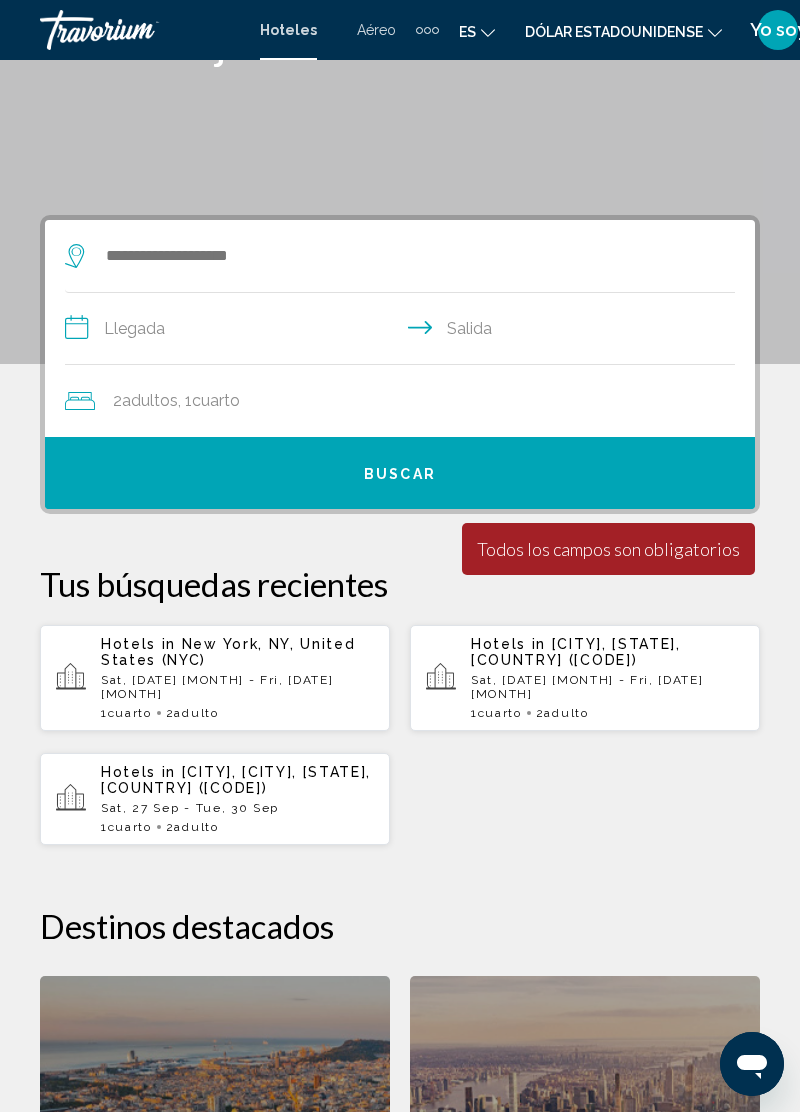 click on "**********" at bounding box center [404, 331] 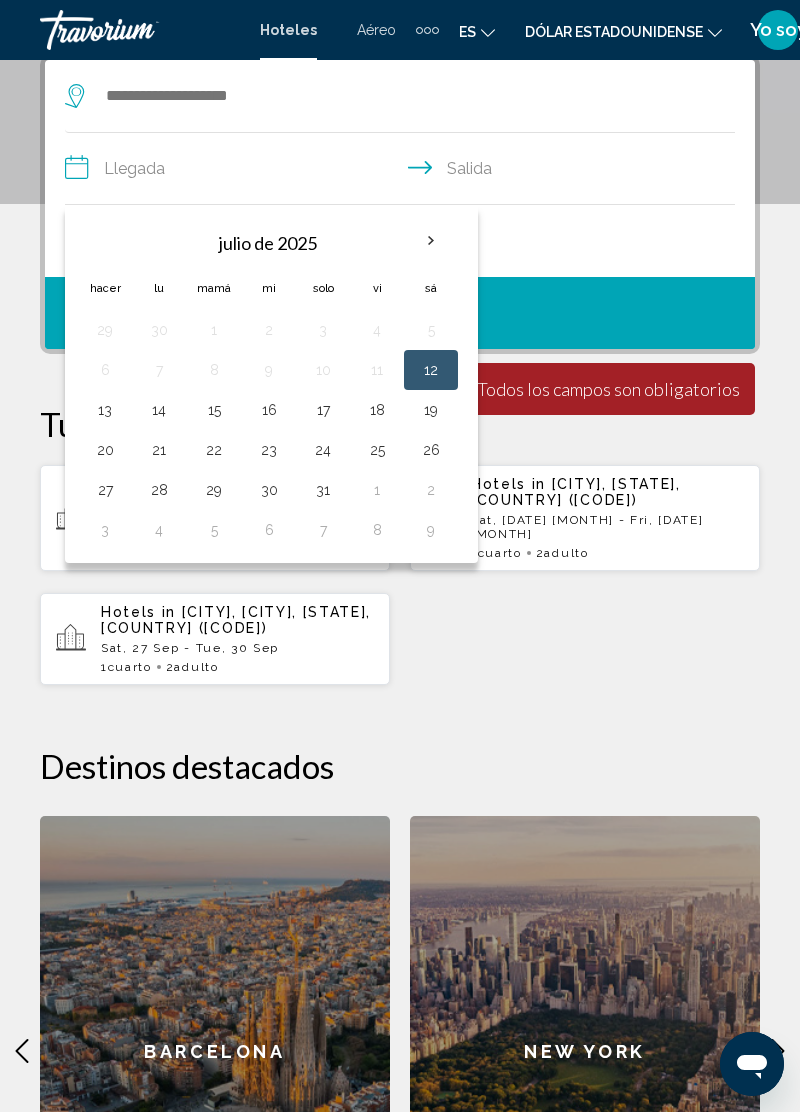scroll, scrollTop: 396, scrollLeft: 0, axis: vertical 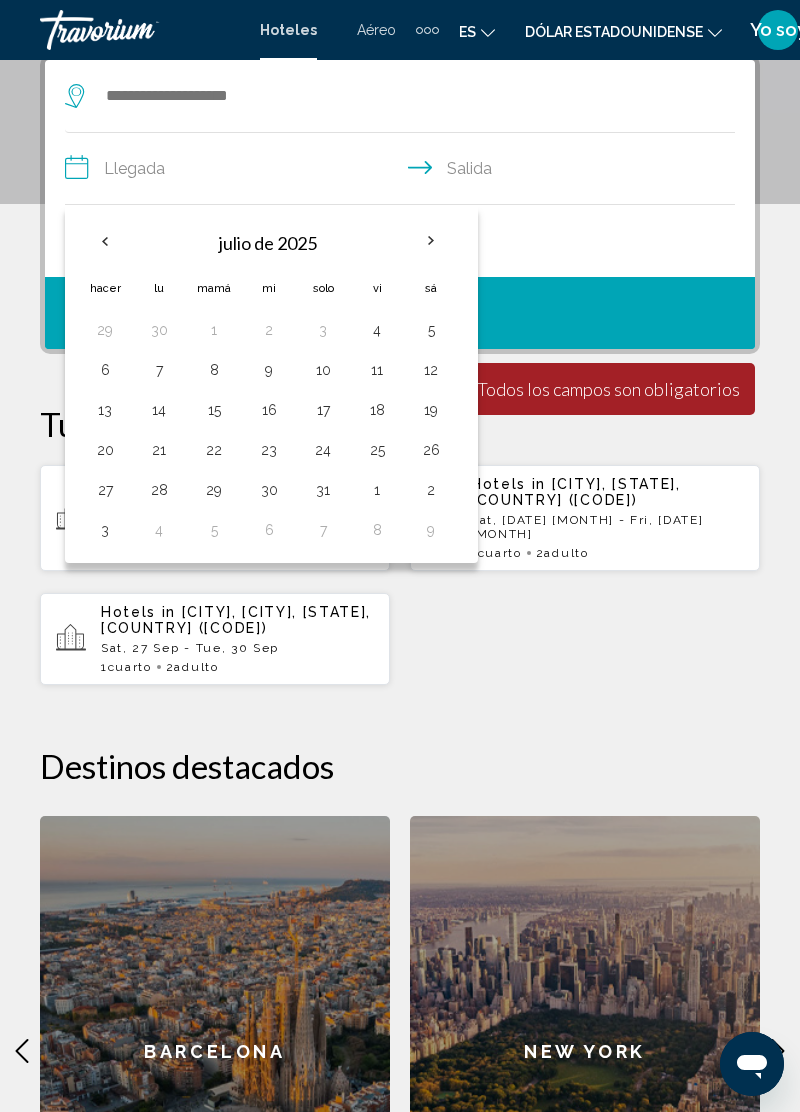 click at bounding box center (431, 241) 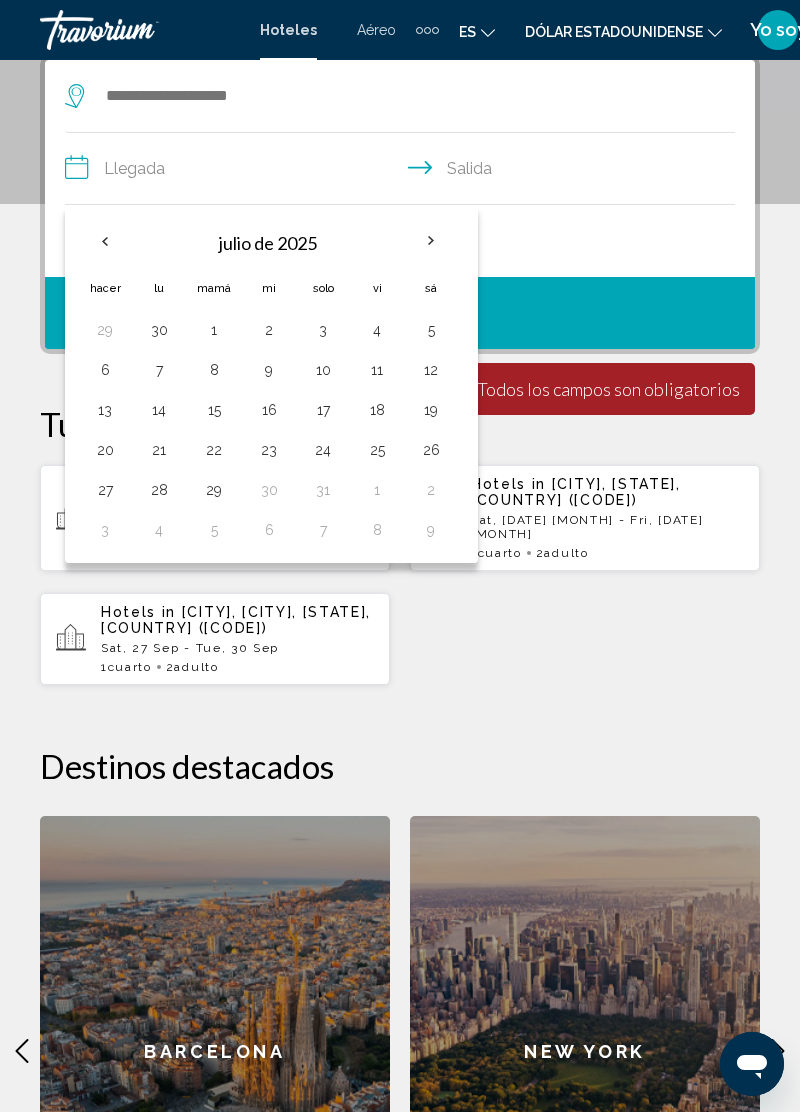 click at bounding box center [431, 241] 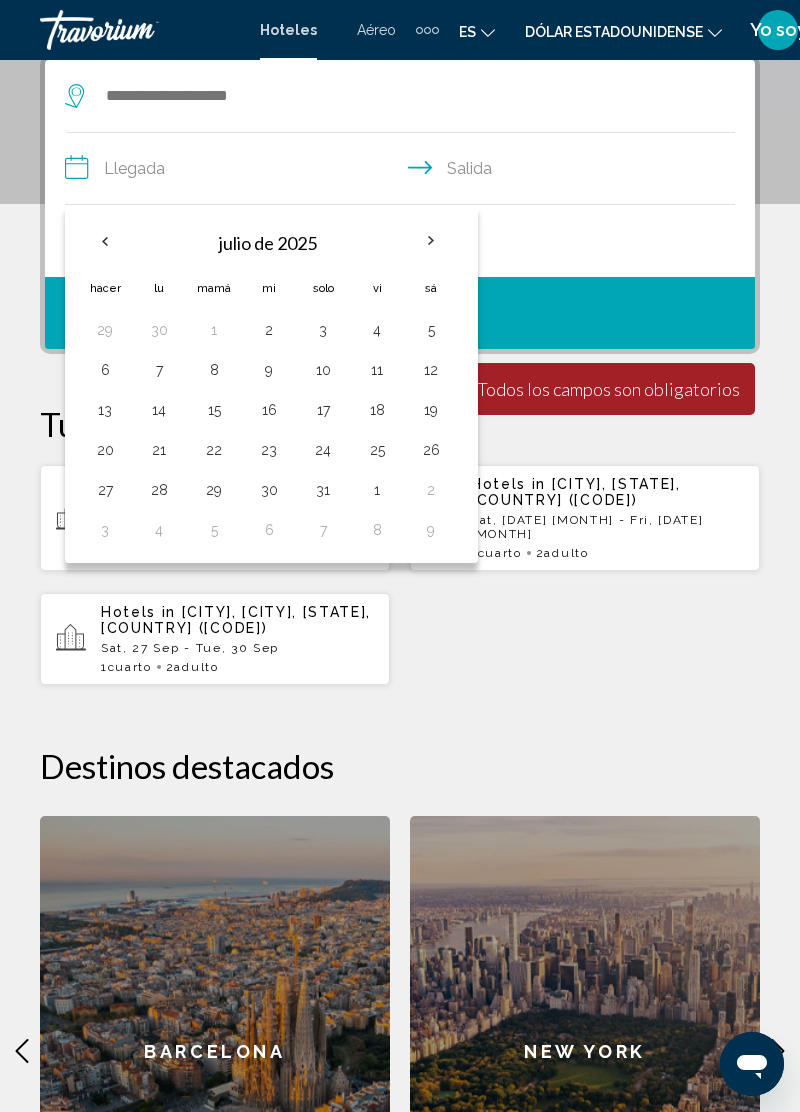 click at bounding box center [105, 241] 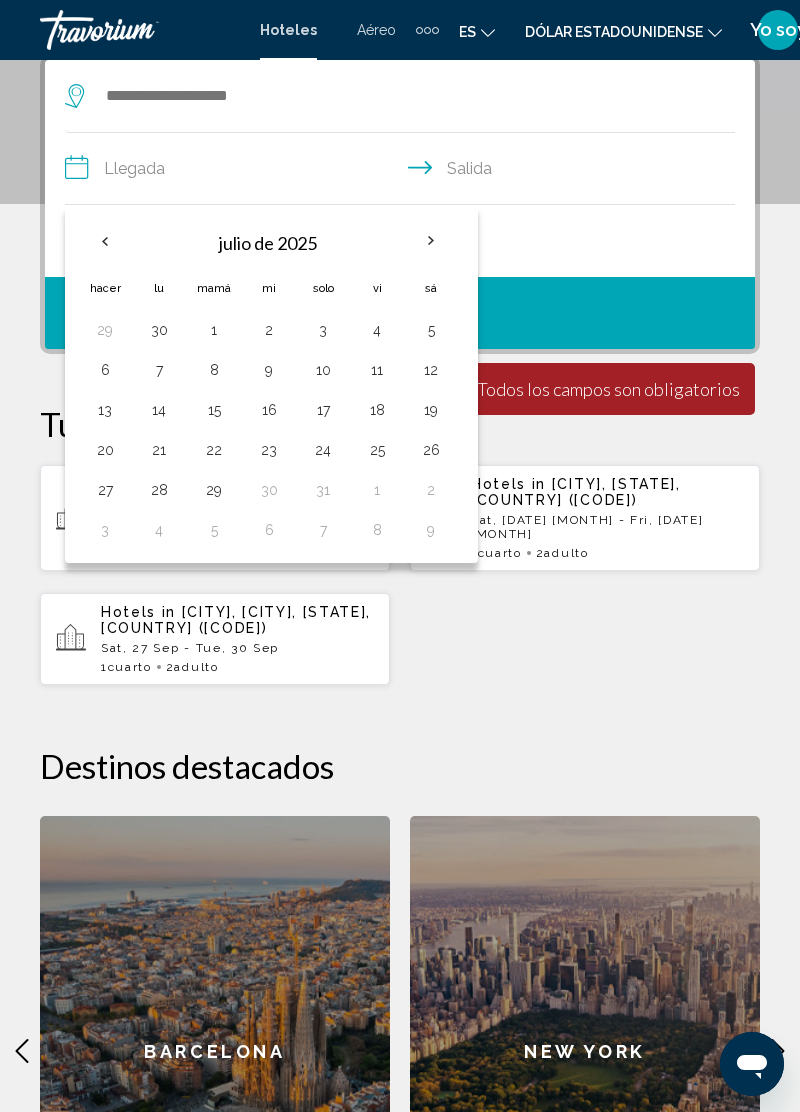 click at bounding box center [105, 241] 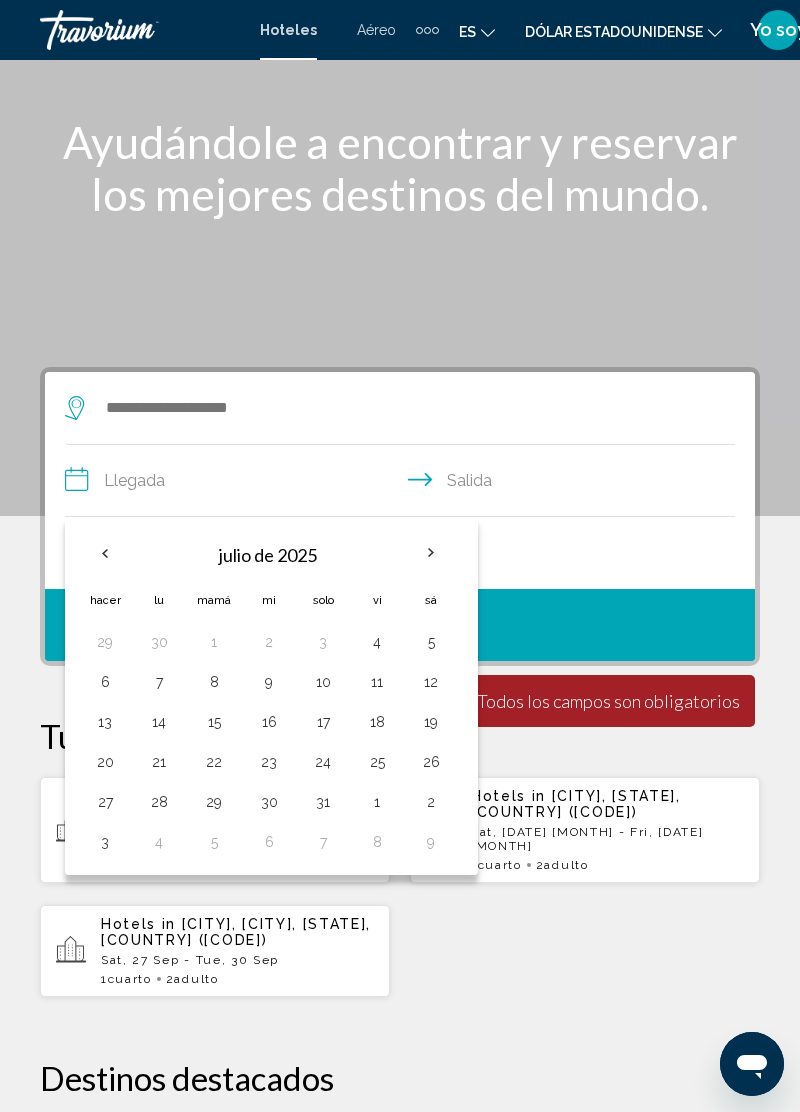 scroll, scrollTop: 80, scrollLeft: 0, axis: vertical 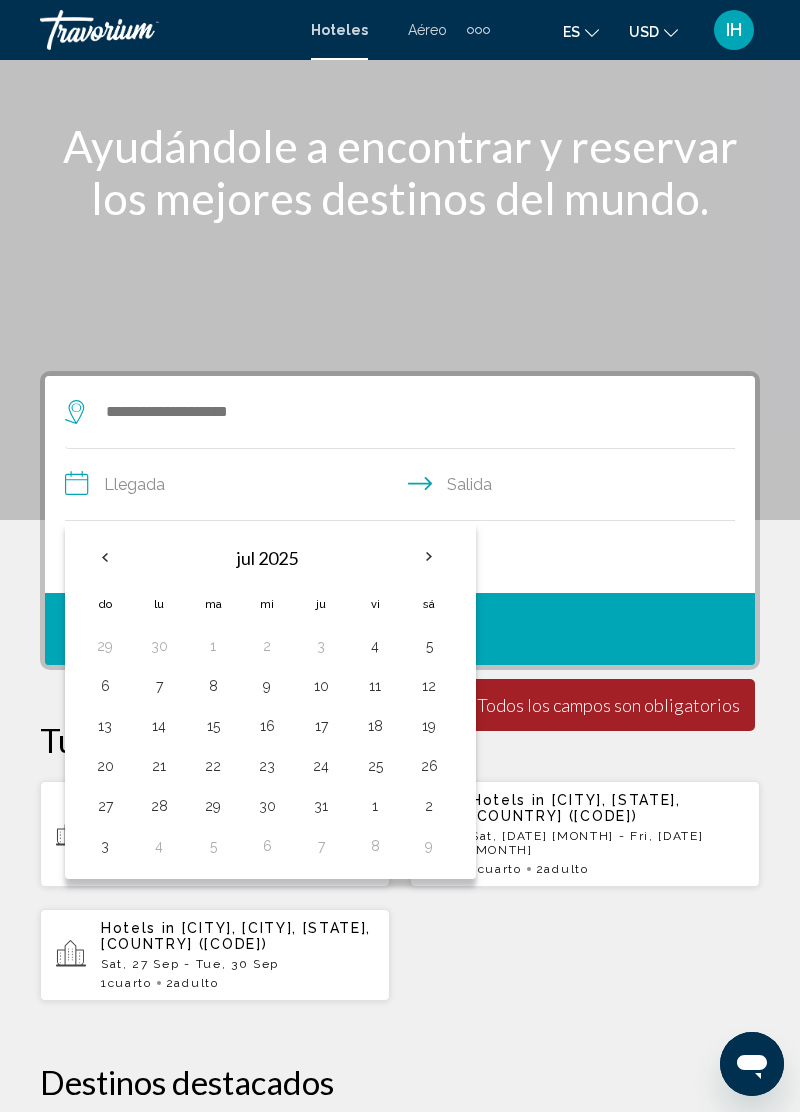 click on "Ayudándole a encontrar y reservar los mejores destinos del mundo." at bounding box center [400, 172] 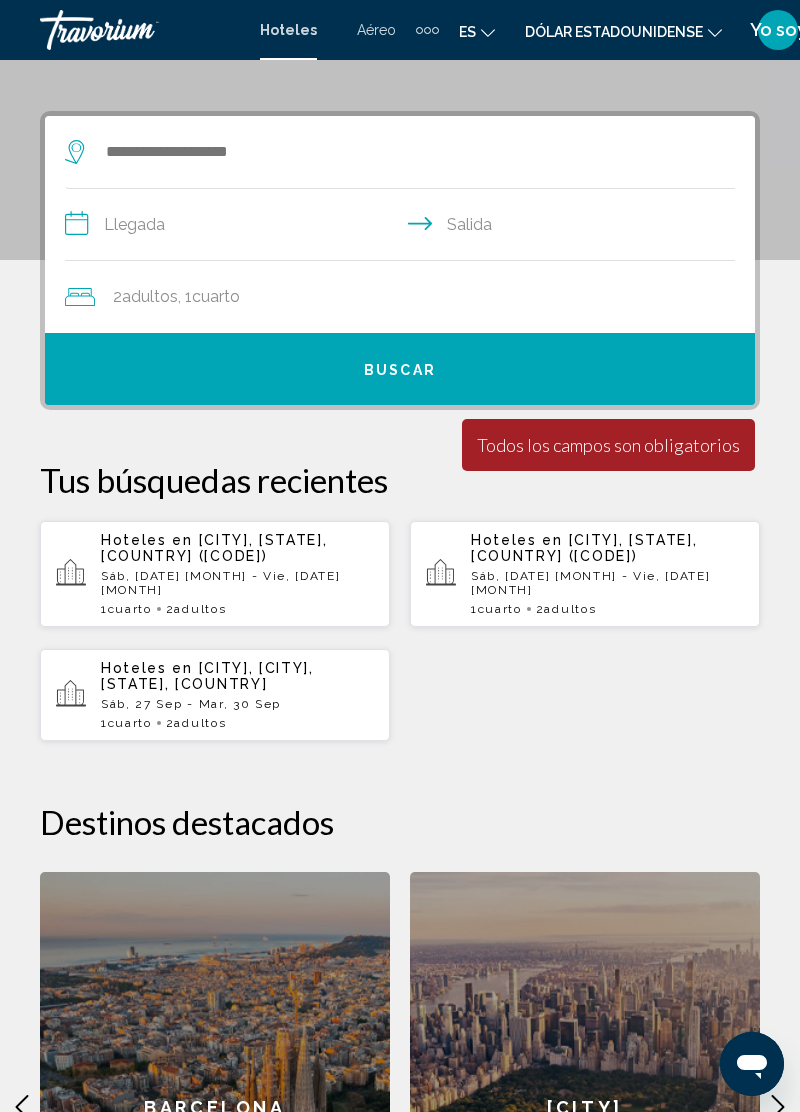 scroll, scrollTop: 343, scrollLeft: 0, axis: vertical 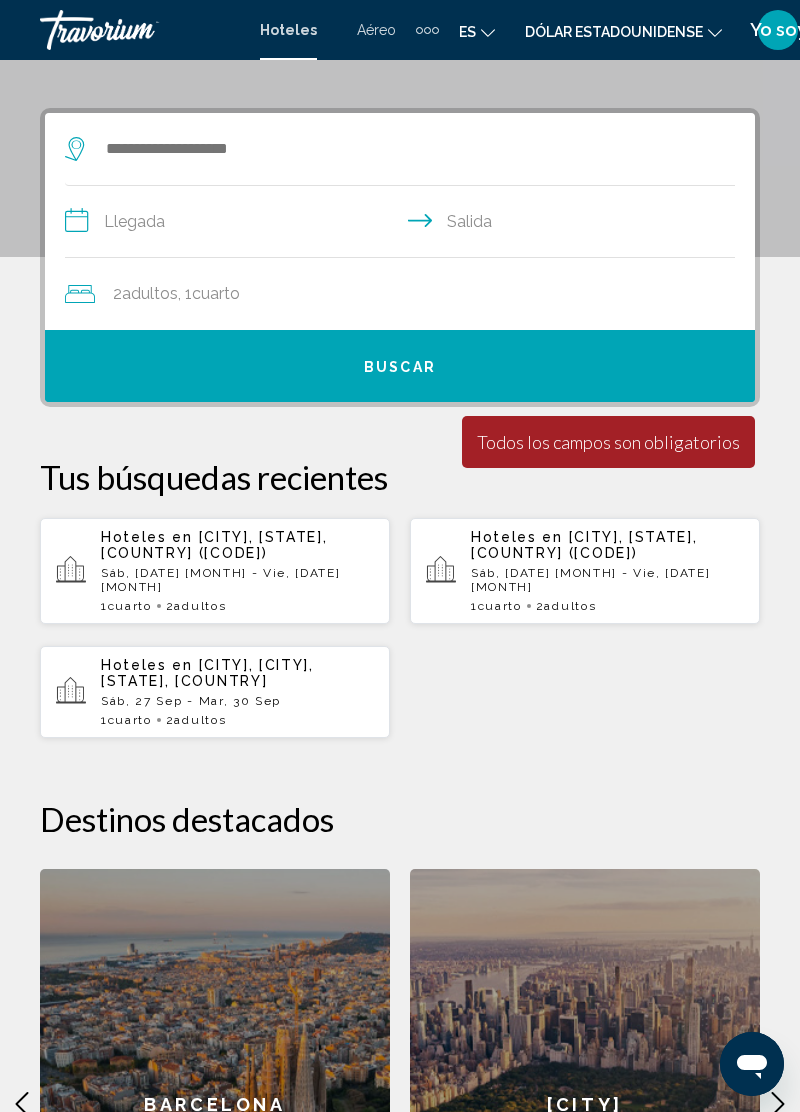 click on "**********" at bounding box center [404, 224] 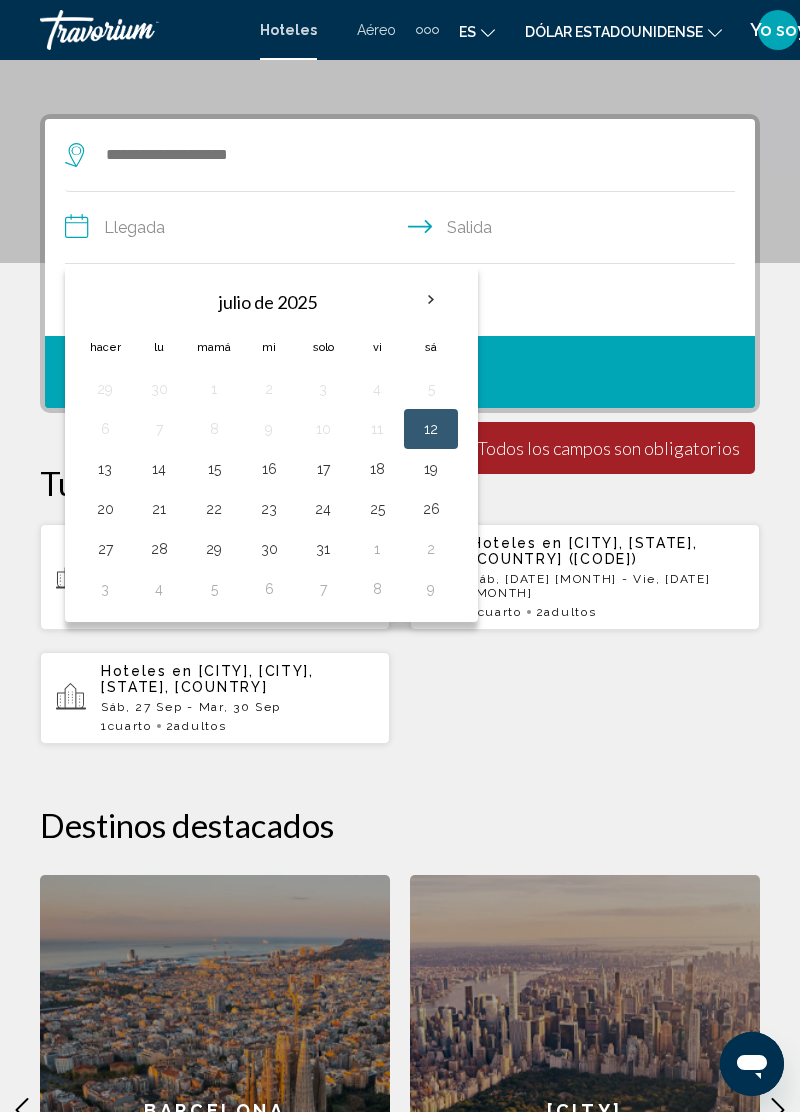 scroll, scrollTop: 326, scrollLeft: 0, axis: vertical 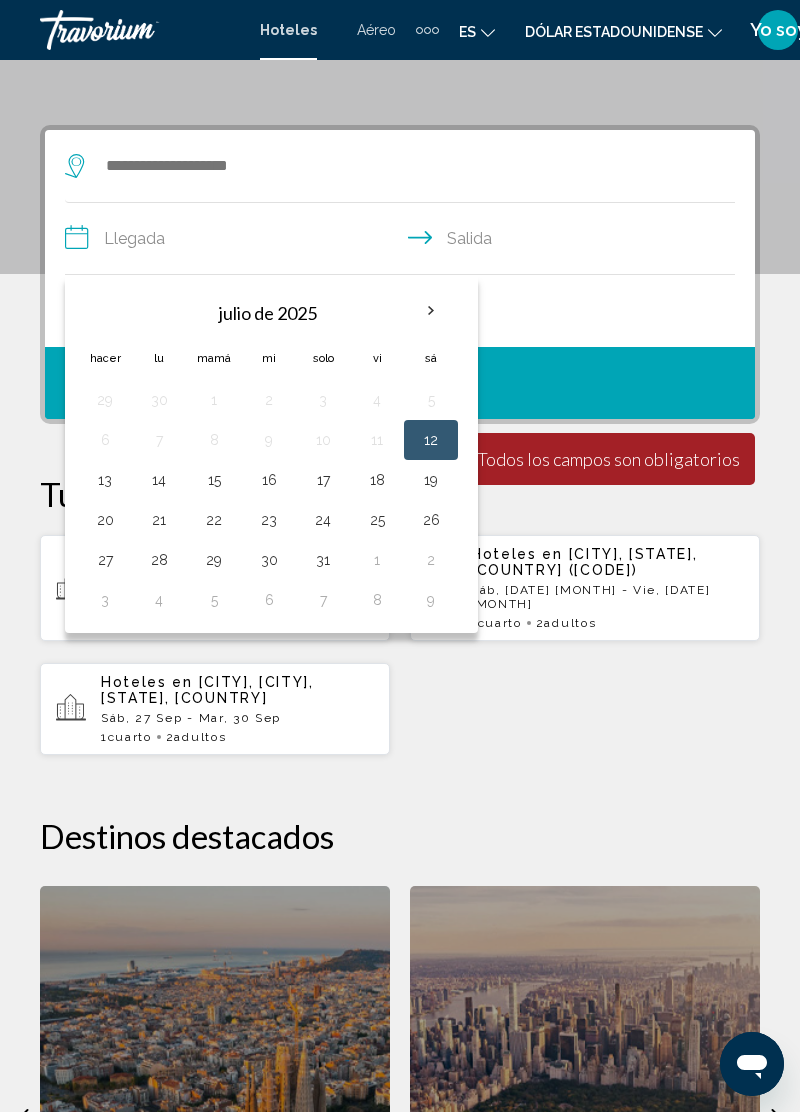 click at bounding box center (431, 311) 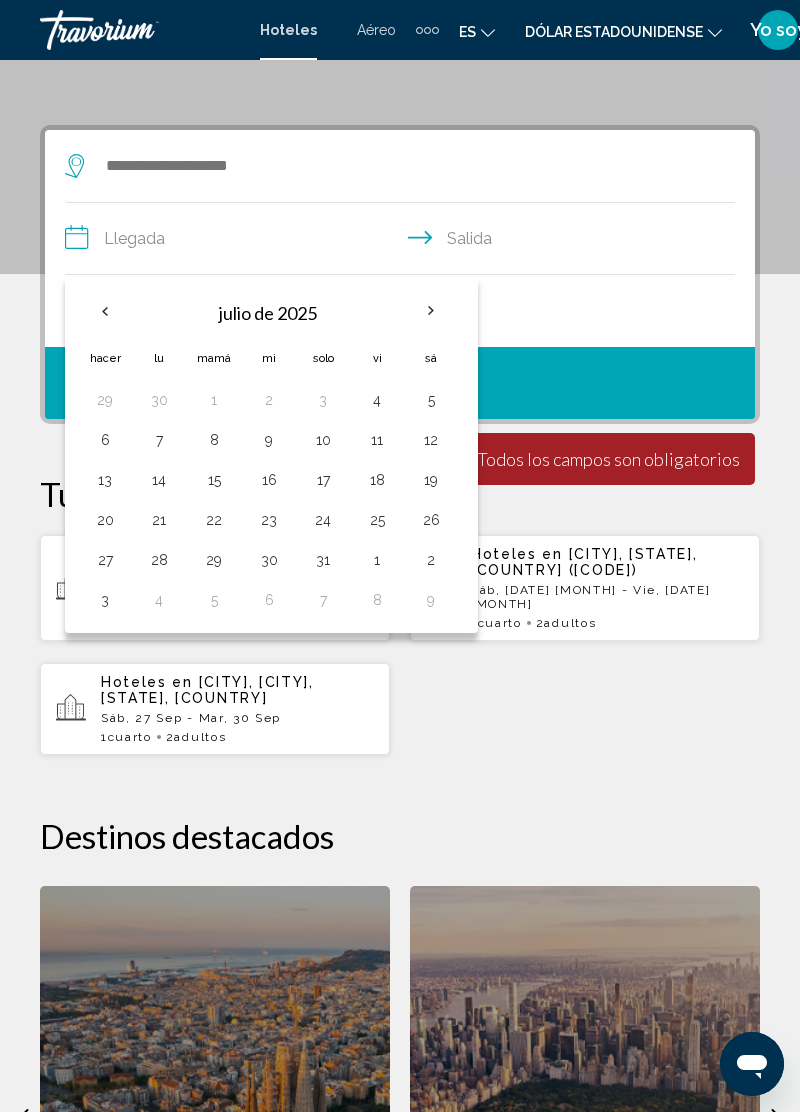 click at bounding box center (431, 311) 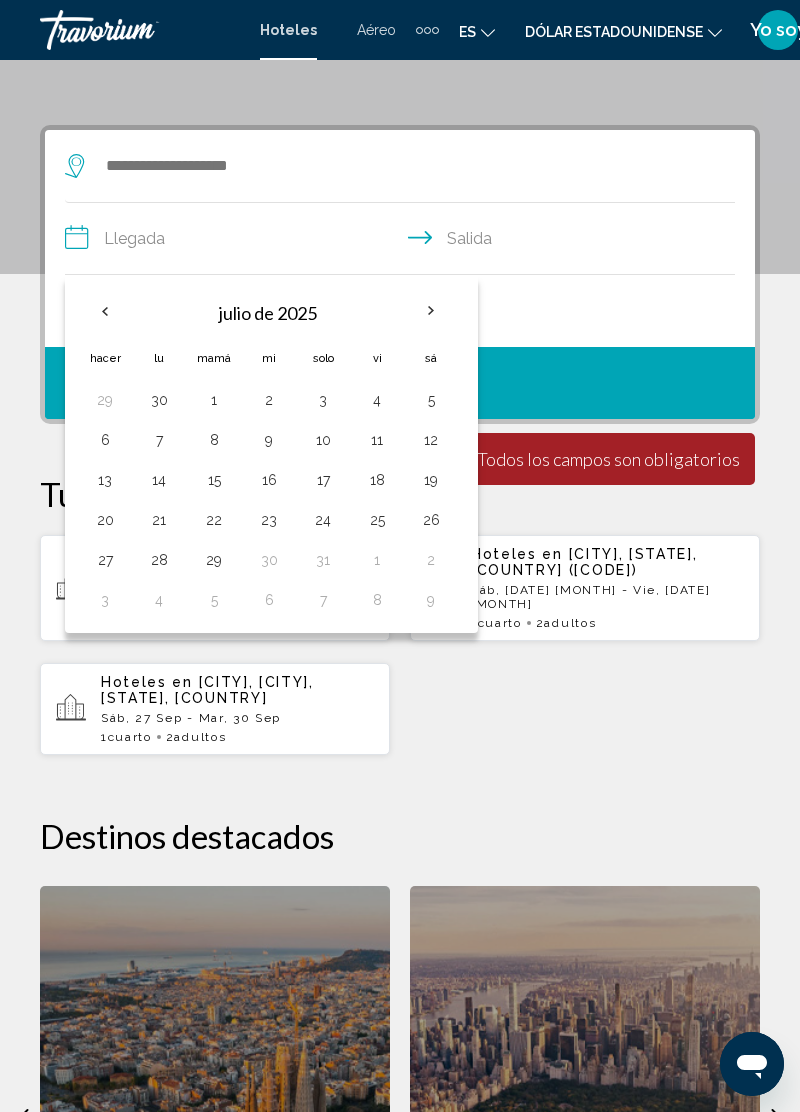 click at bounding box center (431, 311) 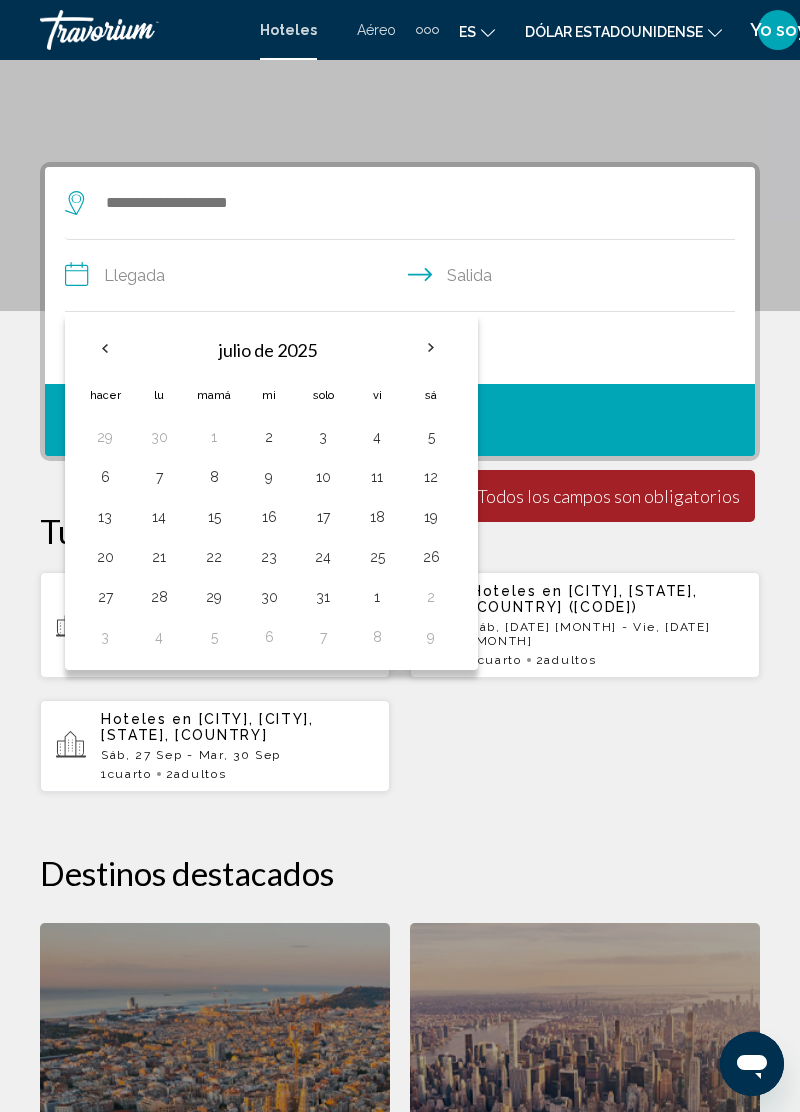 scroll, scrollTop: 274, scrollLeft: 0, axis: vertical 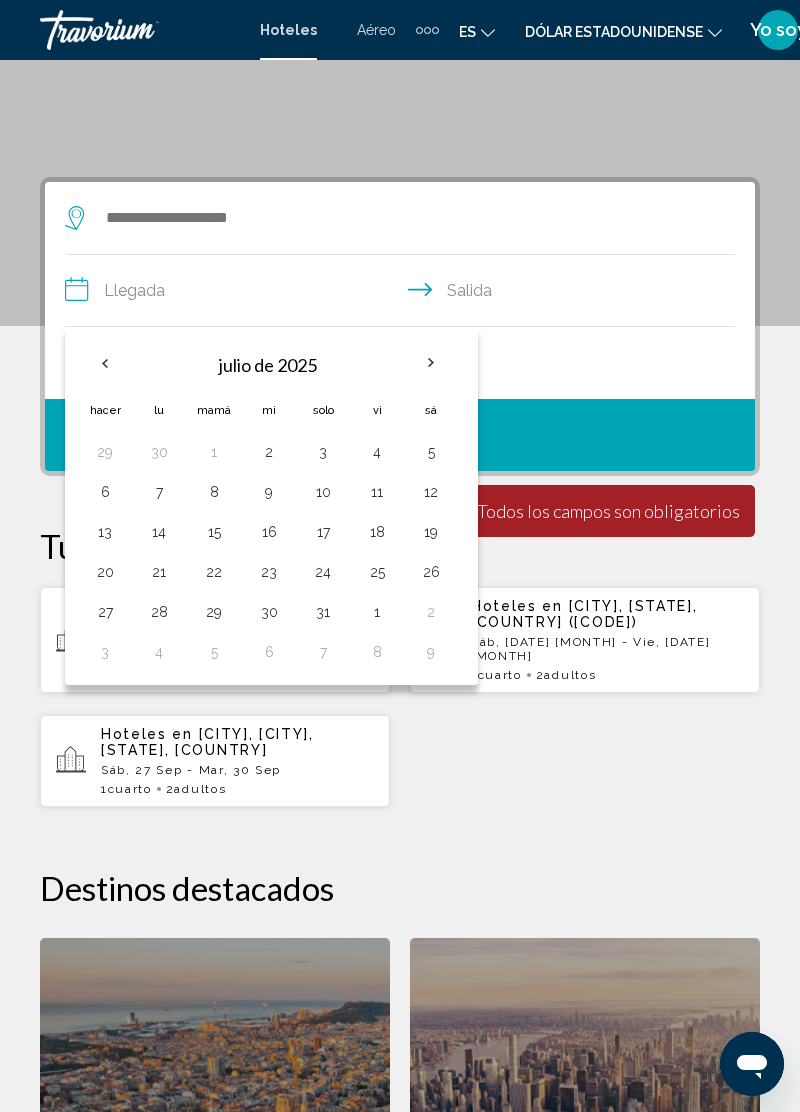 click on "2" at bounding box center (431, 612) 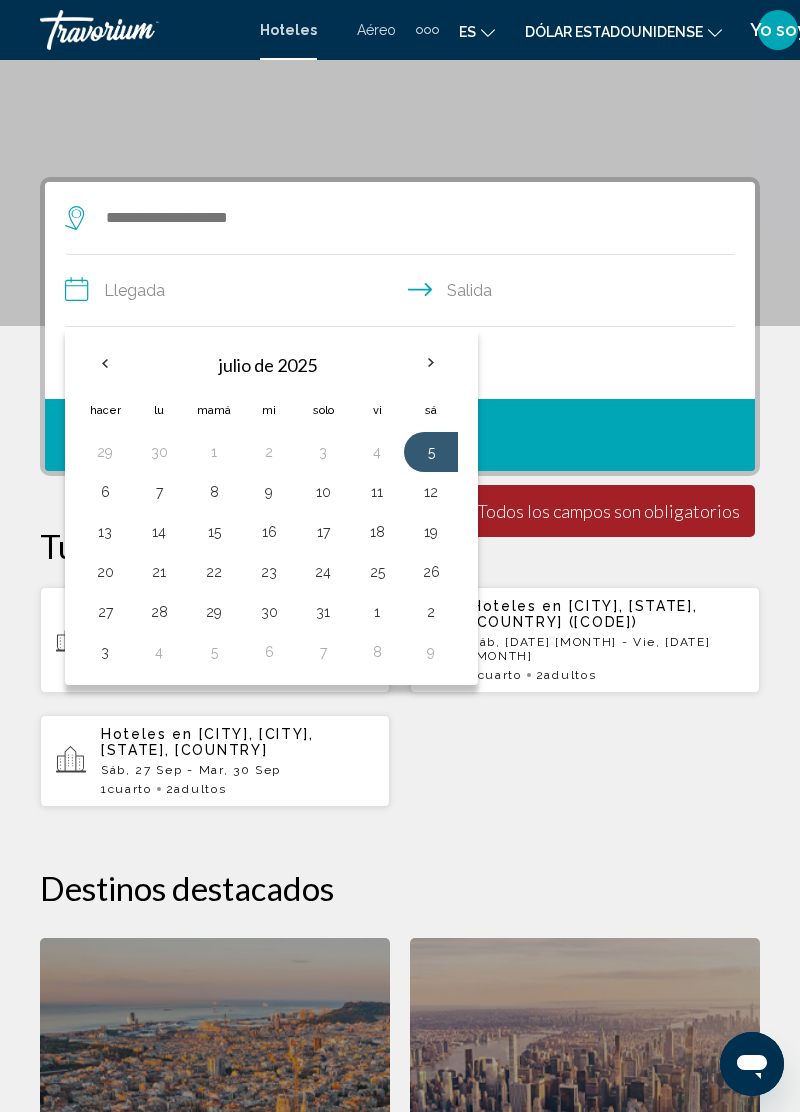 click on "9" at bounding box center [431, 652] 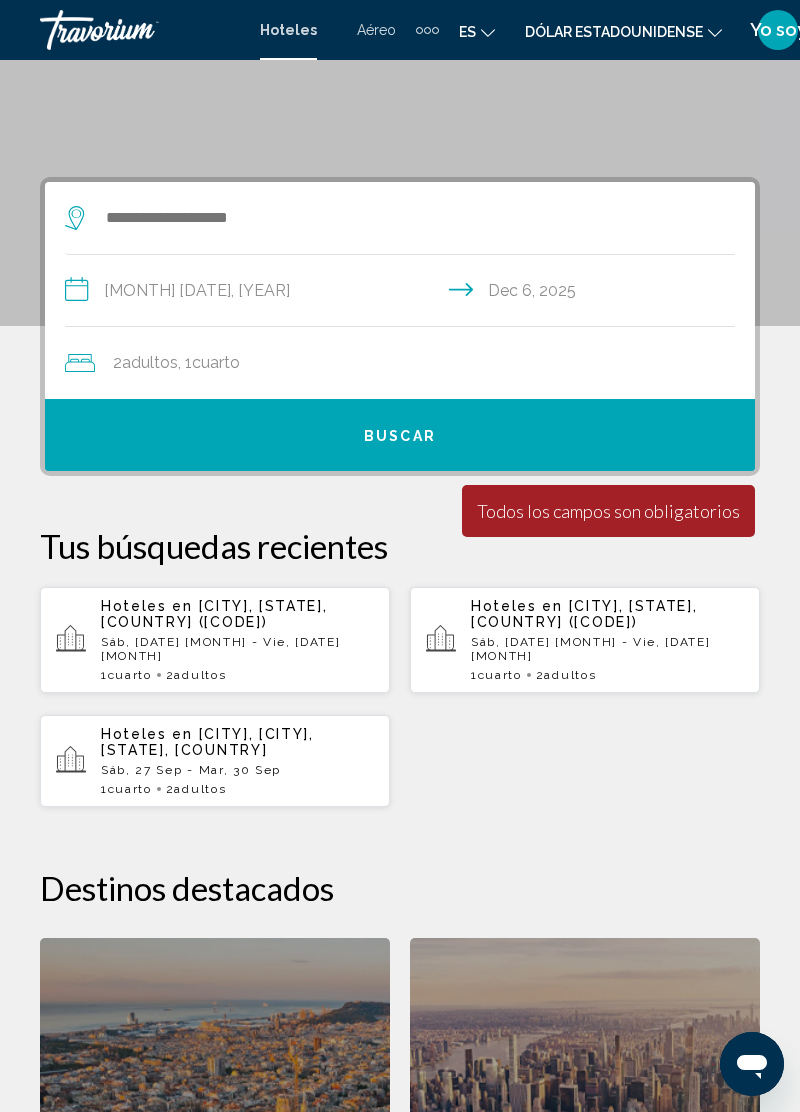 click on "**********" at bounding box center [404, 293] 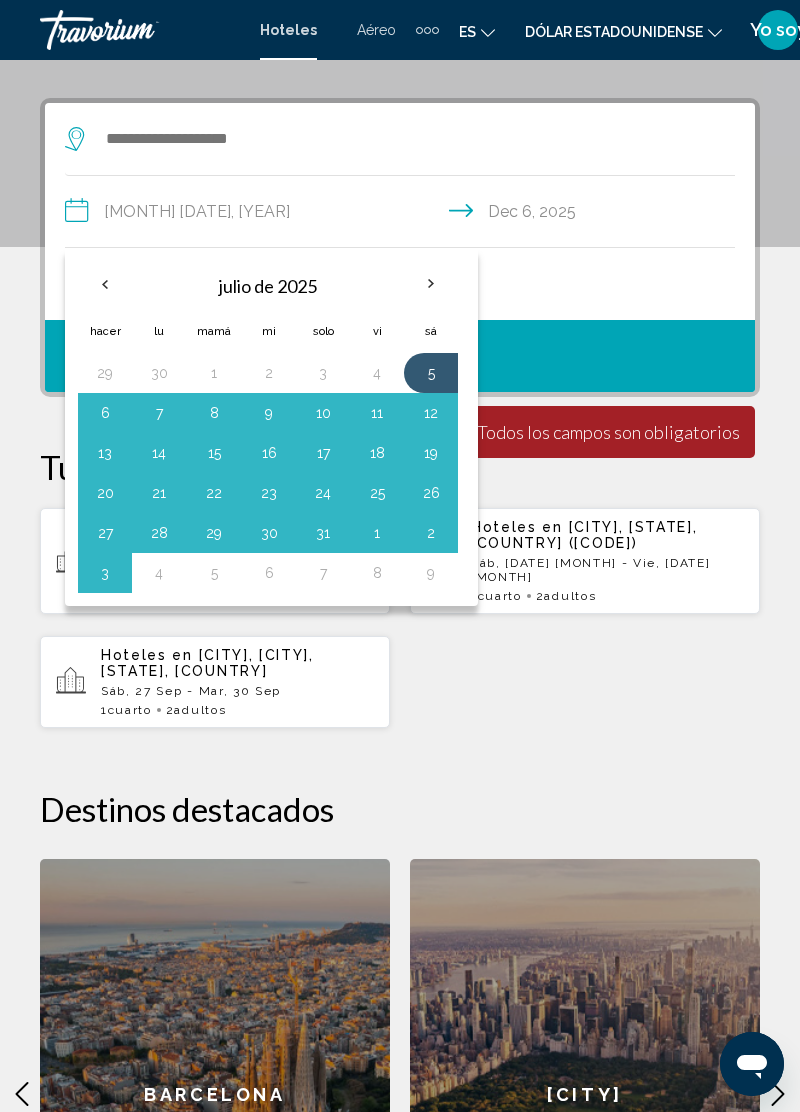 scroll, scrollTop: 386, scrollLeft: 0, axis: vertical 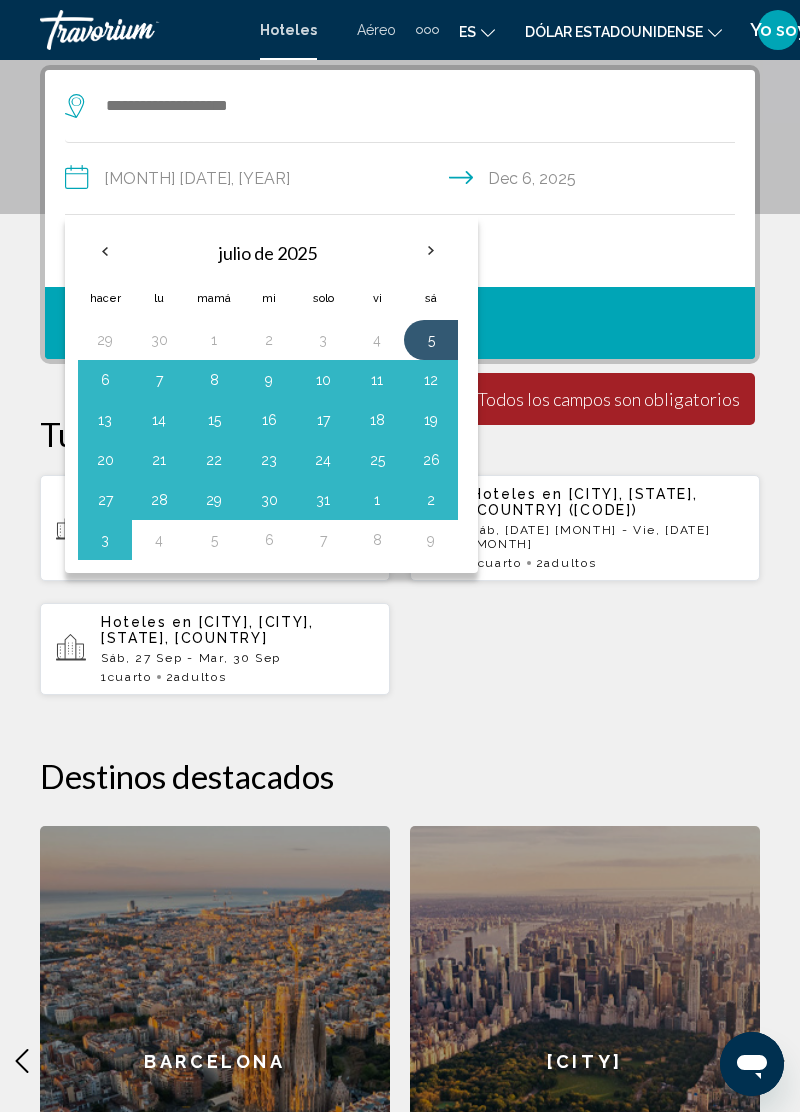 click on "21" at bounding box center [159, 460] 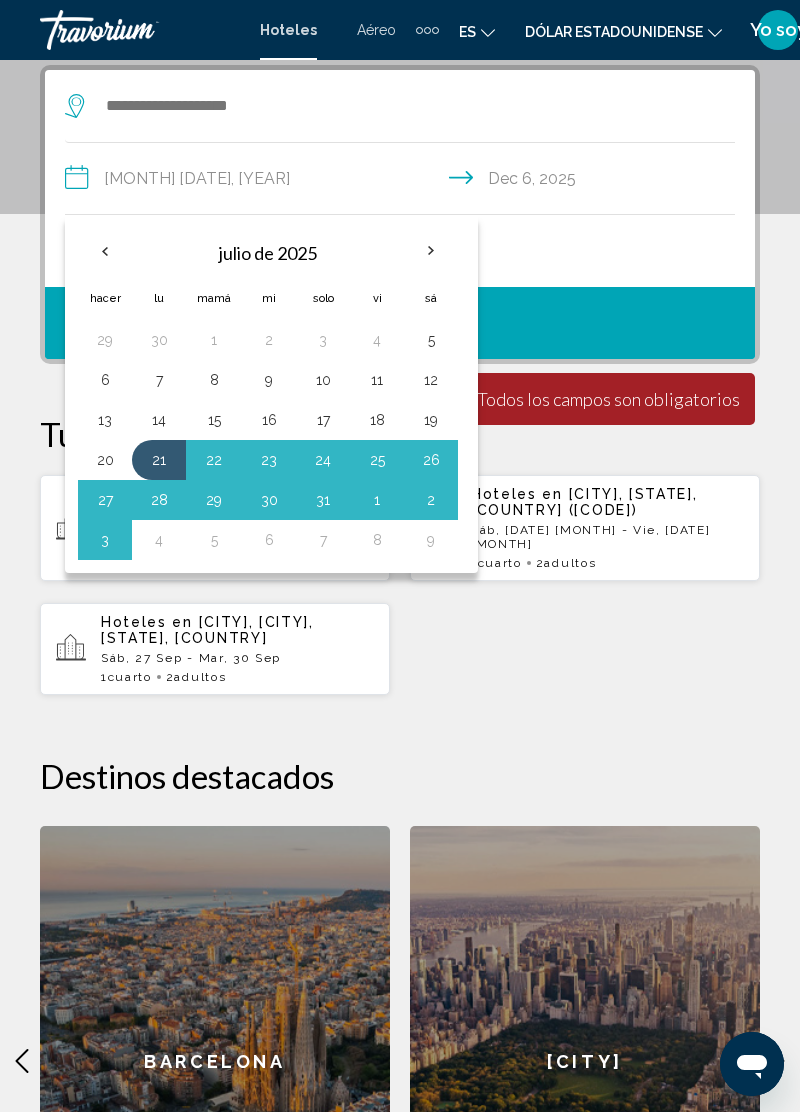 click on "Hoteles en     [CITY], [STATE], [COUNTRY] ([CODE]) Sáb, [DATE] [MONTH] - Vie, [DATE] [MONTH] 1  Cuarto habitaciones 2  adultos Adulto
Hoteles en     [CITY], [STATE], [COUNTRY] ([CODE]) Sáb, [DATE] [MONTH] - Vie, [DATE] [MONTH] 1  Cuarto habitaciones 2  adultos Adulto" at bounding box center [400, 585] 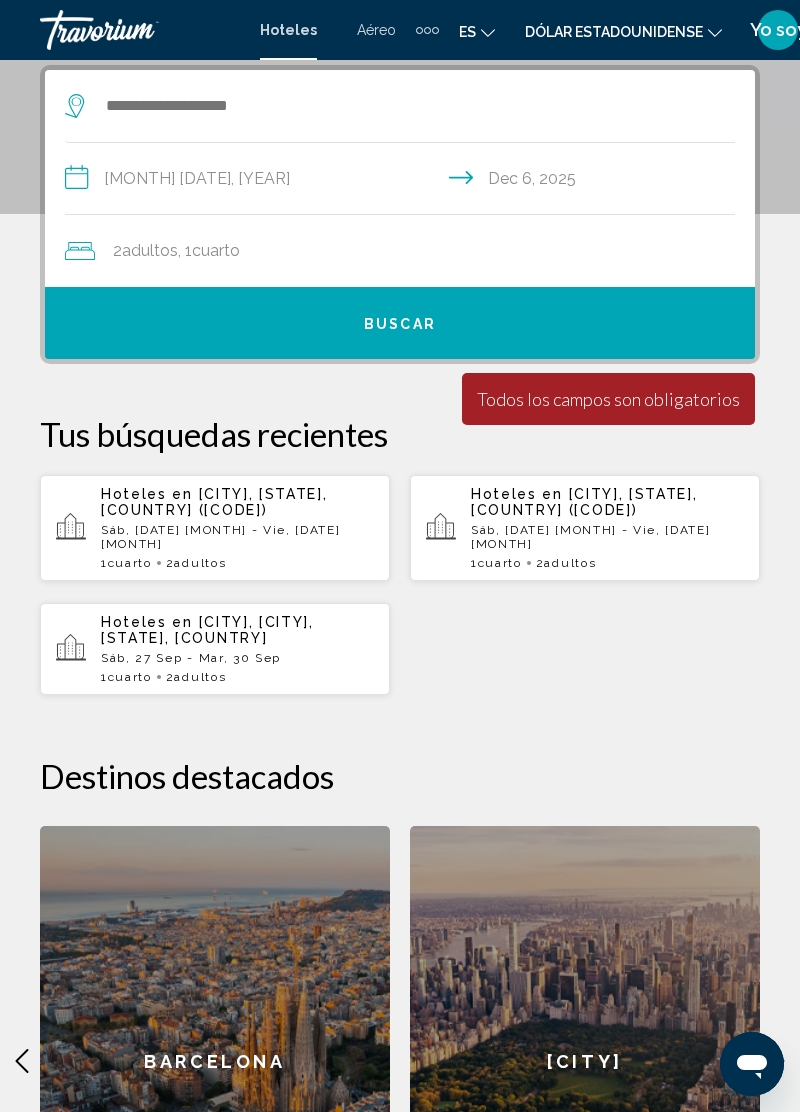 click on "**********" at bounding box center [400, 214] 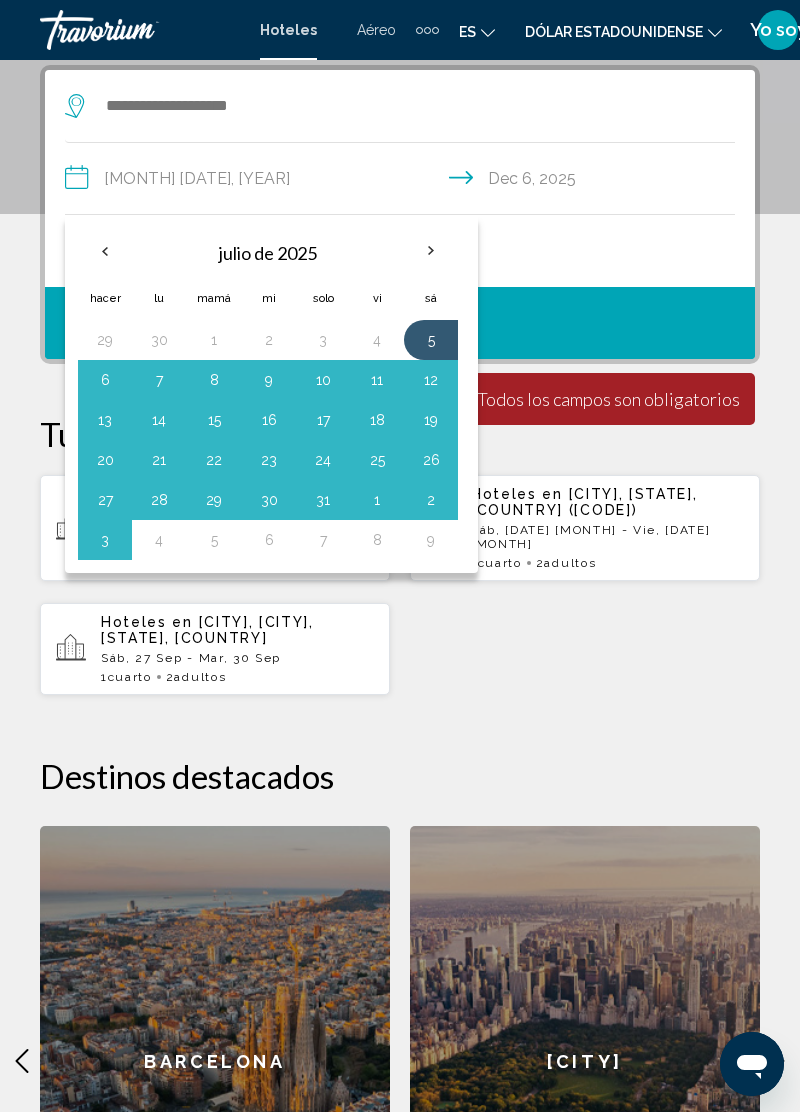 click at bounding box center (431, 251) 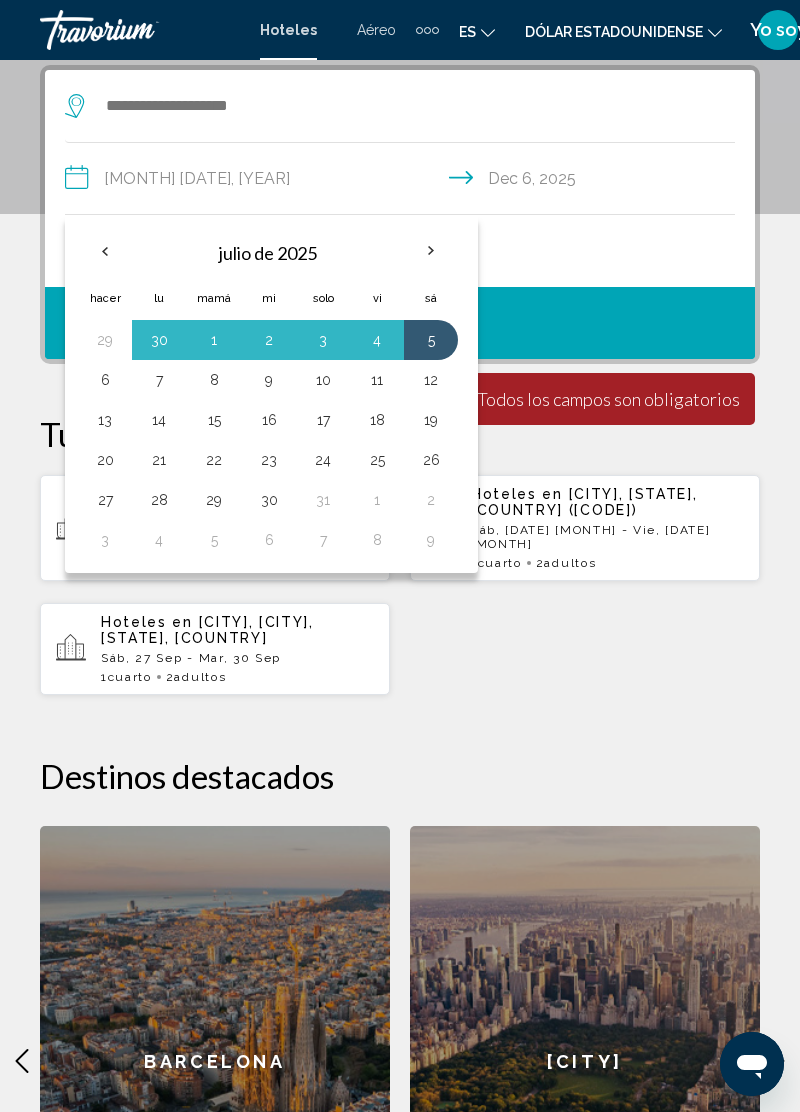 click at bounding box center [431, 251] 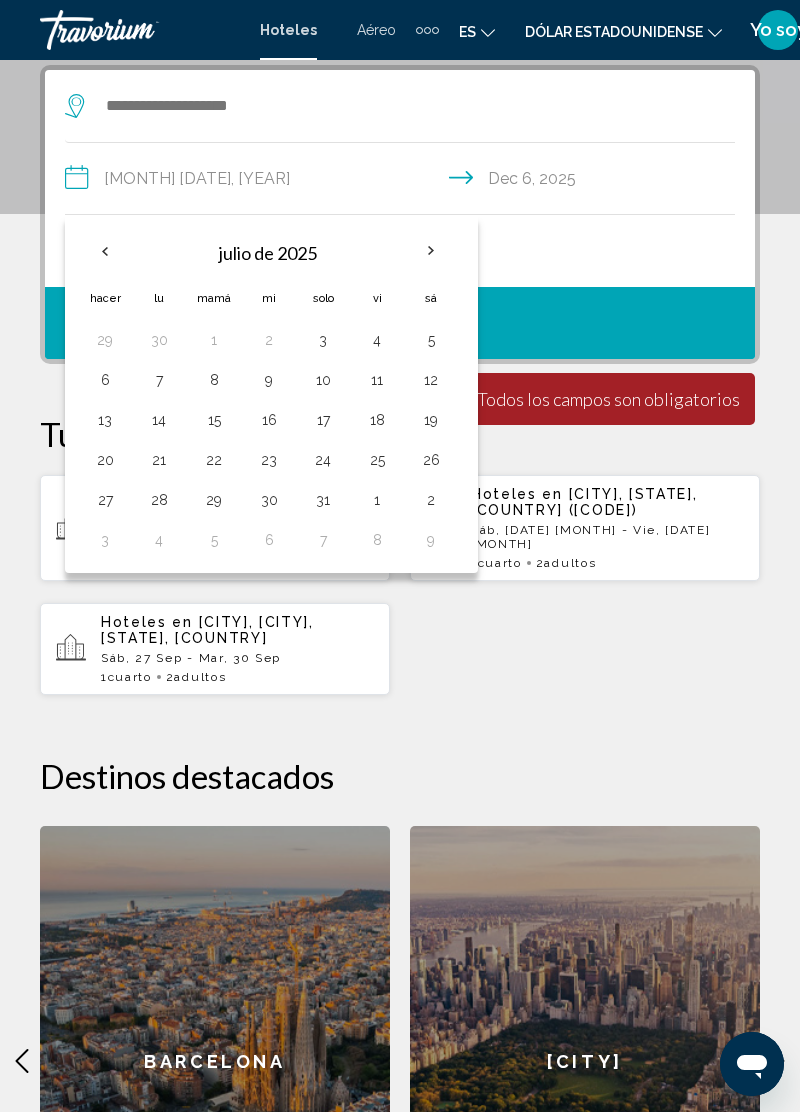 click at bounding box center (431, 251) 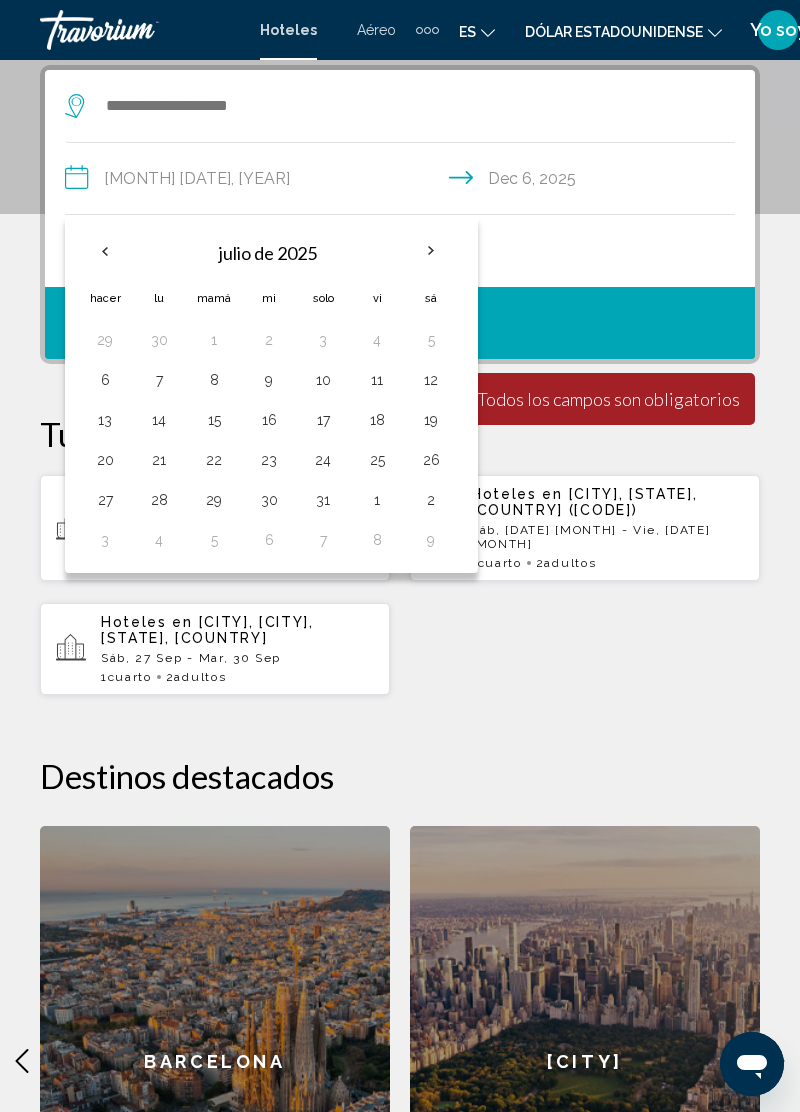 click at bounding box center [431, 251] 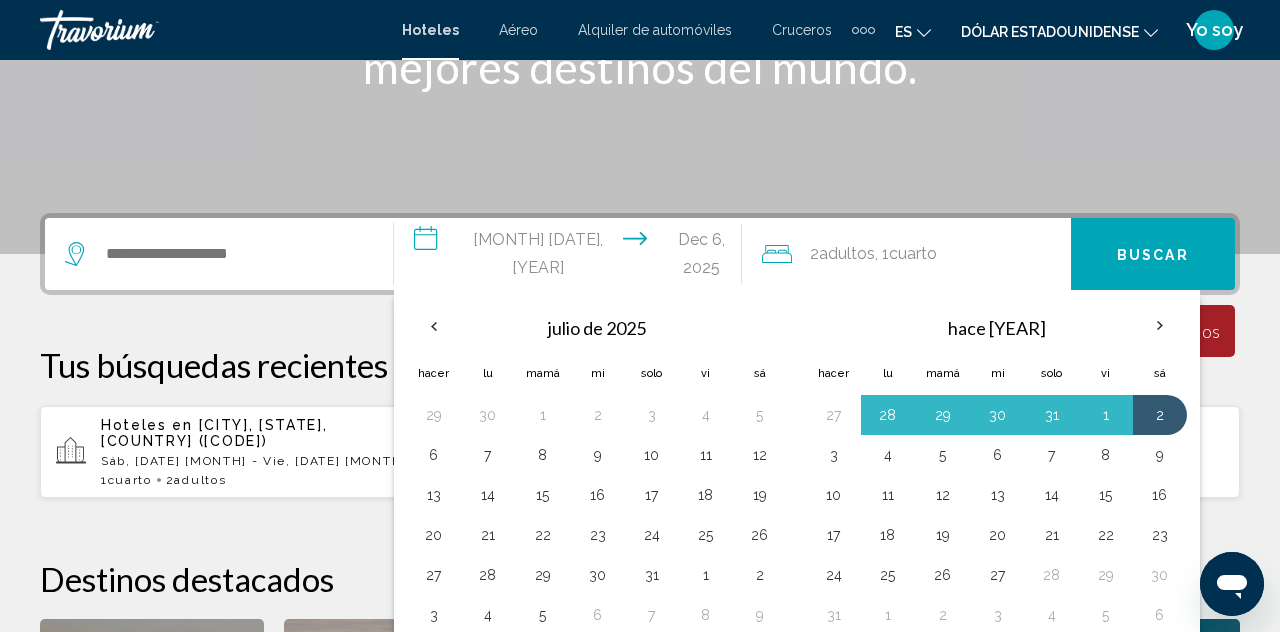 scroll, scrollTop: 338, scrollLeft: 0, axis: vertical 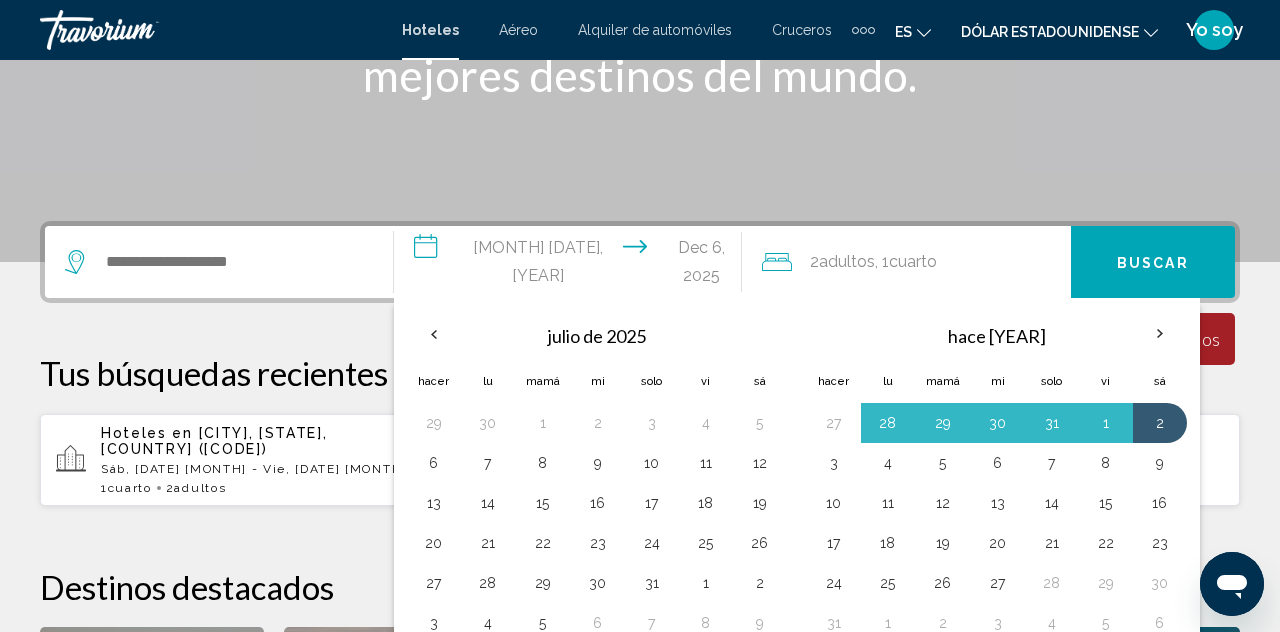 click at bounding box center (434, 334) 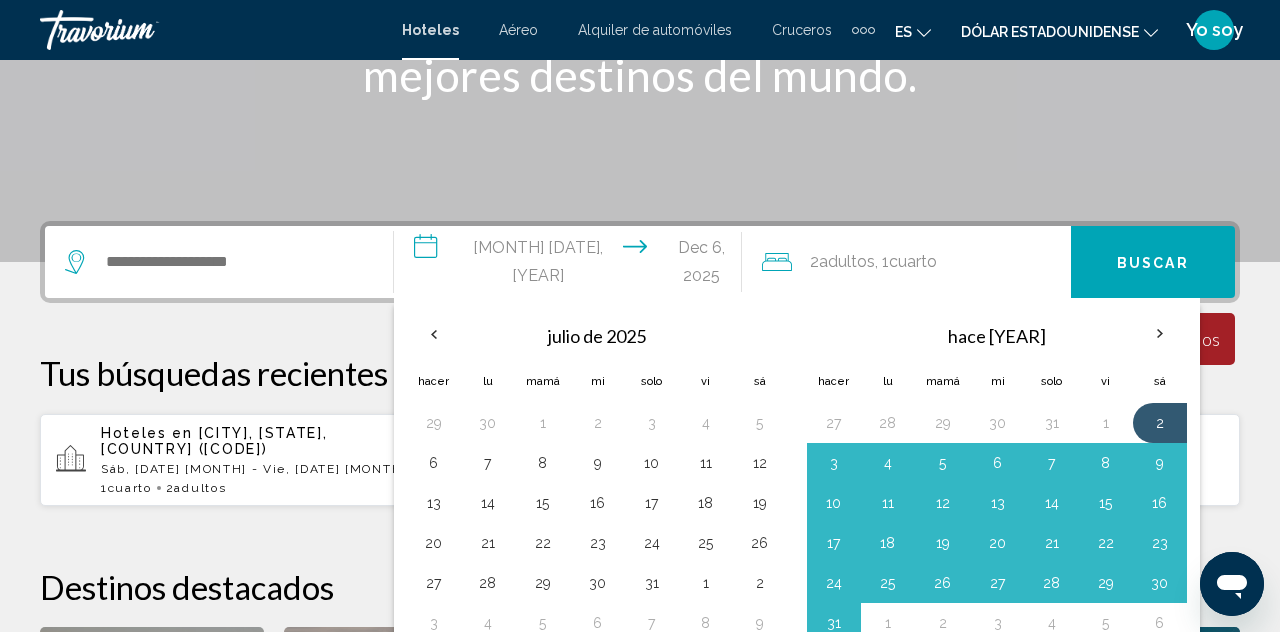 click at bounding box center [434, 334] 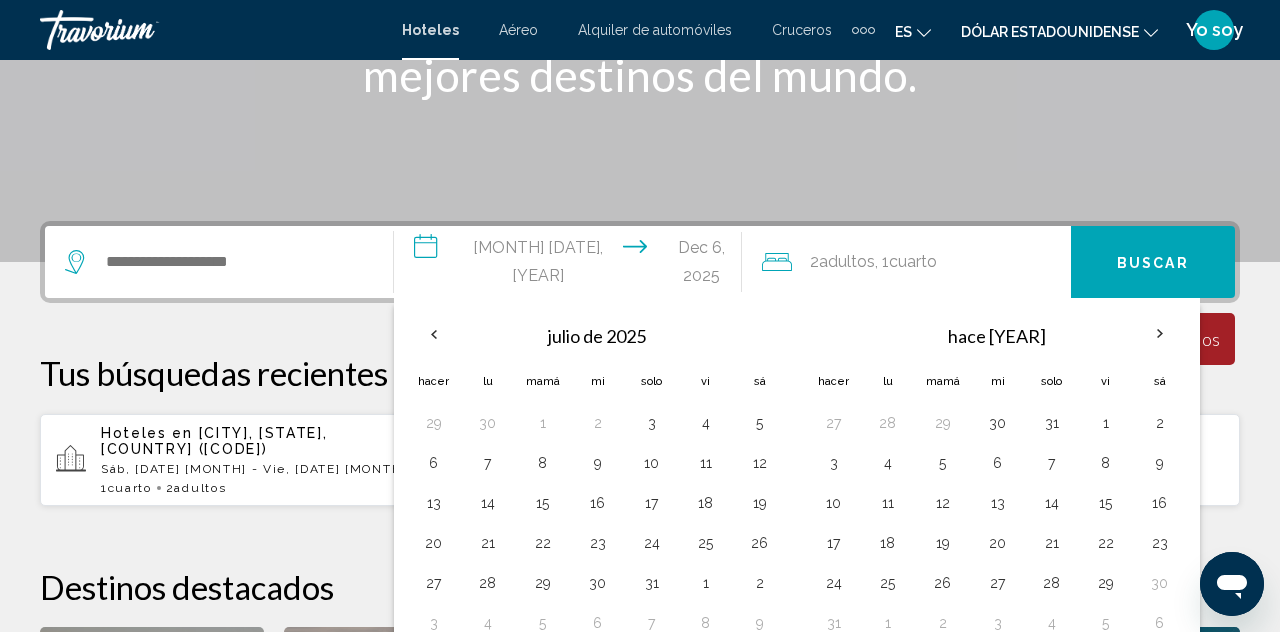 click at bounding box center [434, 334] 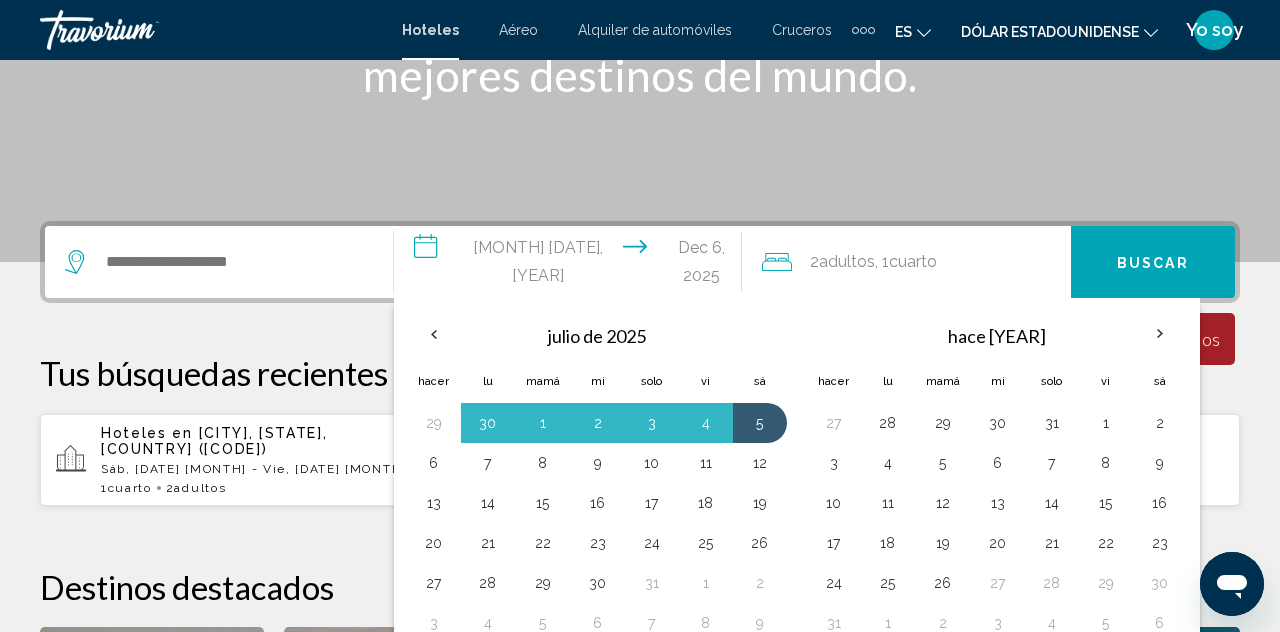click on "hace [YEAR]" at bounding box center [997, 336] 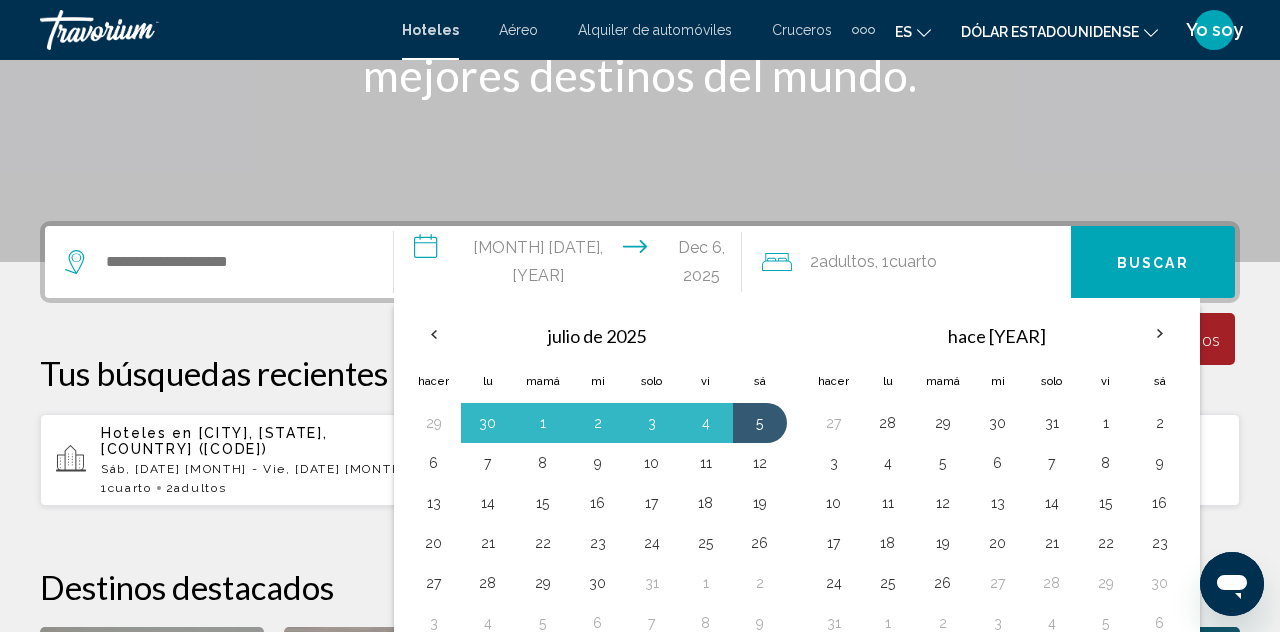 click on "hace [YEAR]" at bounding box center [997, 336] 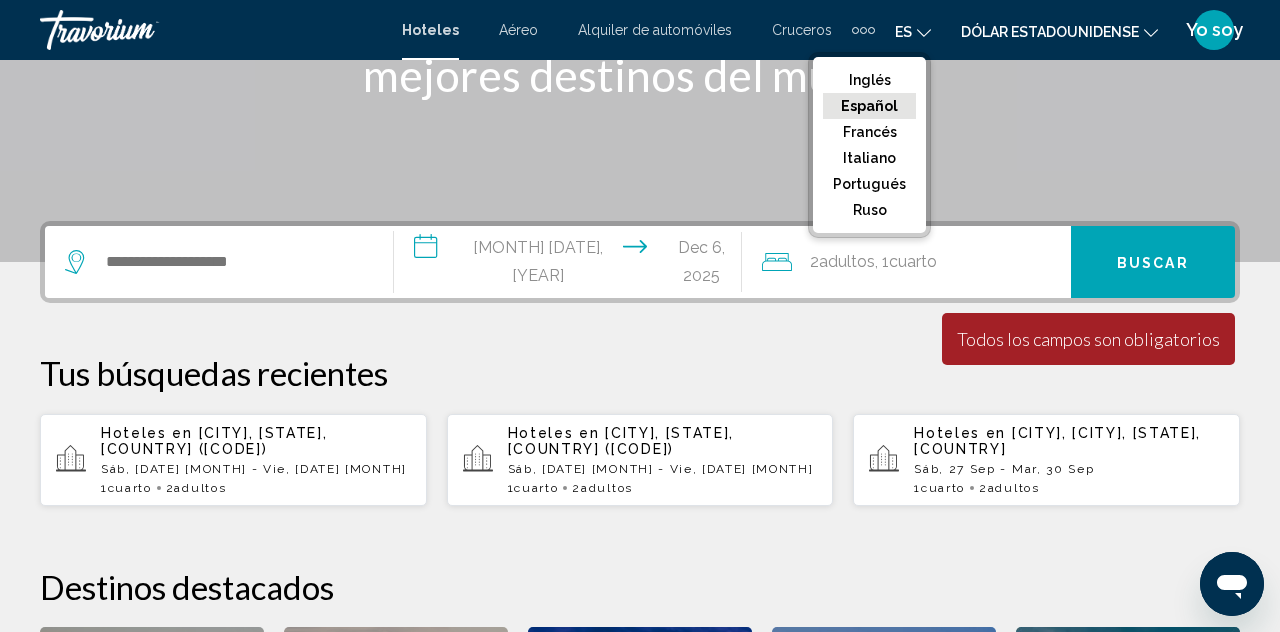 click on "Inglés" 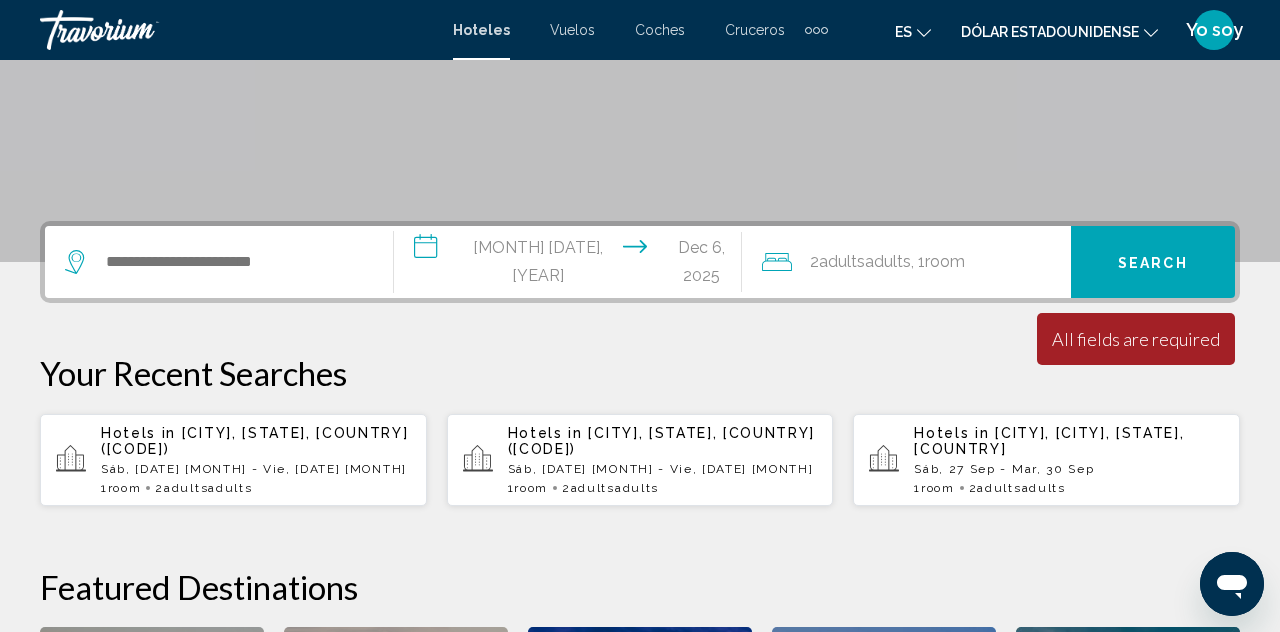click on "**********" at bounding box center [572, 265] 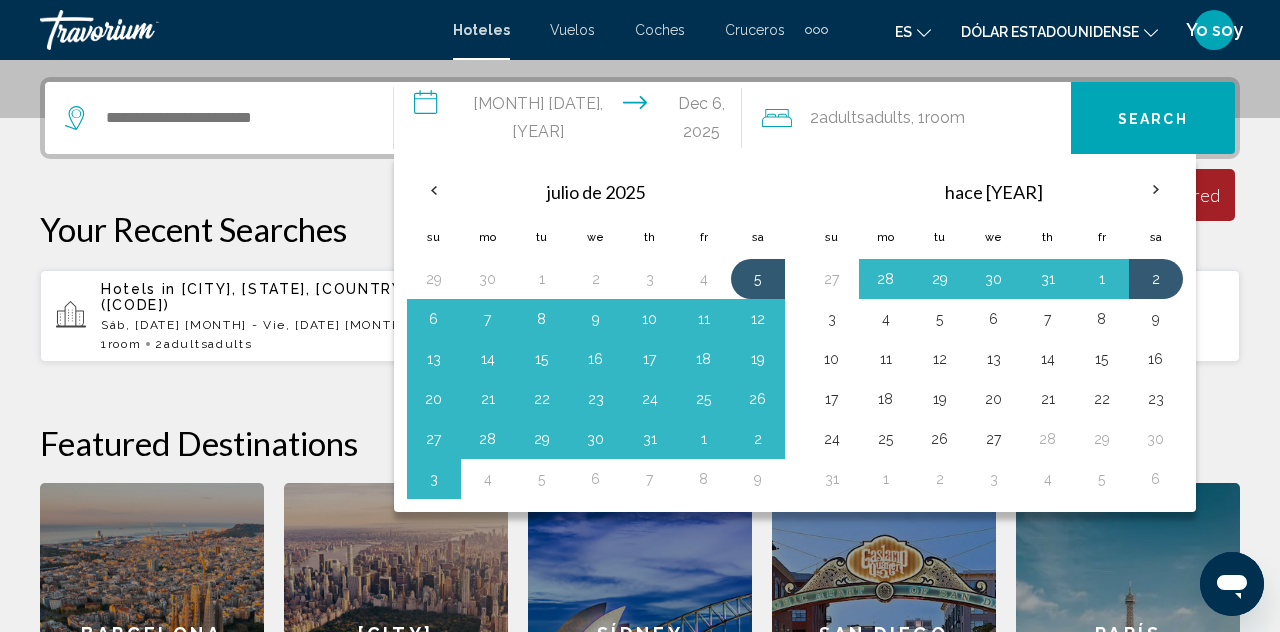 scroll, scrollTop: 494, scrollLeft: 0, axis: vertical 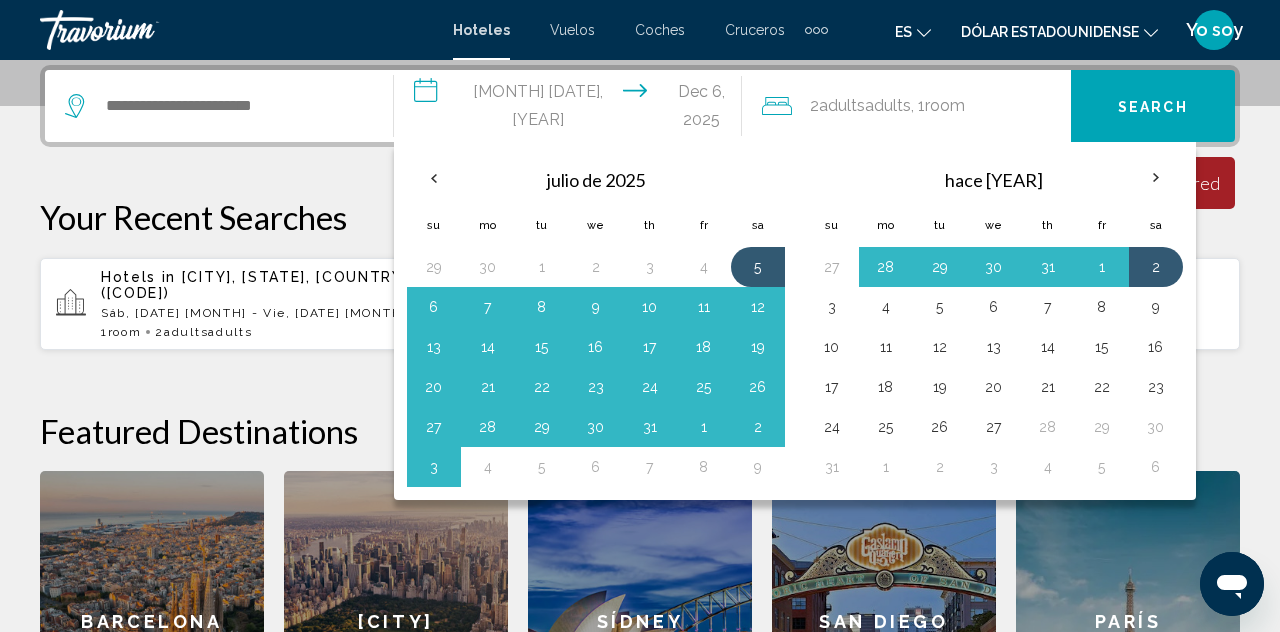 click on "Featured Destinations" 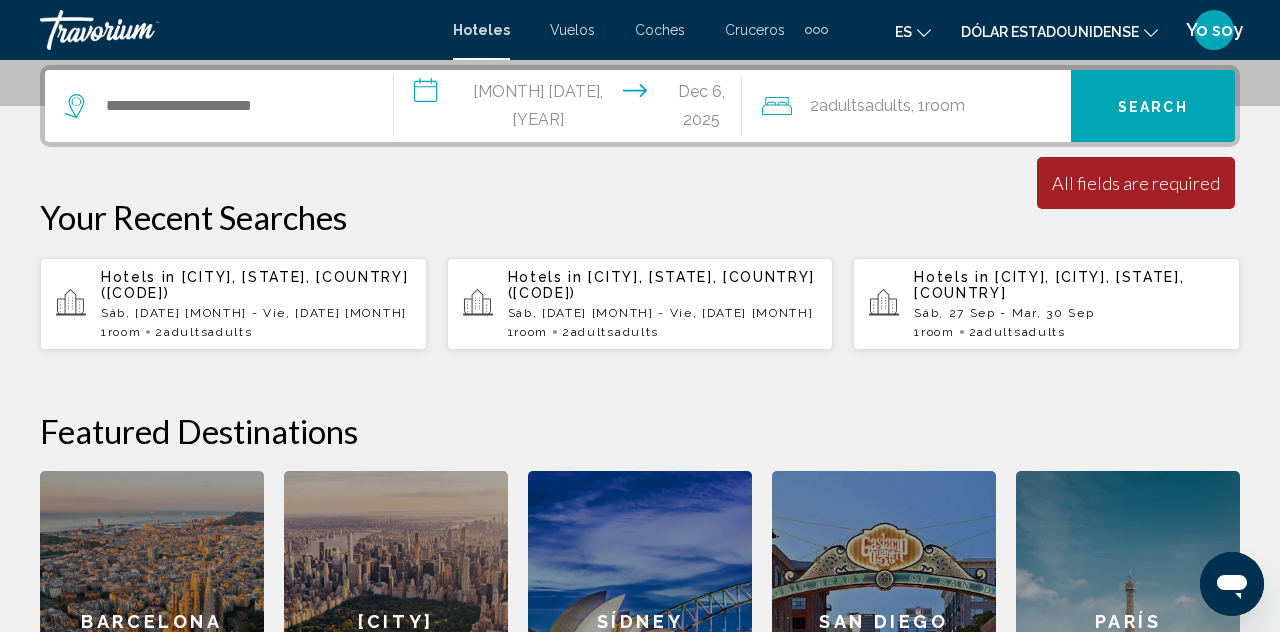 click on "**********" at bounding box center (572, 109) 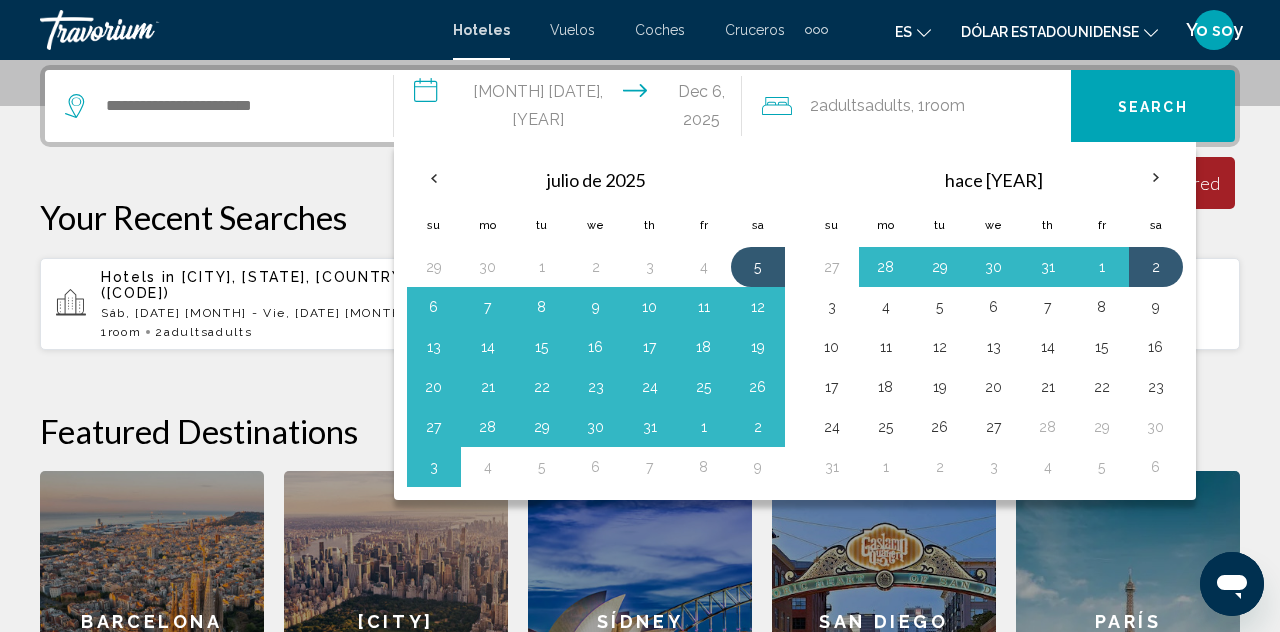 click on "Th" at bounding box center [650, 225] 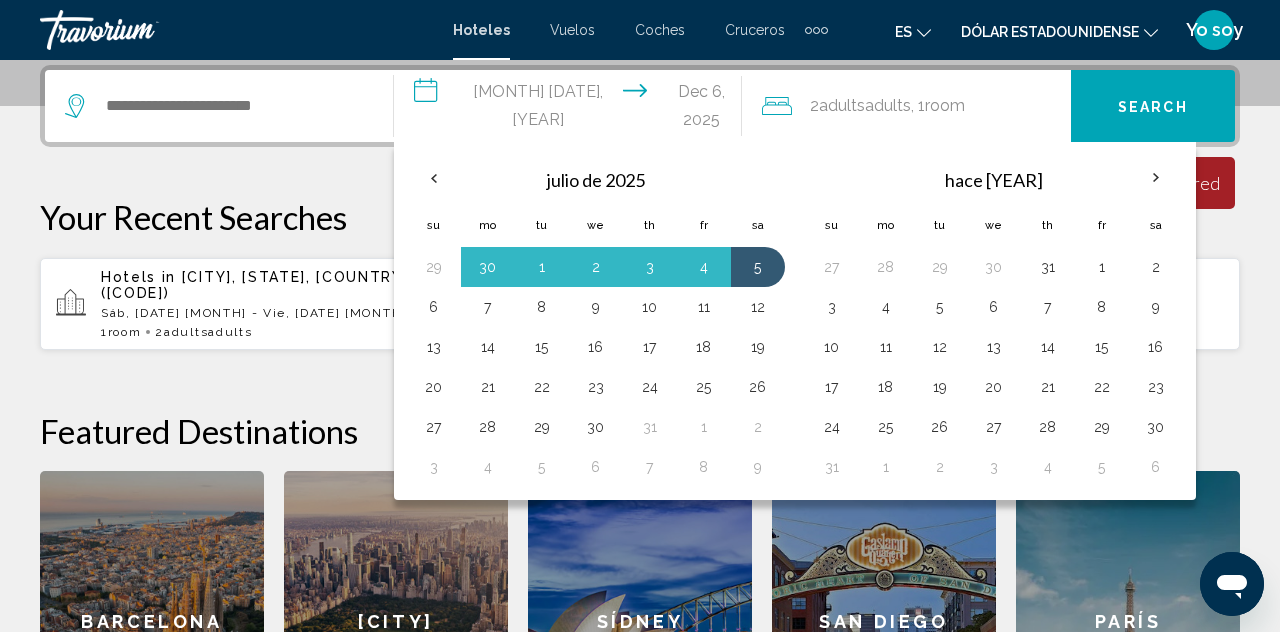 click at bounding box center (1156, 178) 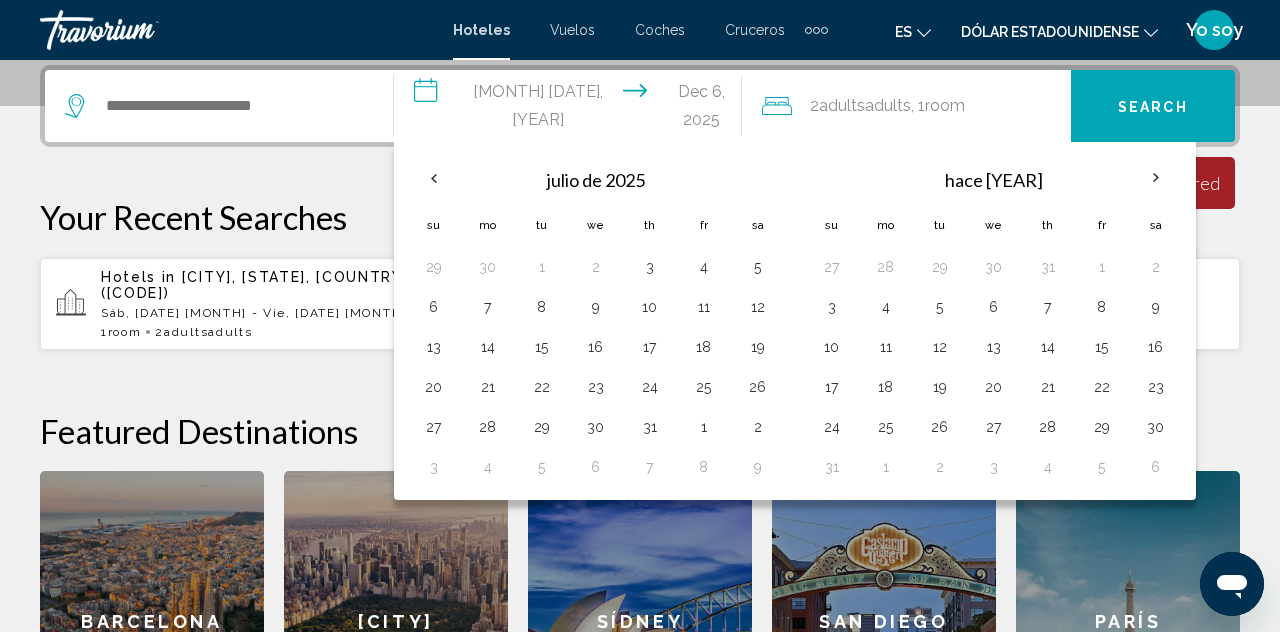 click at bounding box center [1156, 178] 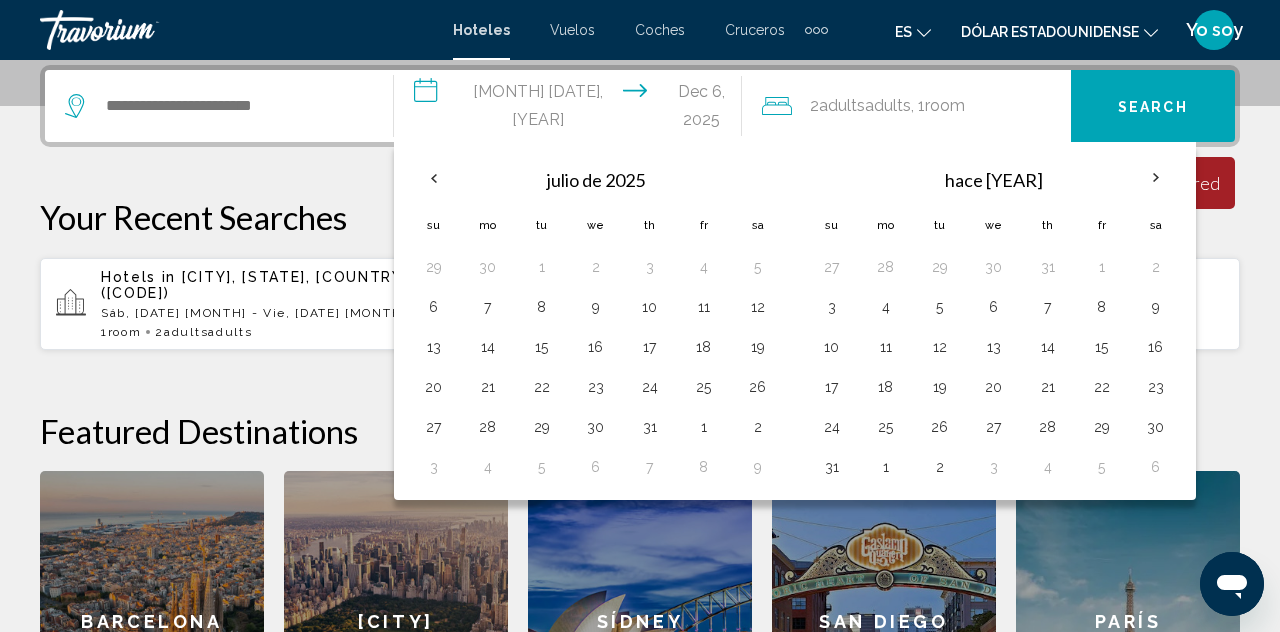 click at bounding box center (1156, 178) 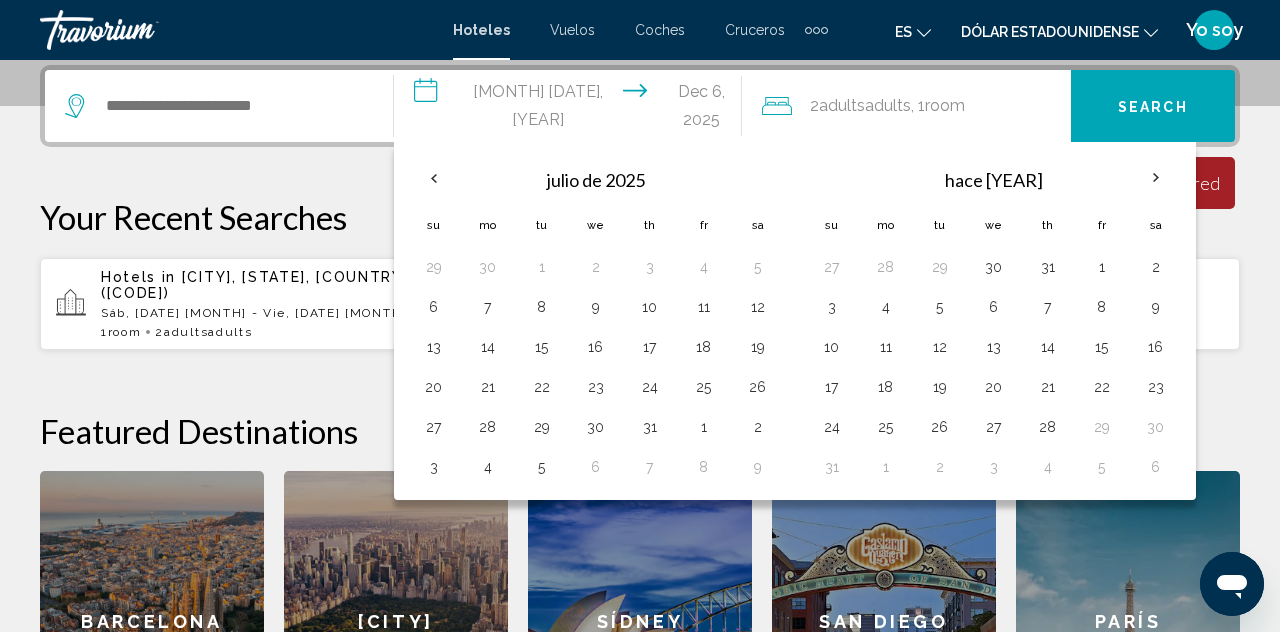 click at bounding box center [140, 30] 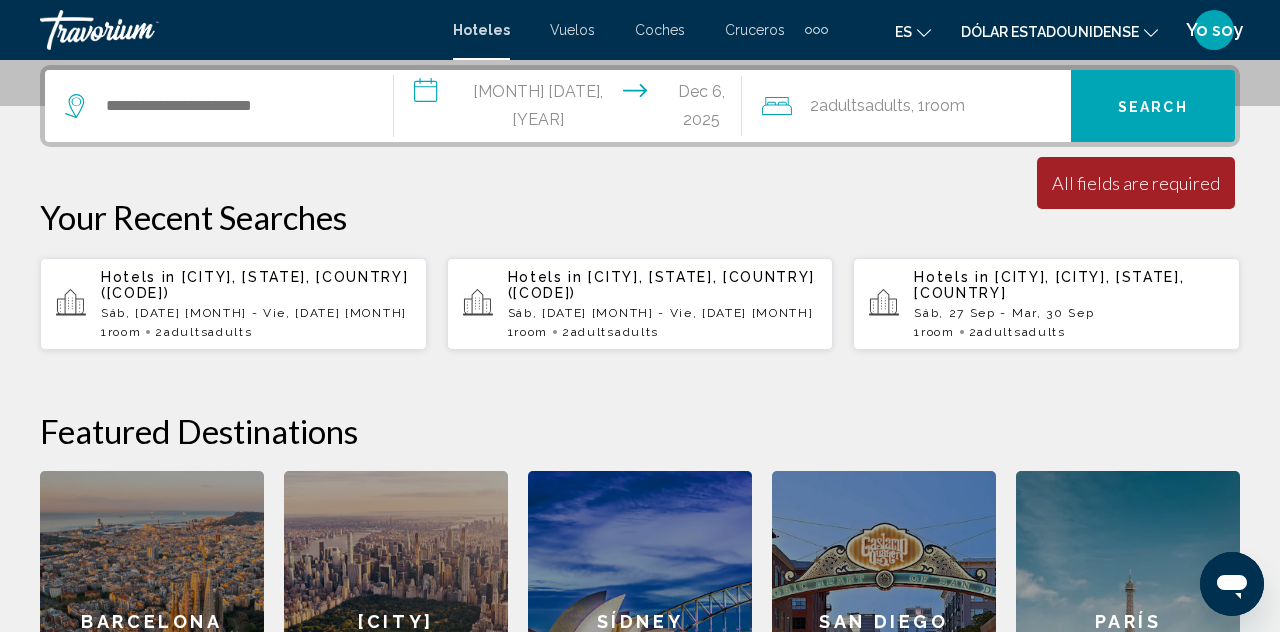click on "Cruceros" at bounding box center (755, 30) 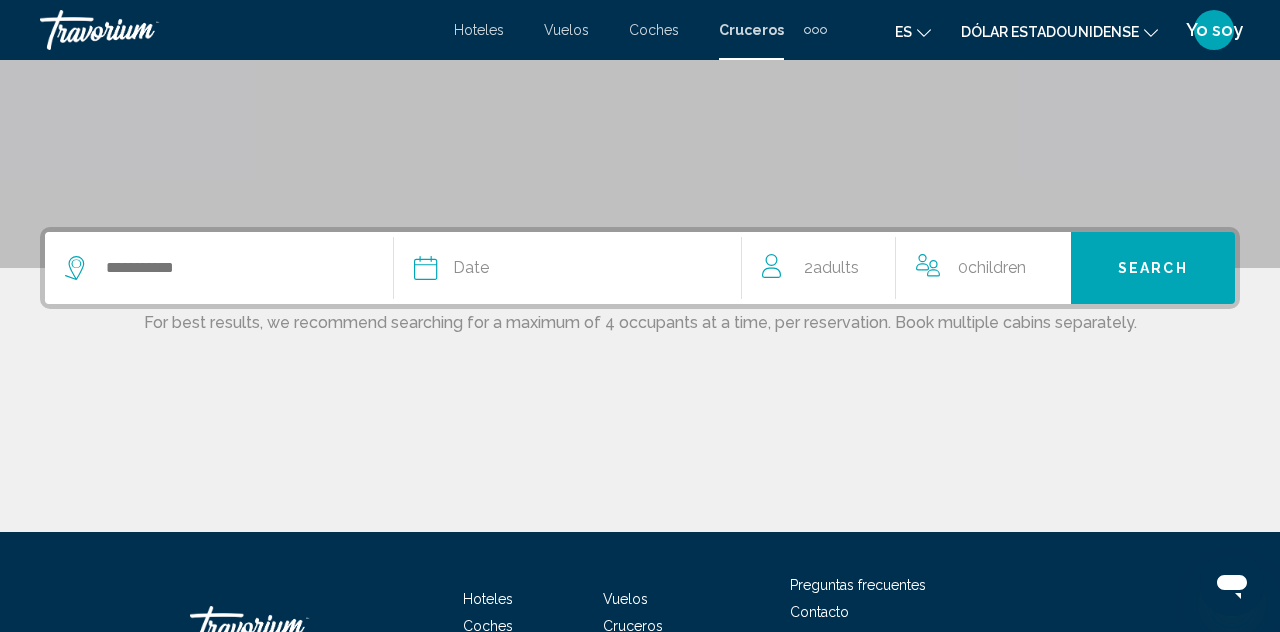 scroll, scrollTop: 380, scrollLeft: 0, axis: vertical 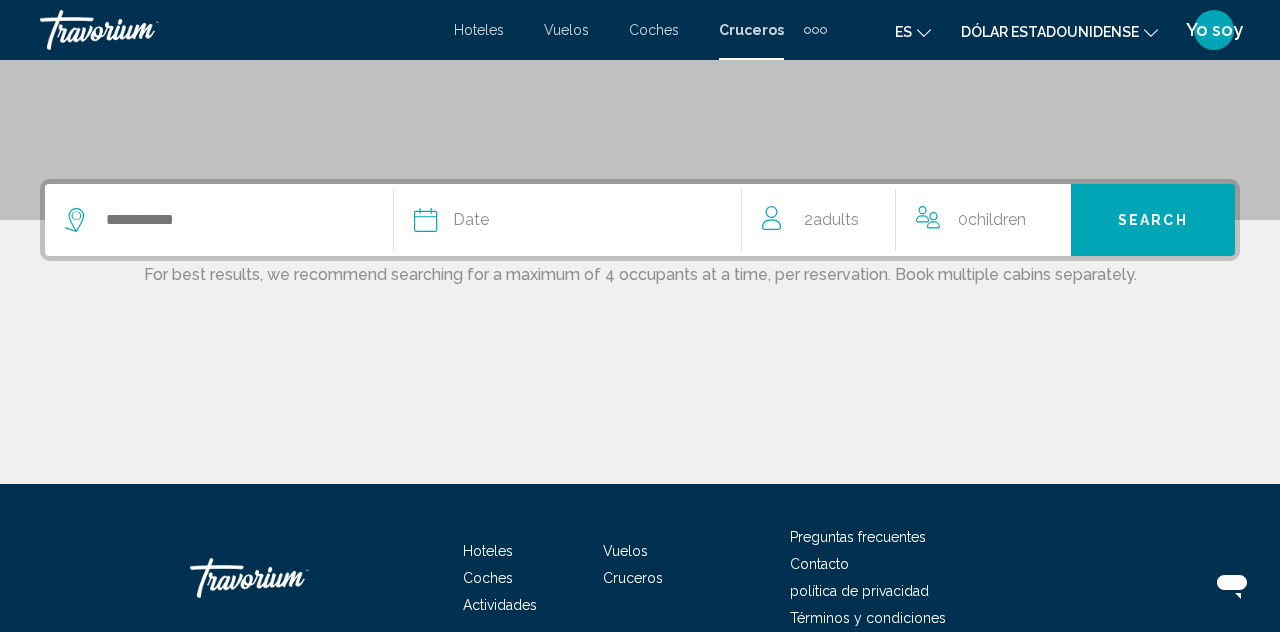 click on "Cruceros" at bounding box center [633, 578] 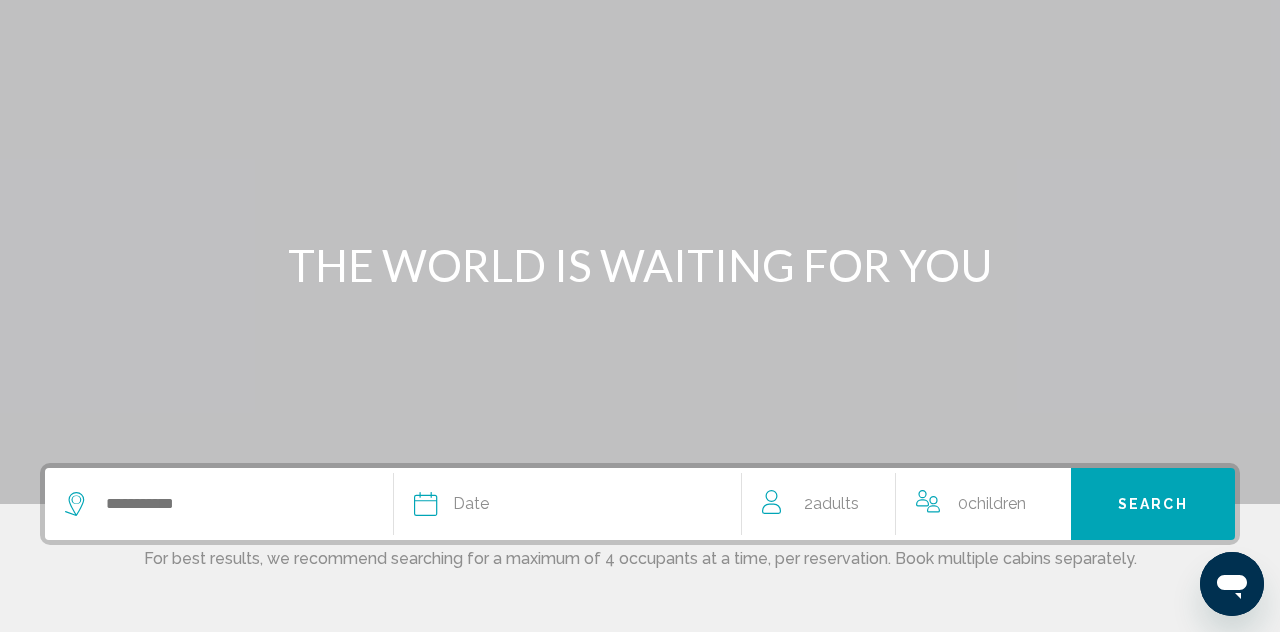 scroll, scrollTop: 102, scrollLeft: 0, axis: vertical 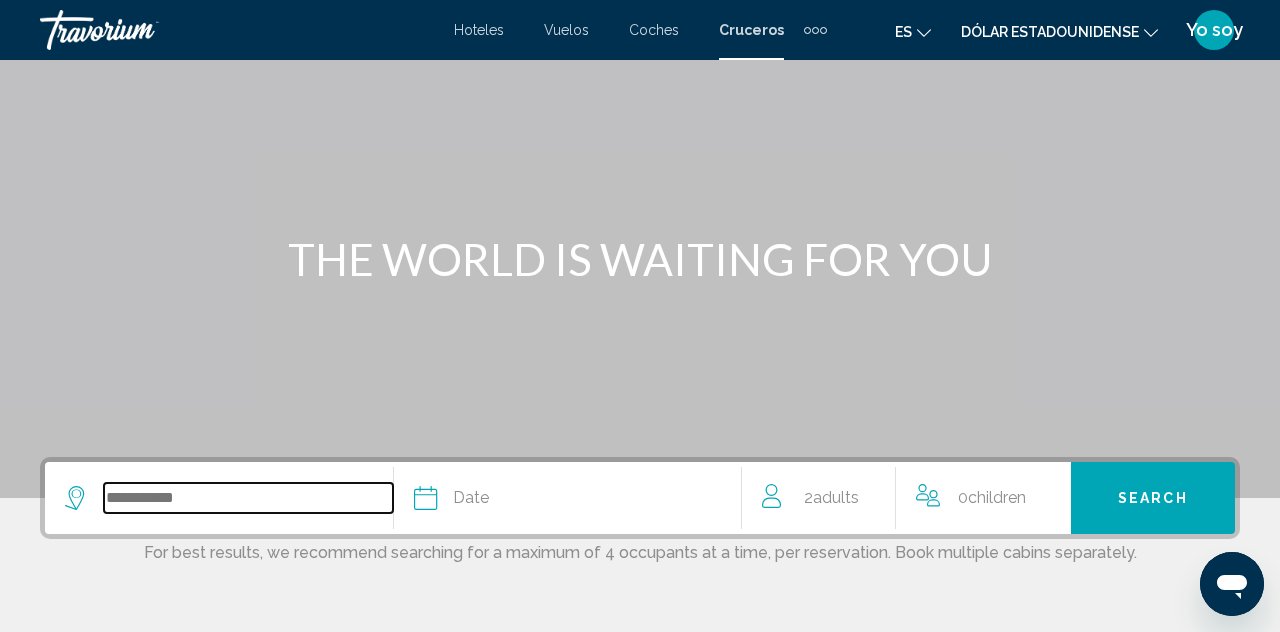 click at bounding box center (248, 498) 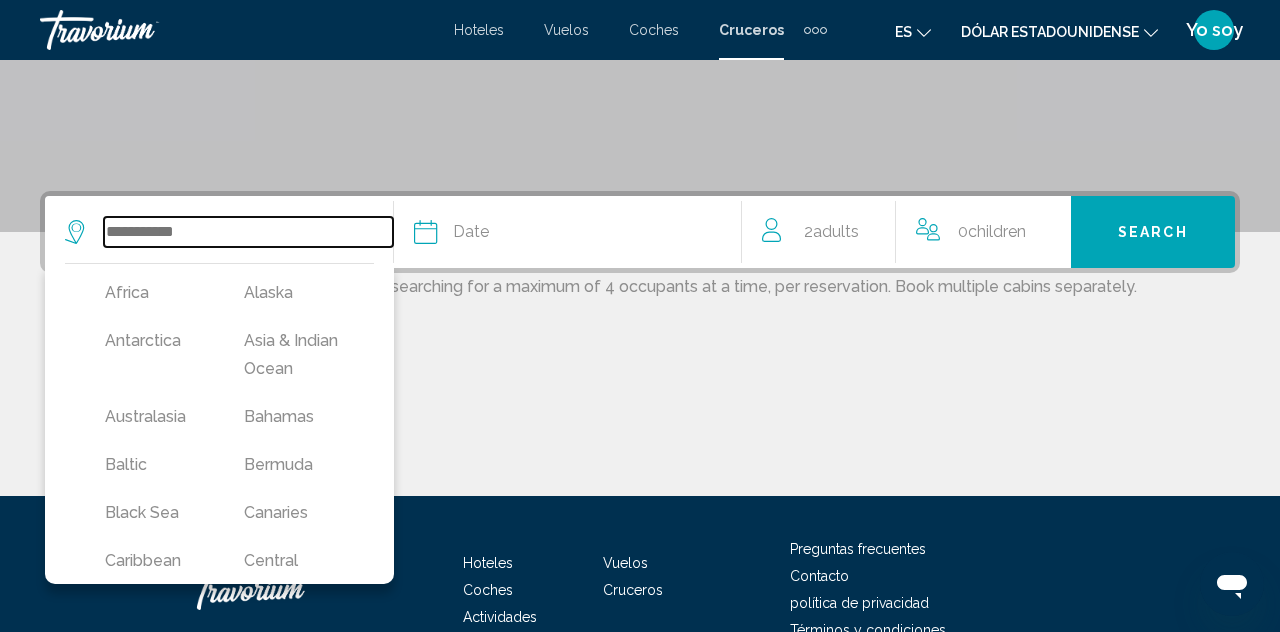 scroll, scrollTop: 380, scrollLeft: 0, axis: vertical 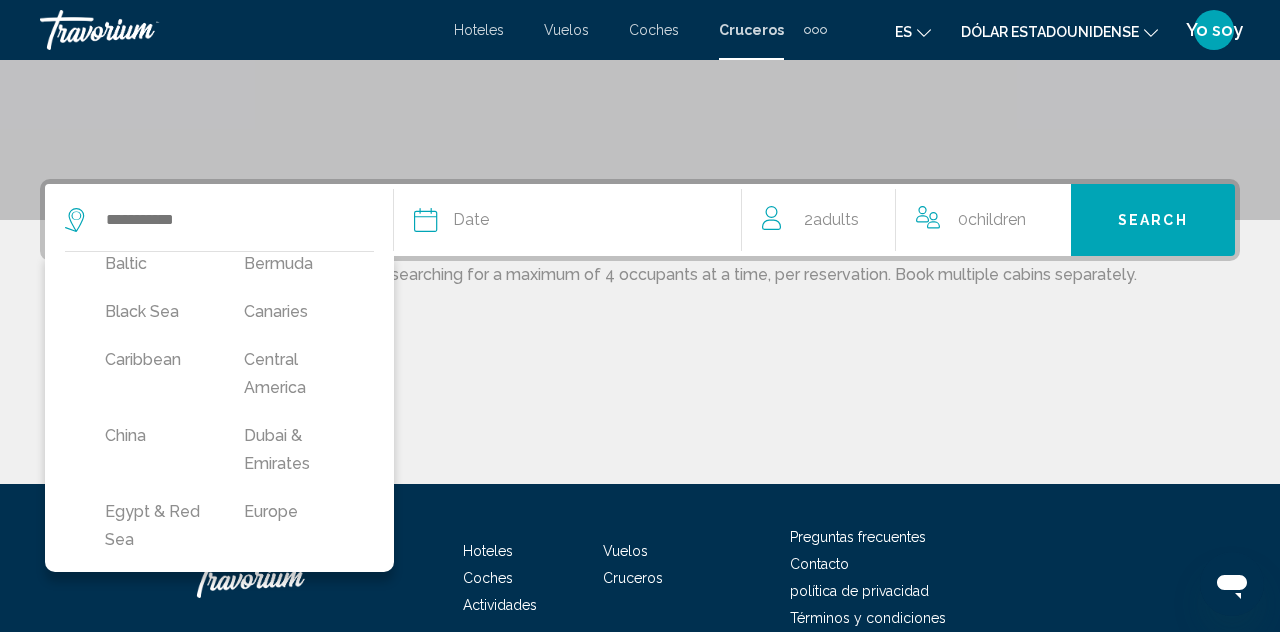 click on "Caribbean" at bounding box center [154, 360] 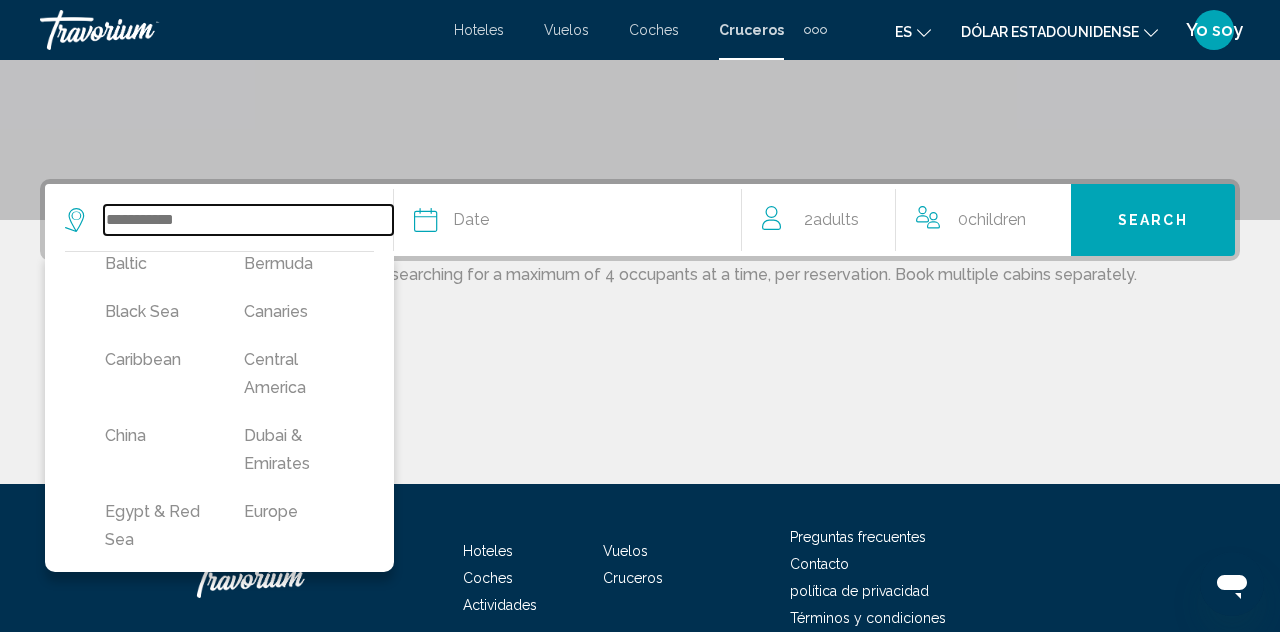 type on "*********" 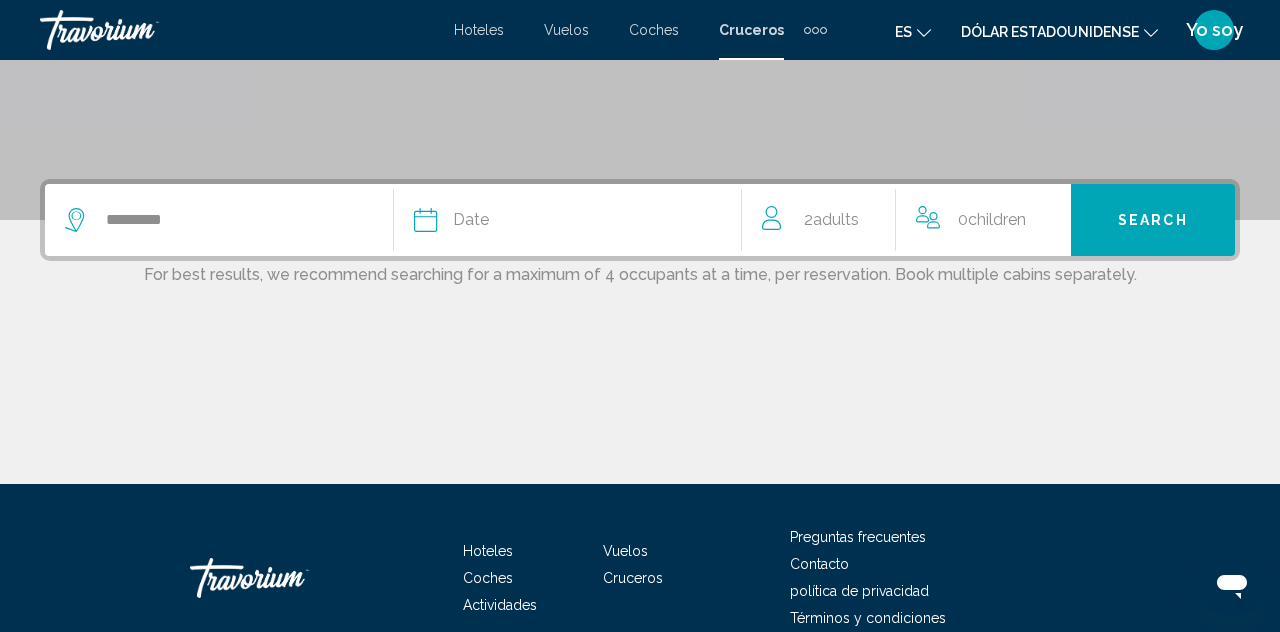 click on "Date" 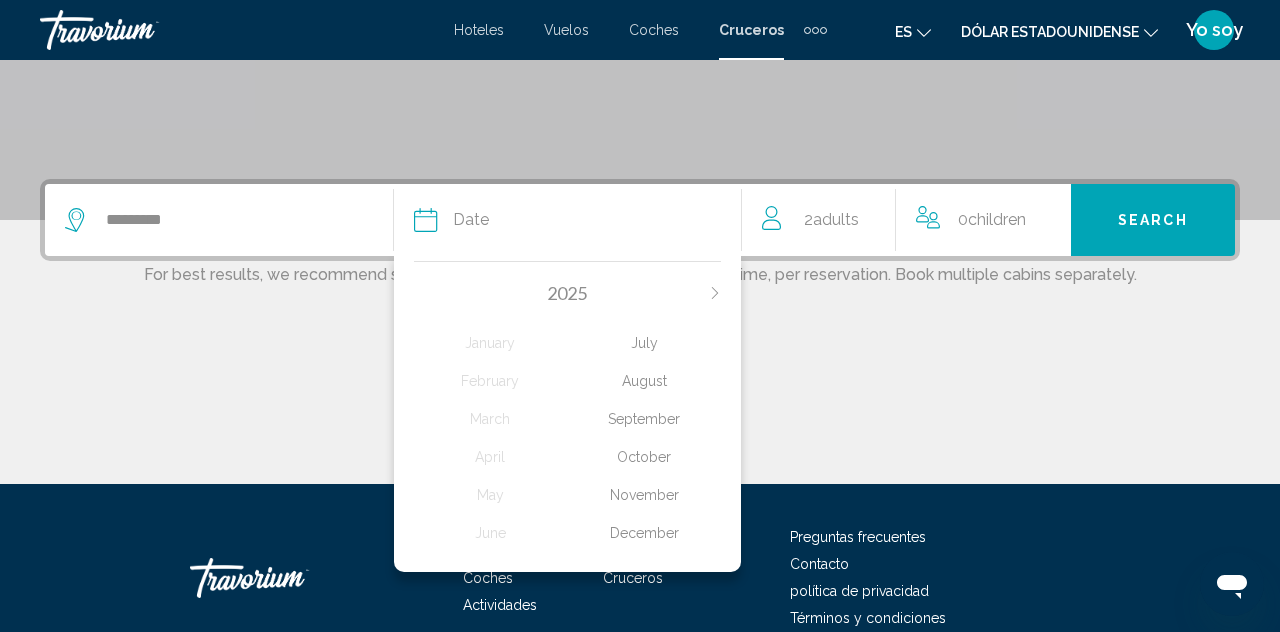 click on "September" 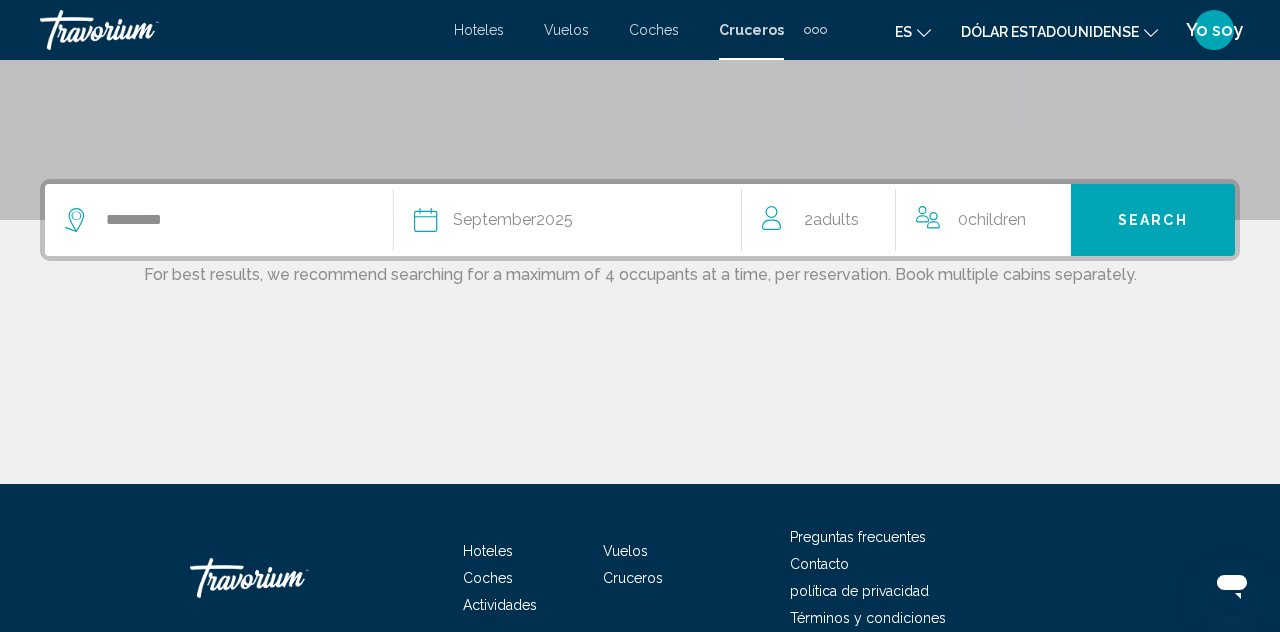 click on "Search" at bounding box center [1153, 220] 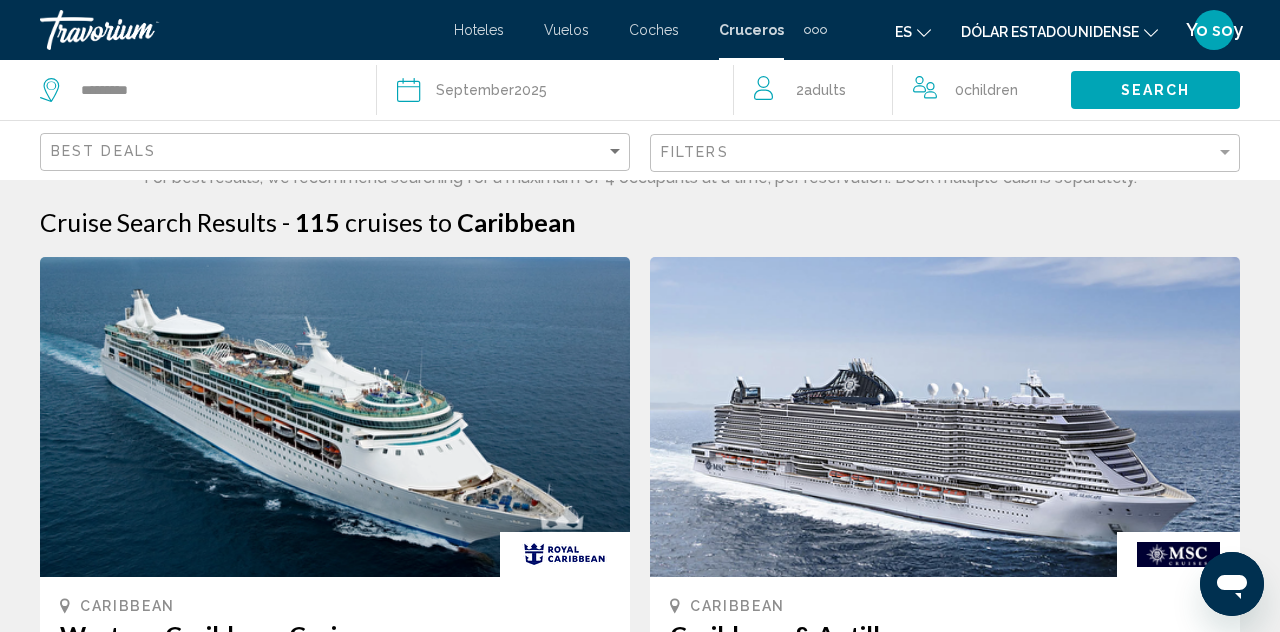 scroll, scrollTop: 14, scrollLeft: 0, axis: vertical 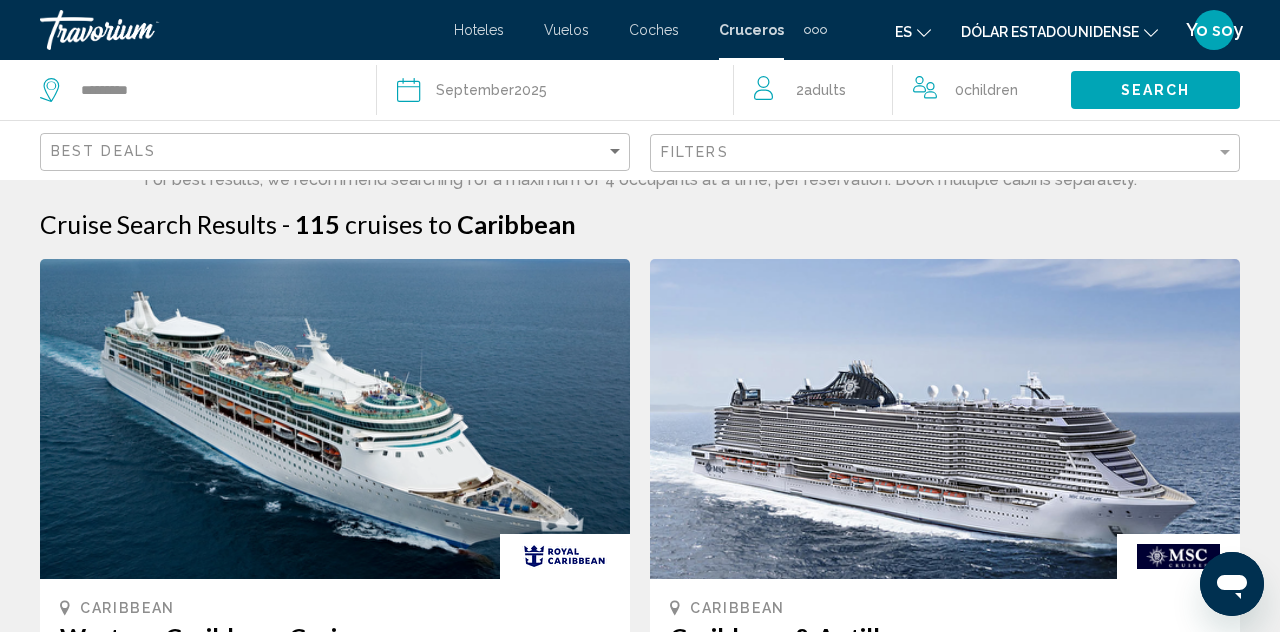 click on "es
English Español Français Italiano Português русский" 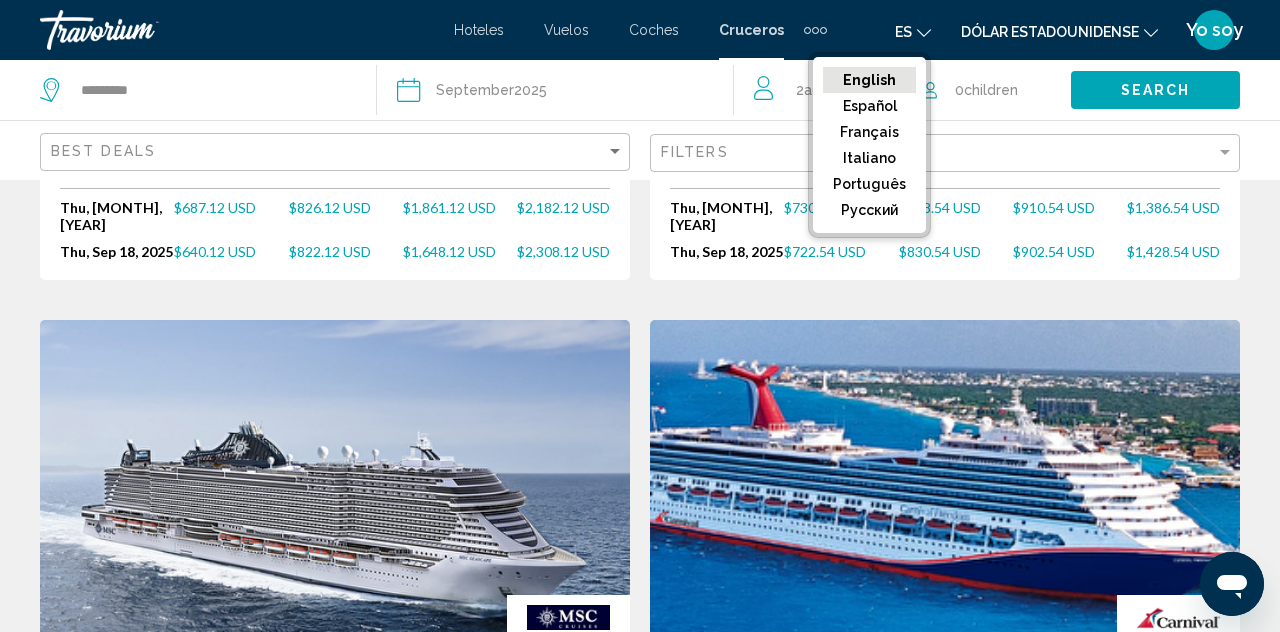 scroll, scrollTop: 852, scrollLeft: 0, axis: vertical 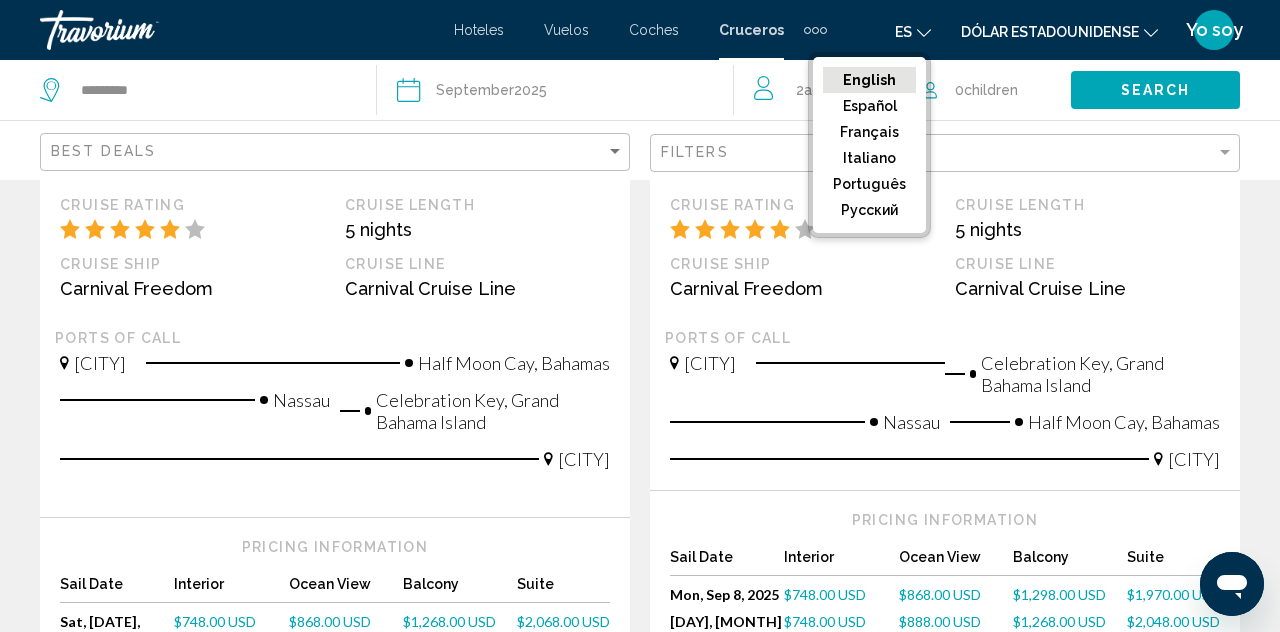 click on "Español" 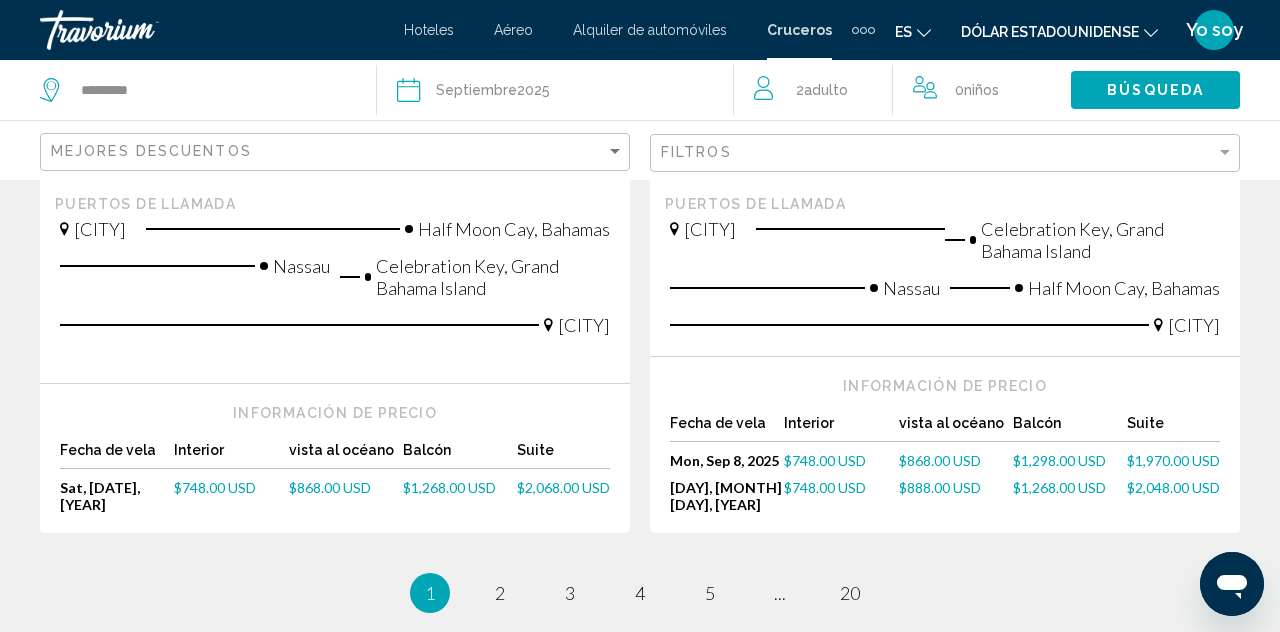 scroll, scrollTop: 2526, scrollLeft: 0, axis: vertical 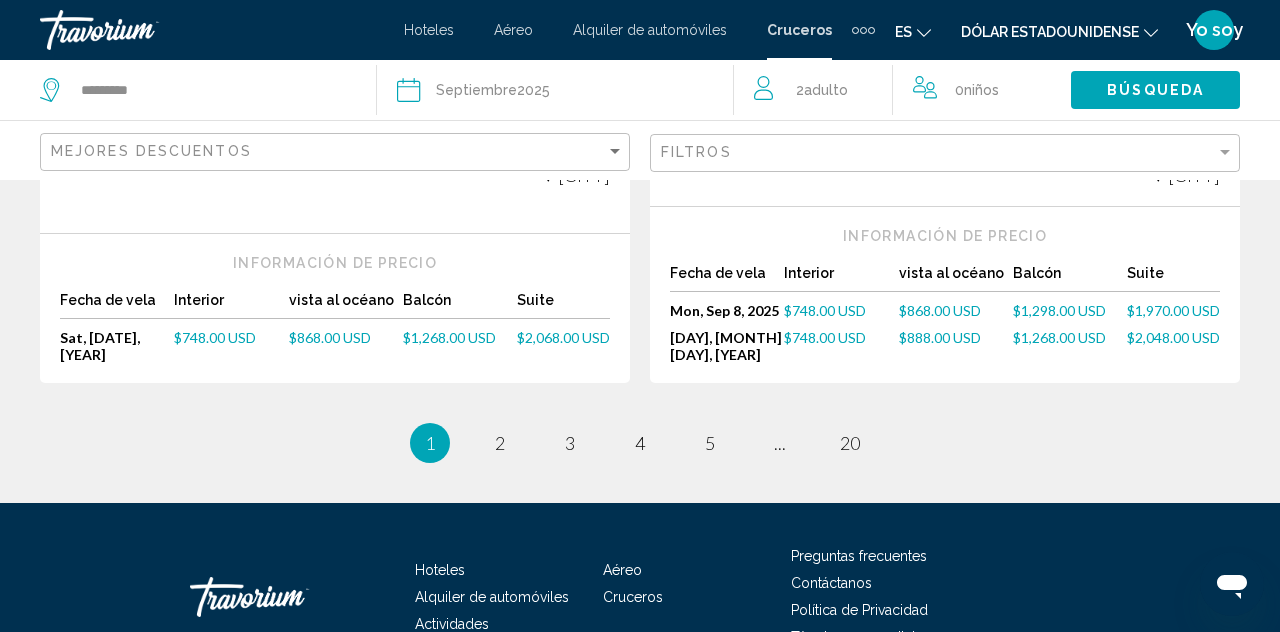click on "page  2" at bounding box center [500, 443] 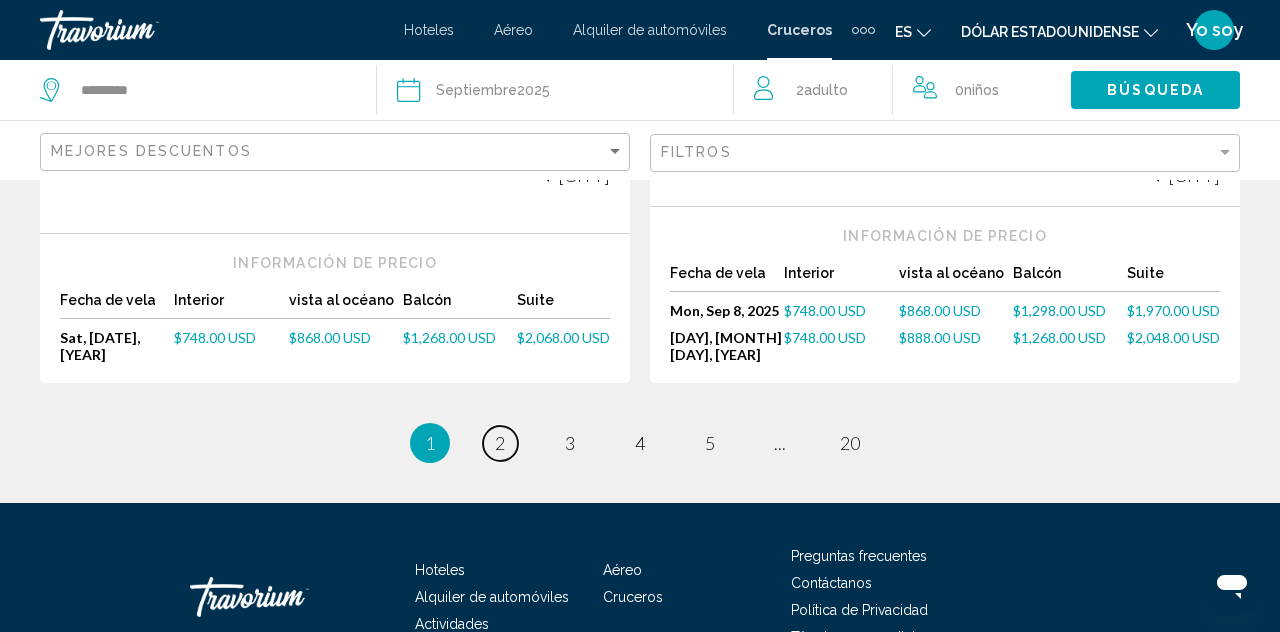 click on "page  2" at bounding box center [500, 443] 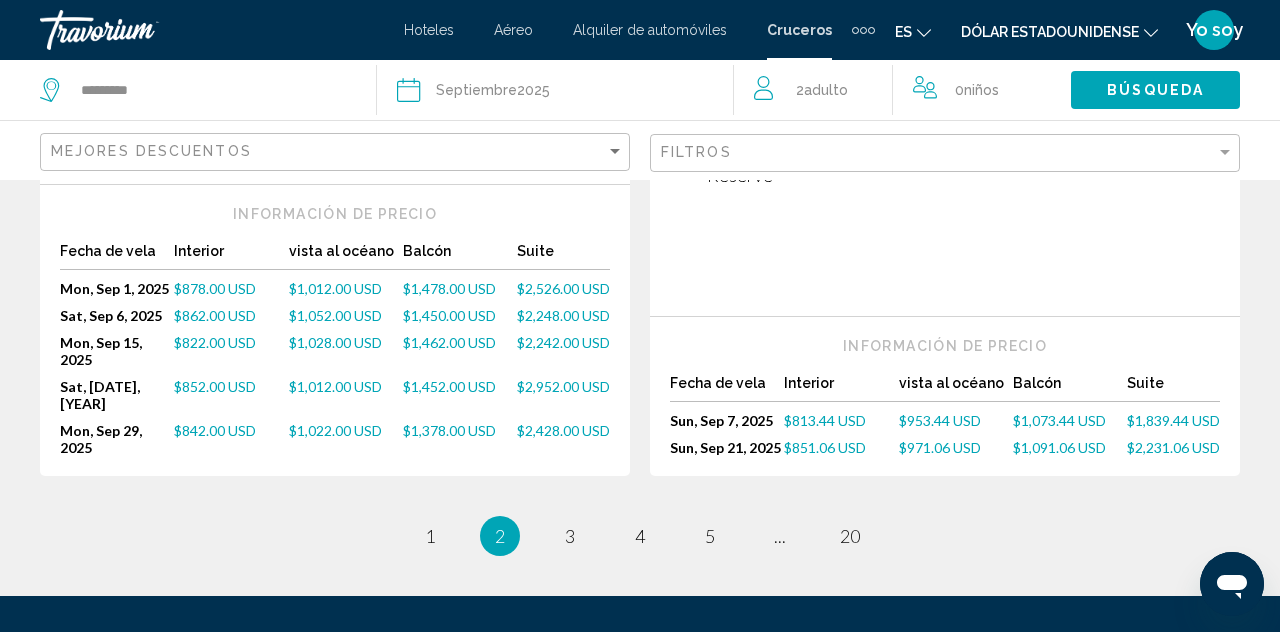scroll, scrollTop: 2576, scrollLeft: 0, axis: vertical 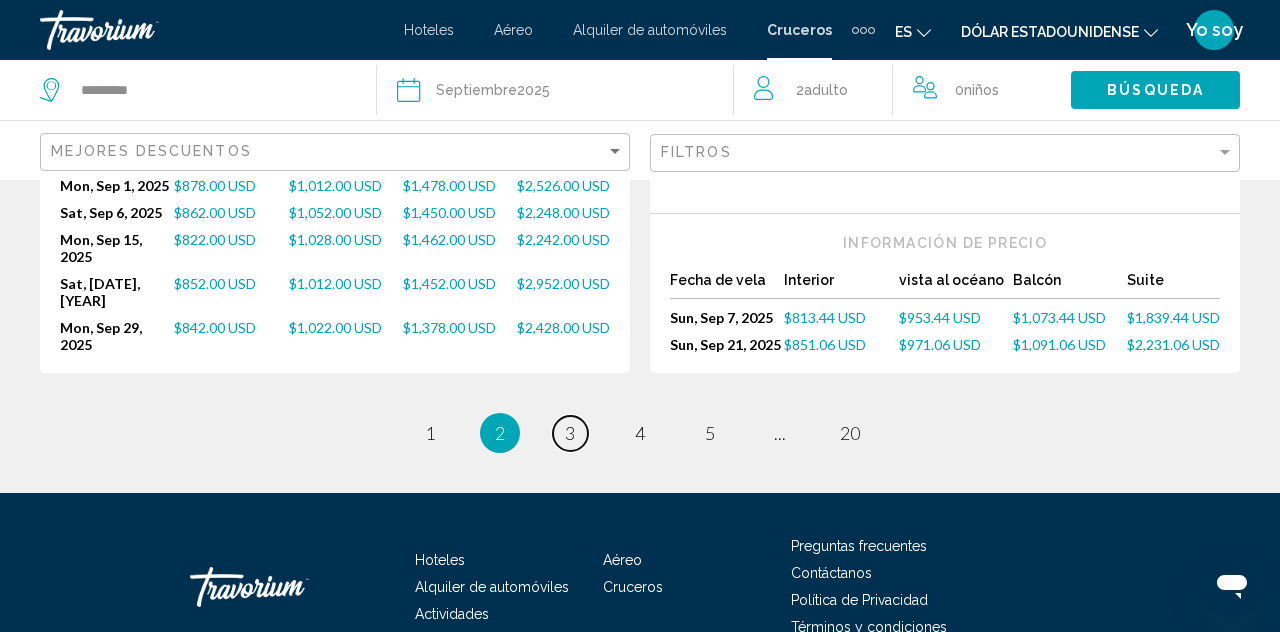 click on "page  3" at bounding box center [570, 433] 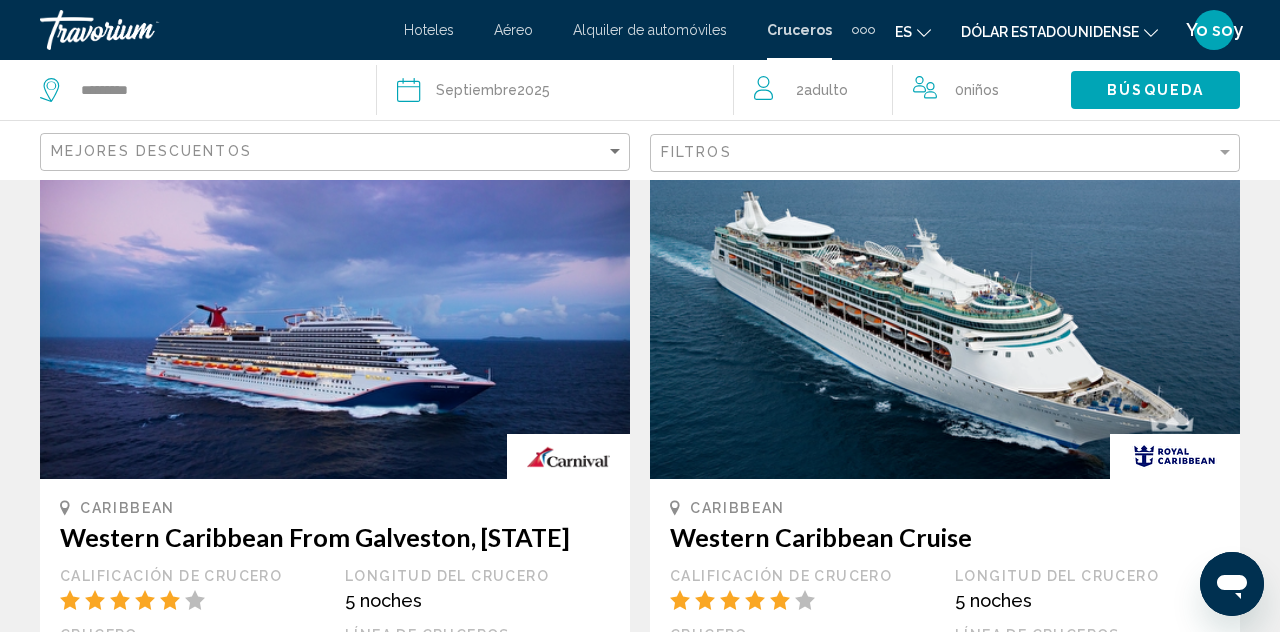 scroll, scrollTop: 1872, scrollLeft: 0, axis: vertical 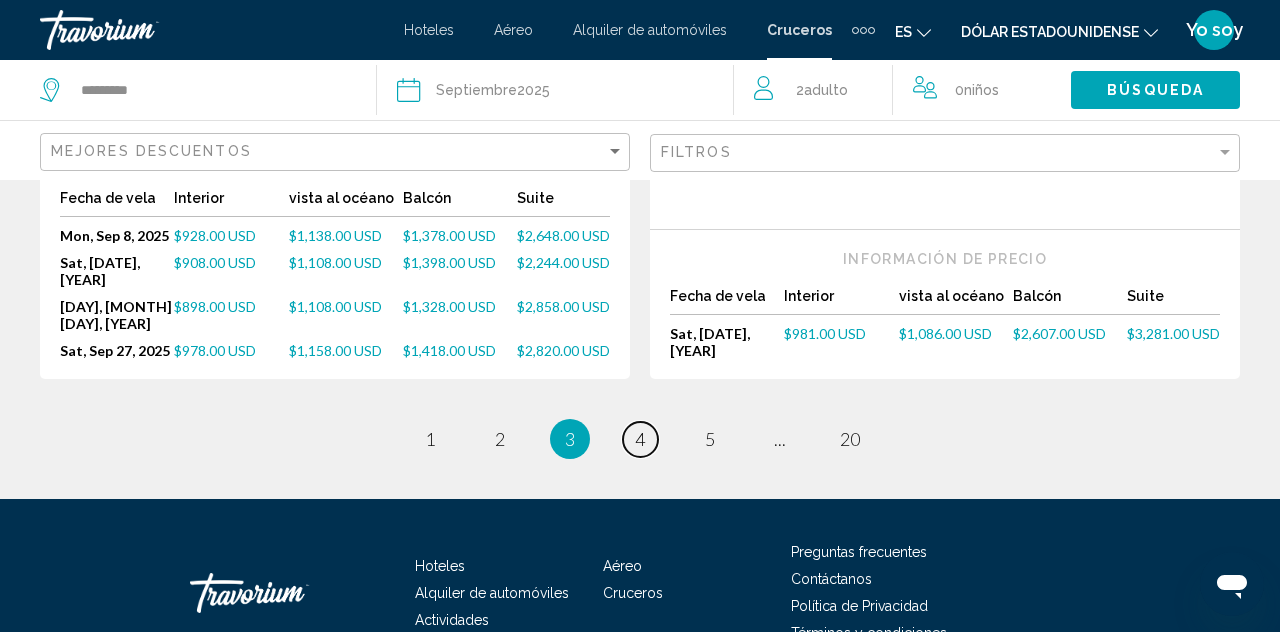 click on "4" at bounding box center [640, 439] 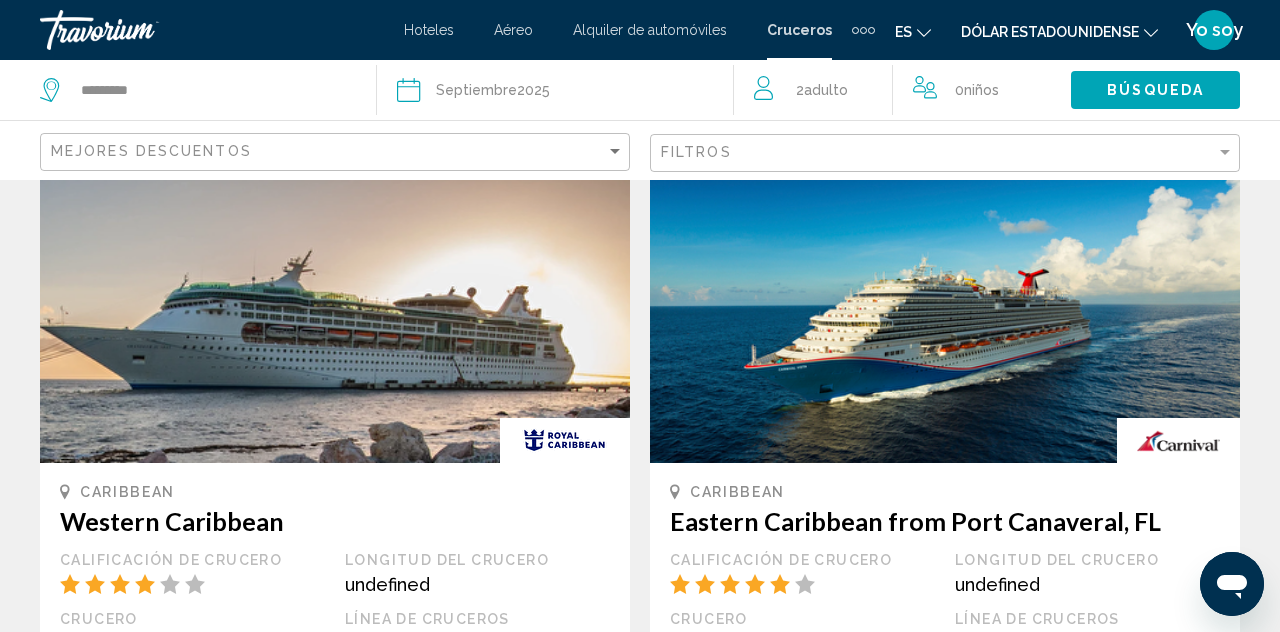 scroll, scrollTop: 1864, scrollLeft: 0, axis: vertical 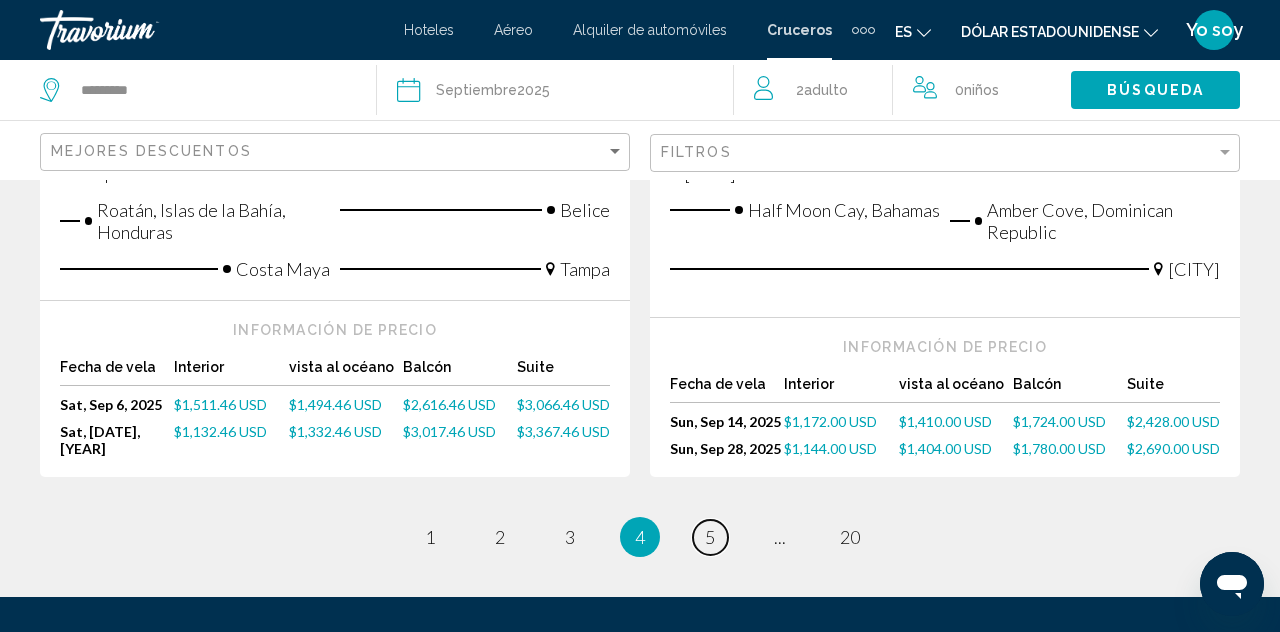 click on "page  5" at bounding box center [710, 537] 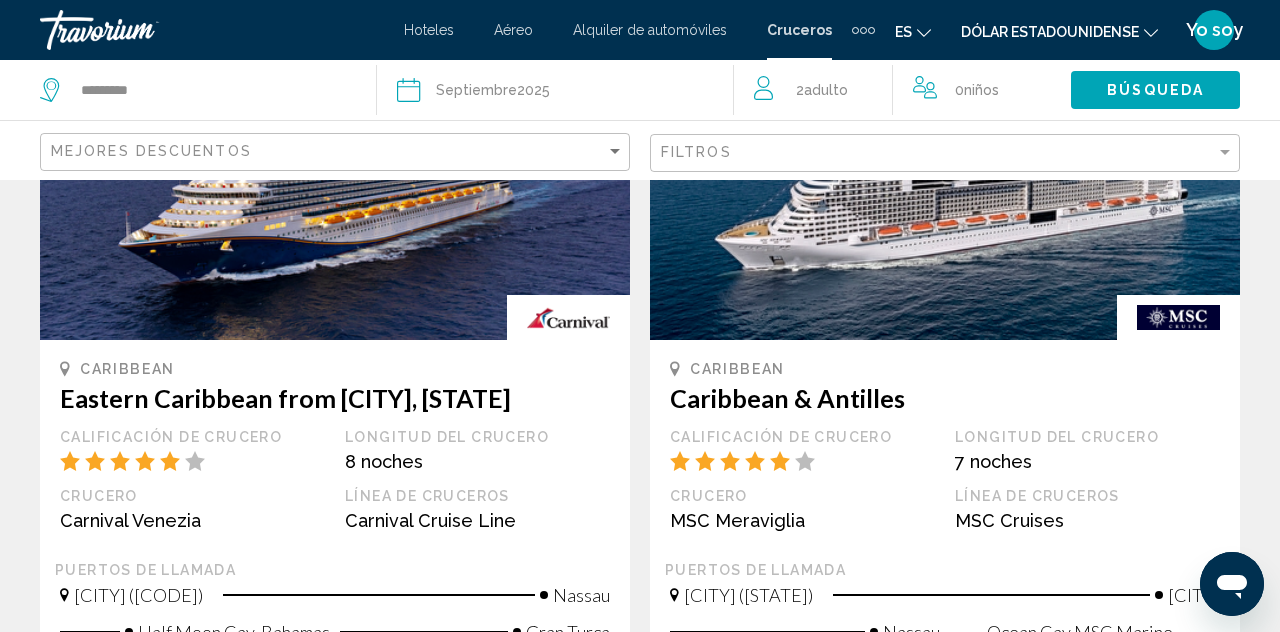 scroll, scrollTop: 2004, scrollLeft: 0, axis: vertical 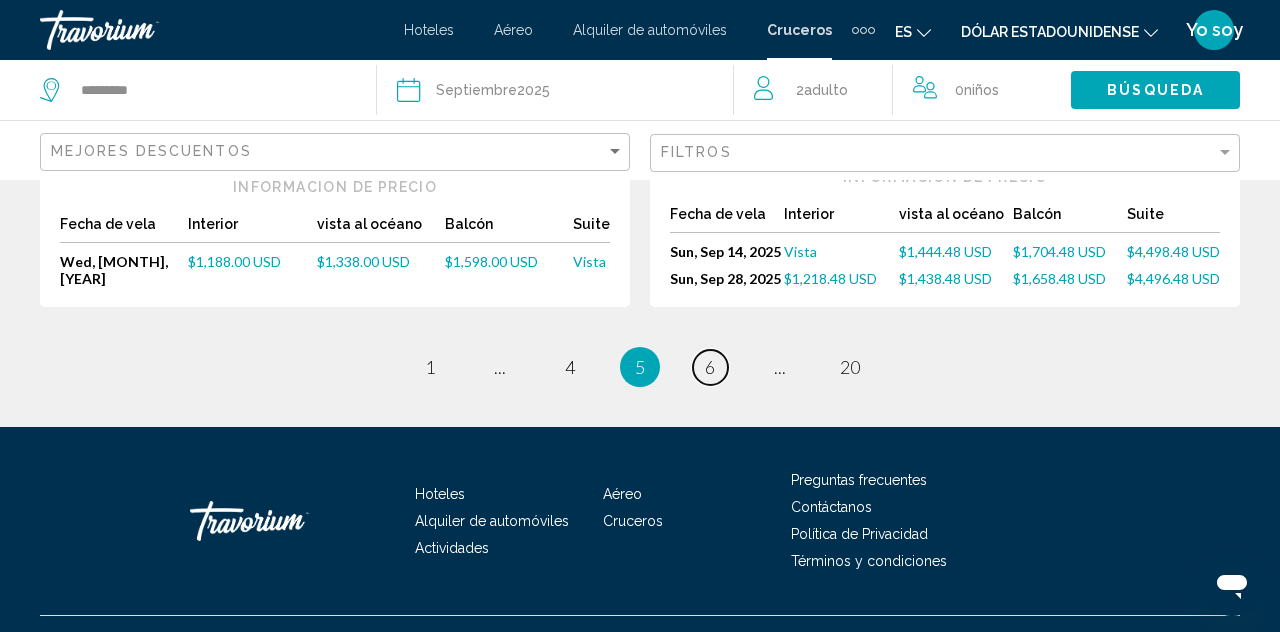 click on "6" at bounding box center (710, 367) 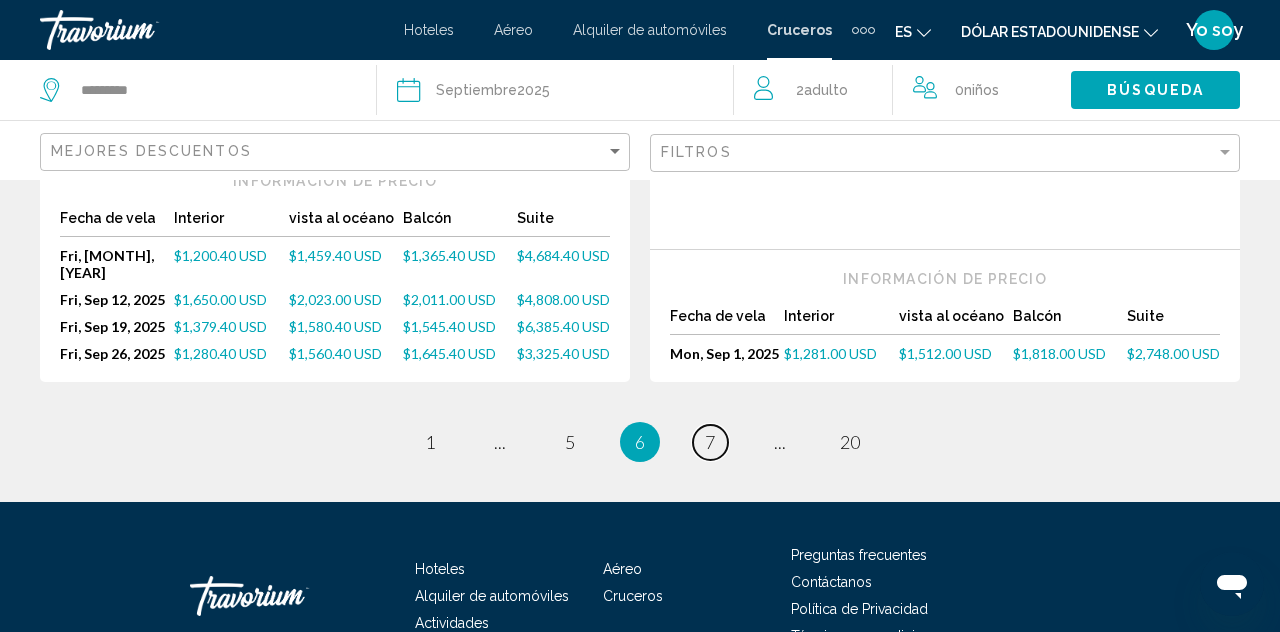 scroll, scrollTop: 2522, scrollLeft: 0, axis: vertical 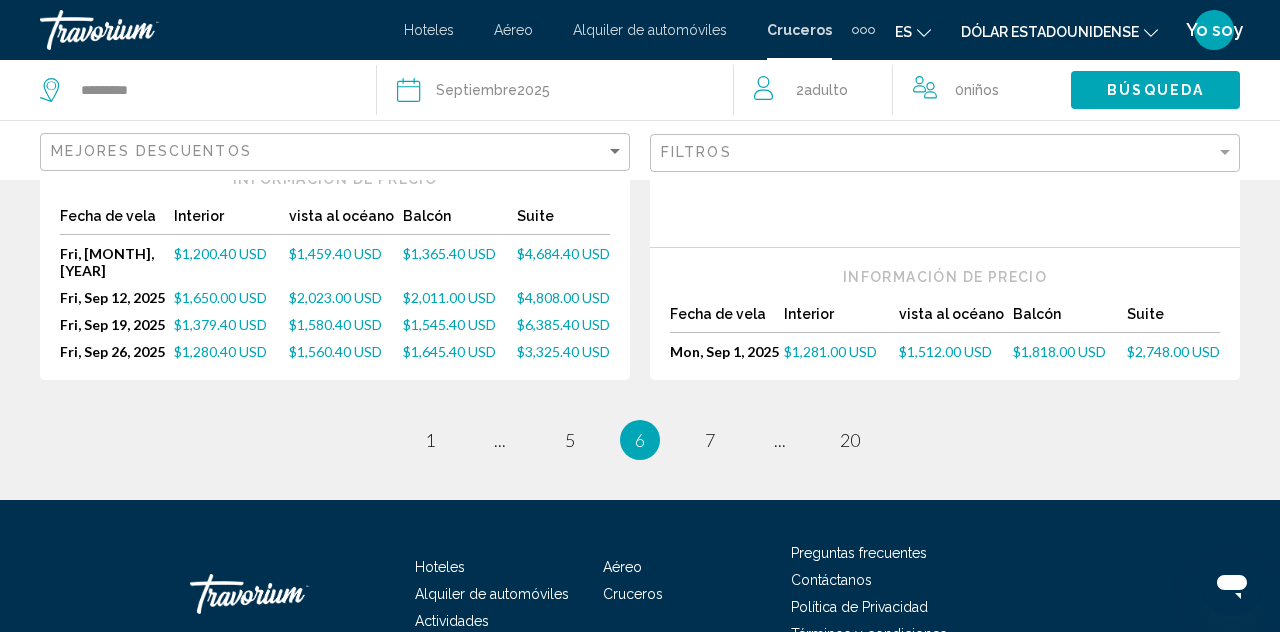 click on "page  7" at bounding box center (710, 440) 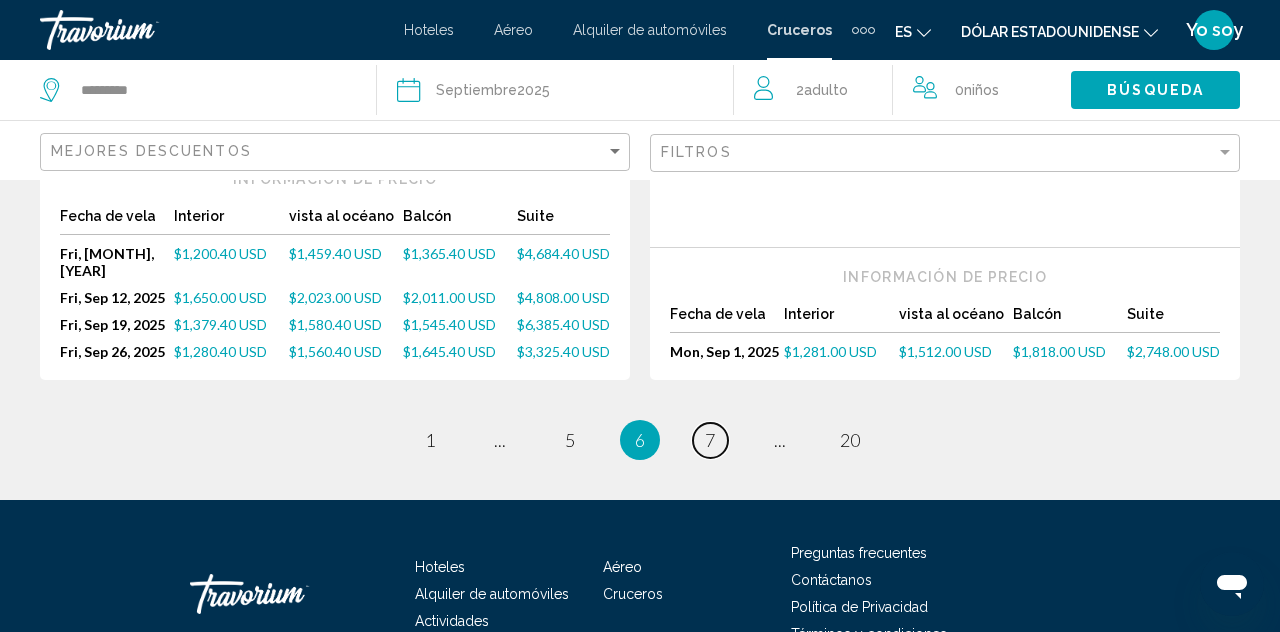 click on "page  7" at bounding box center [710, 440] 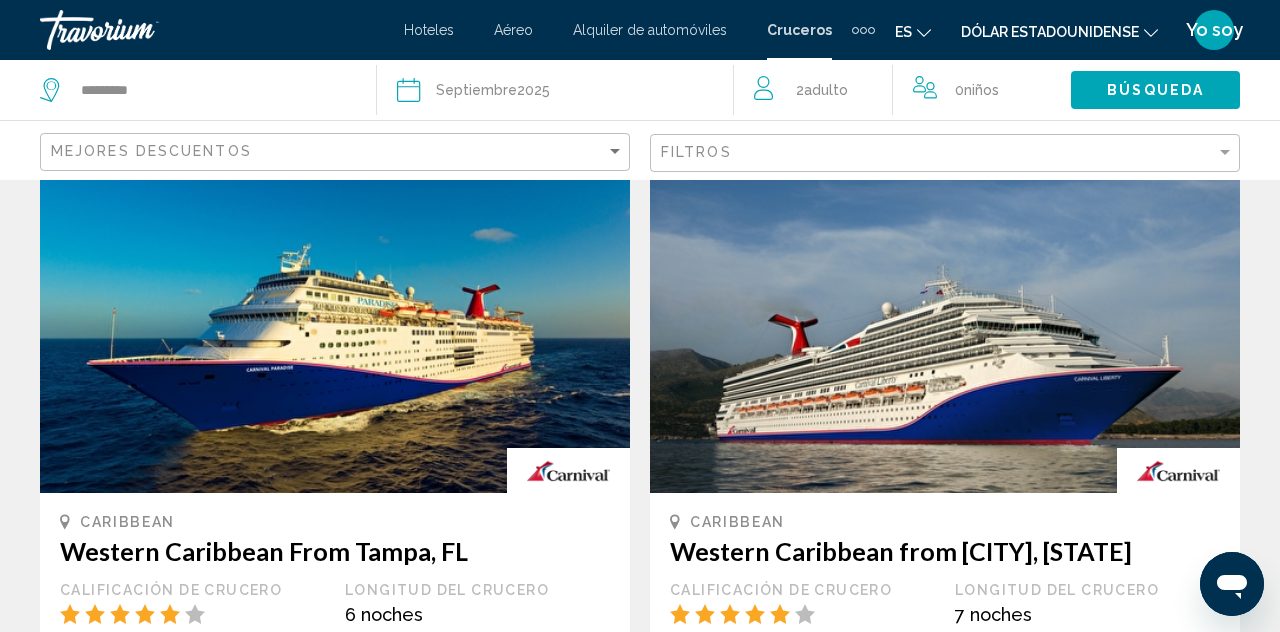 scroll, scrollTop: 972, scrollLeft: 0, axis: vertical 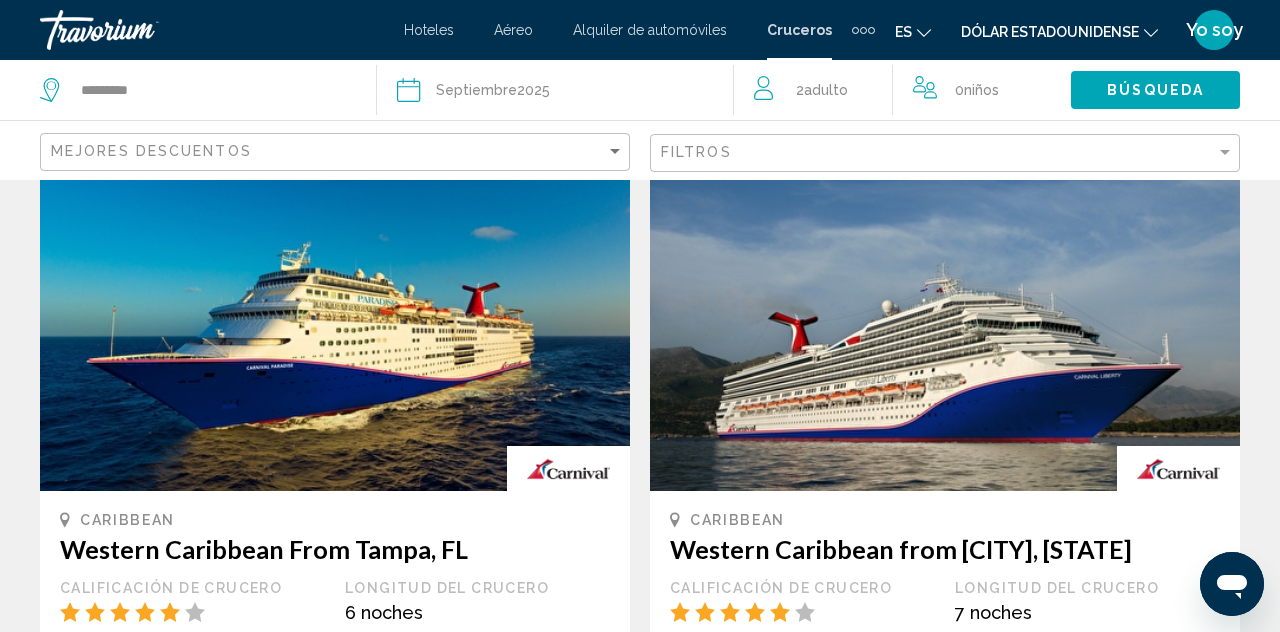 click at bounding box center (335, 331) 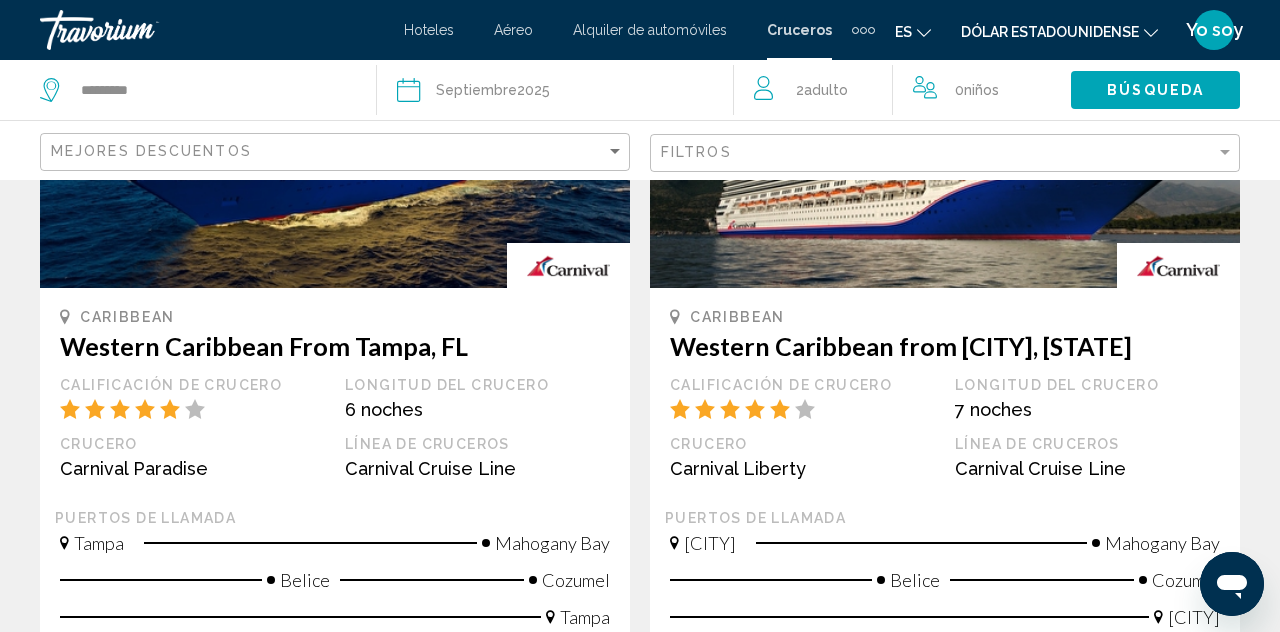 scroll, scrollTop: 1176, scrollLeft: 0, axis: vertical 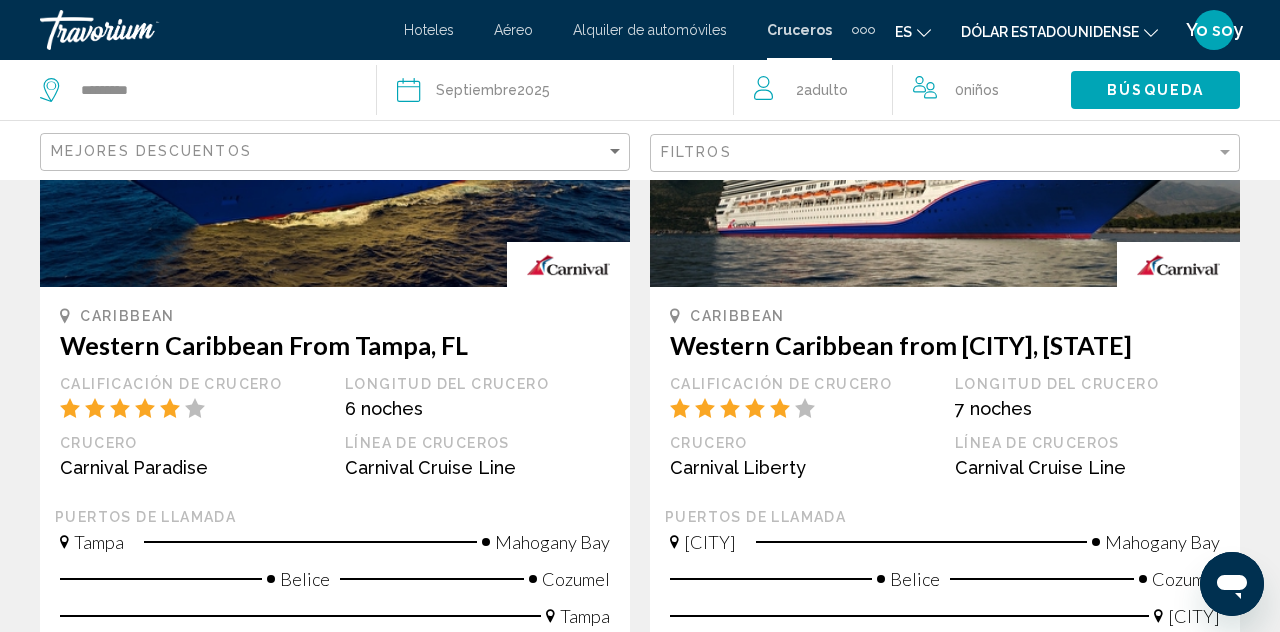 click at bounding box center (335, 127) 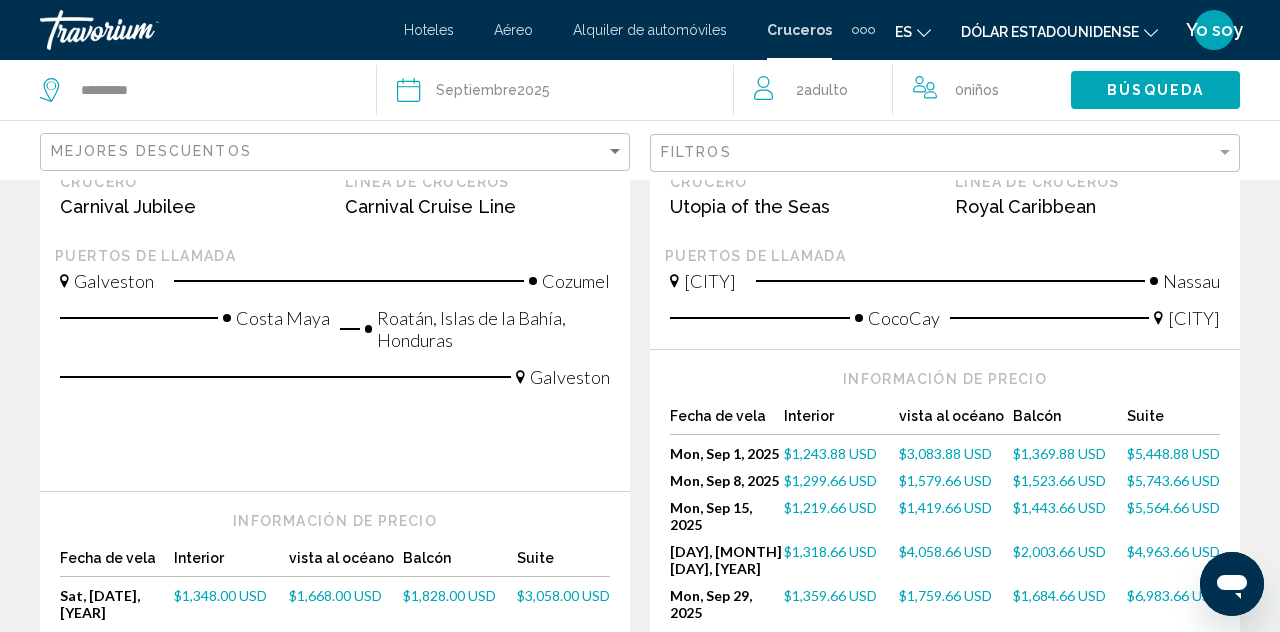 scroll, scrollTop: 2606, scrollLeft: 0, axis: vertical 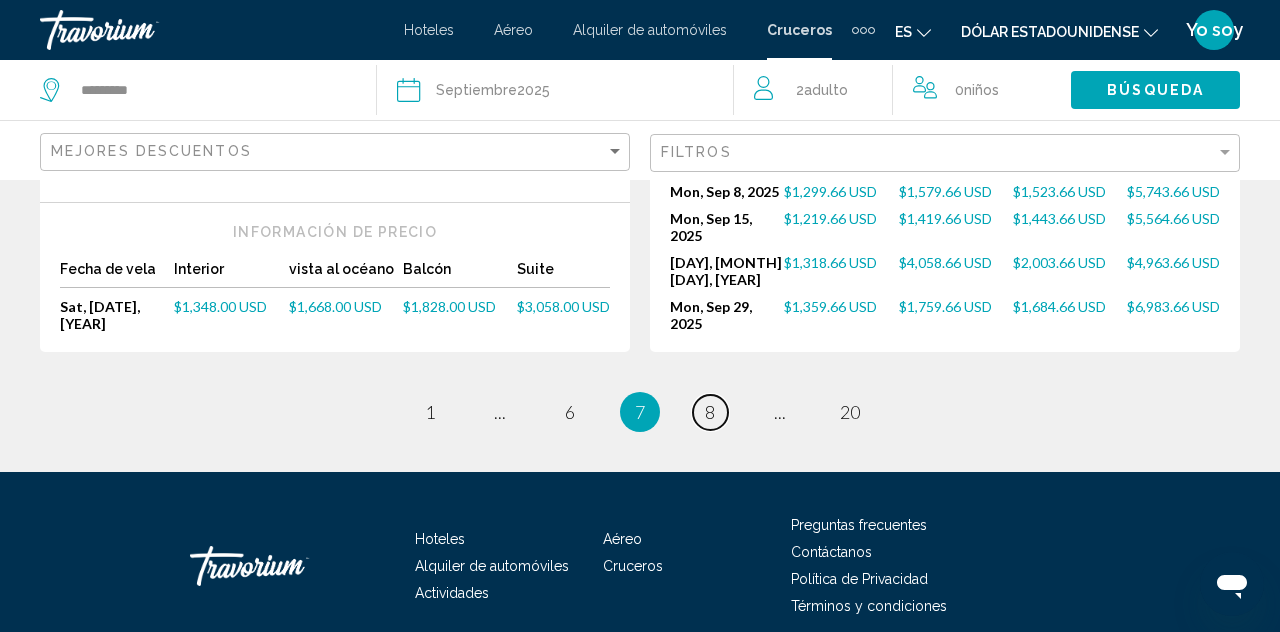 click on "page  8" at bounding box center (710, 412) 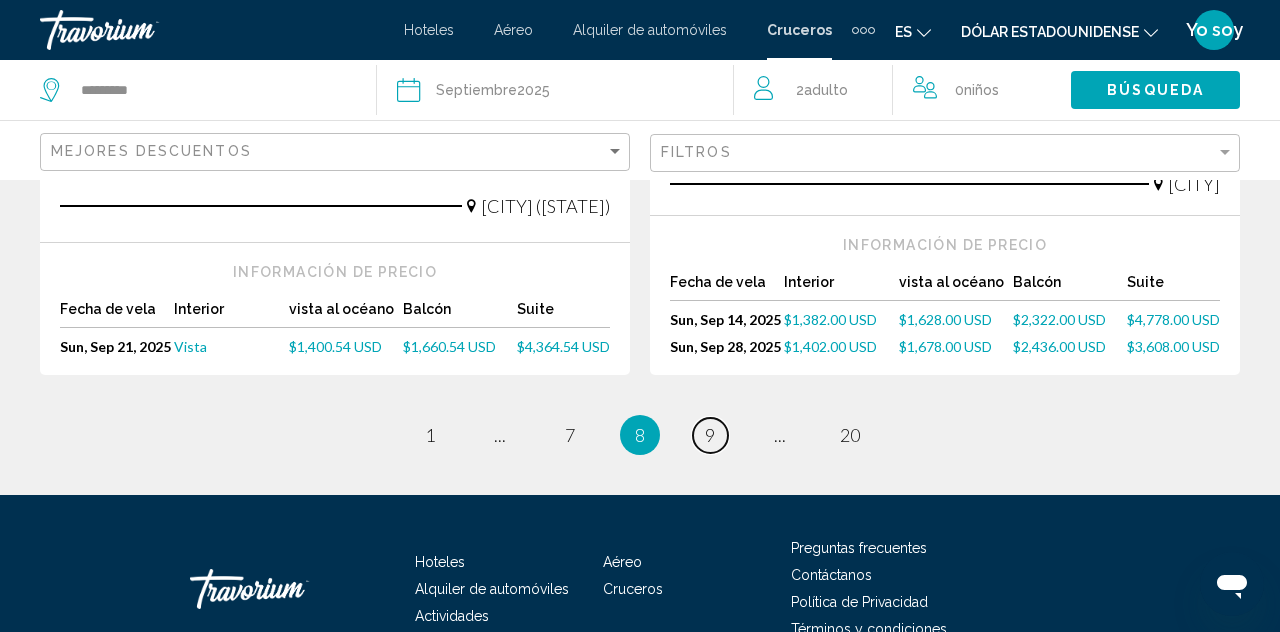 scroll, scrollTop: 2567, scrollLeft: 0, axis: vertical 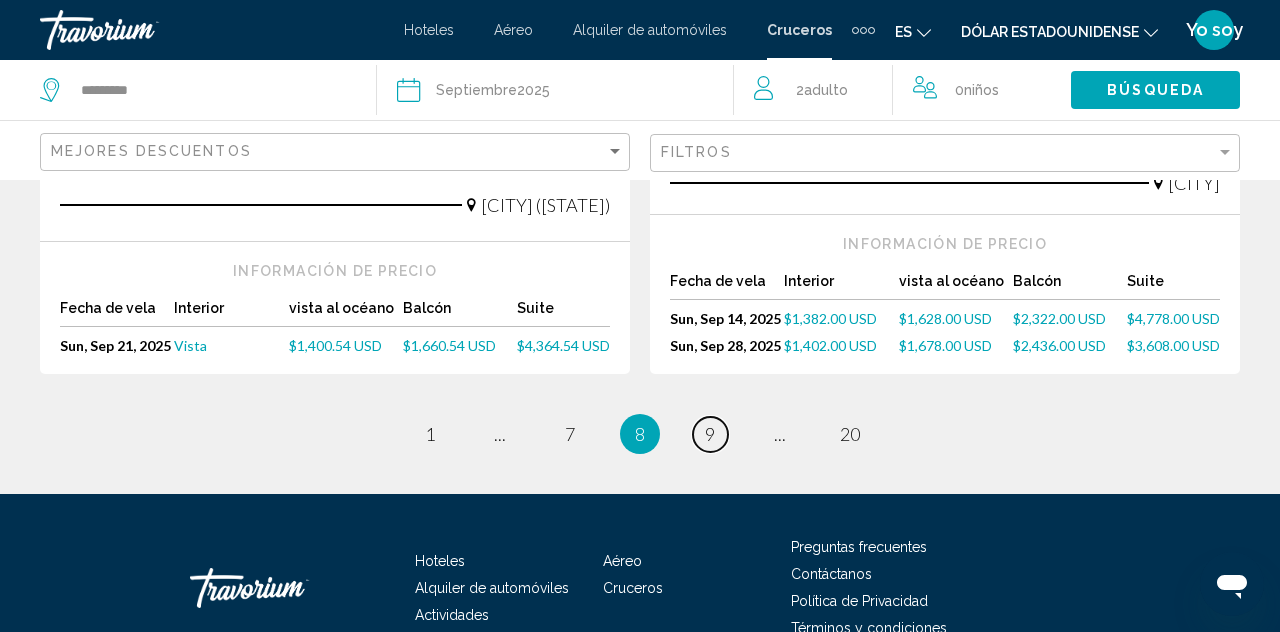 click on "page  9" at bounding box center [710, 434] 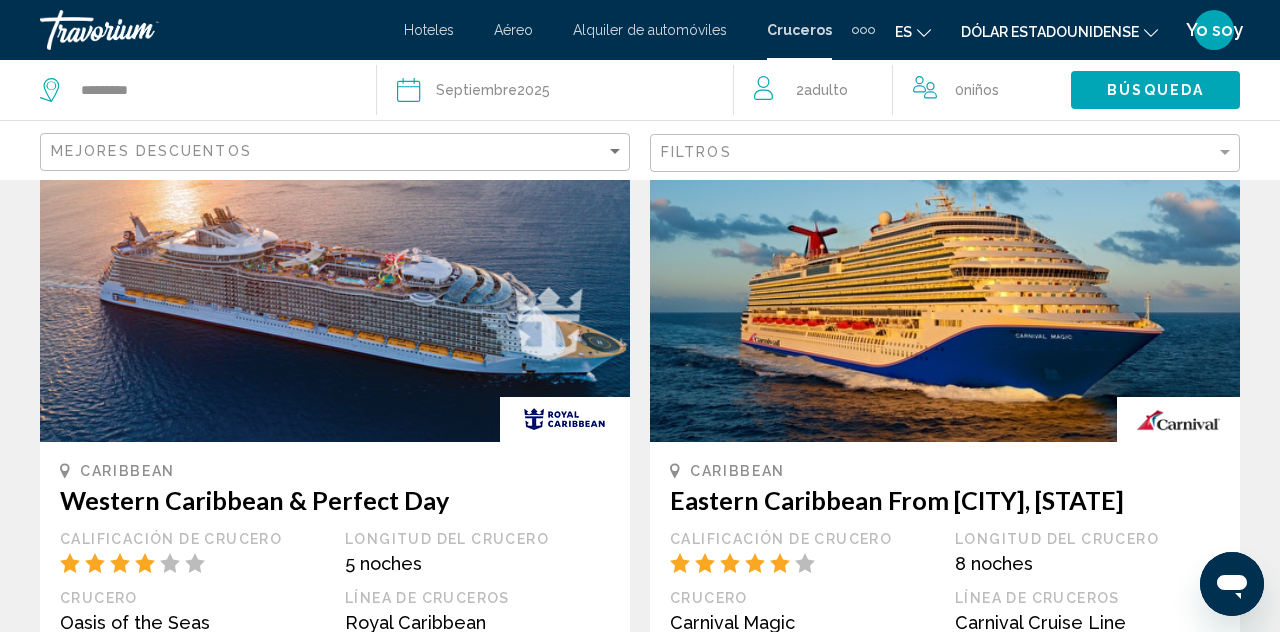 scroll, scrollTop: 1946, scrollLeft: 0, axis: vertical 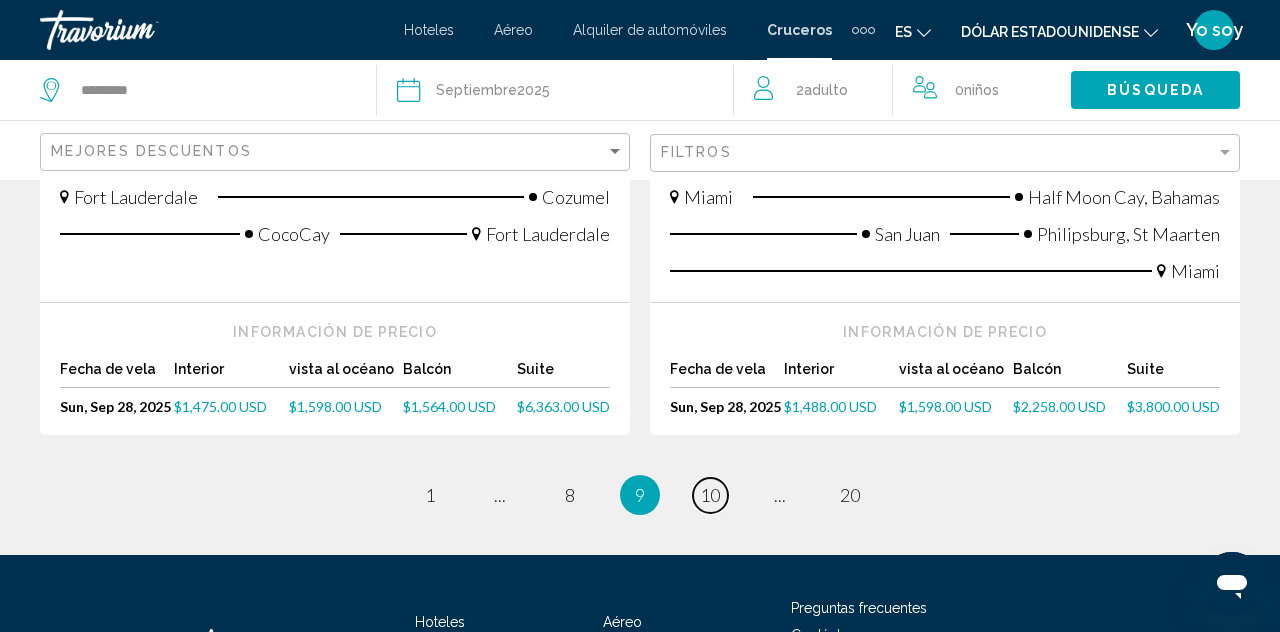 click on "page  10" at bounding box center (710, 495) 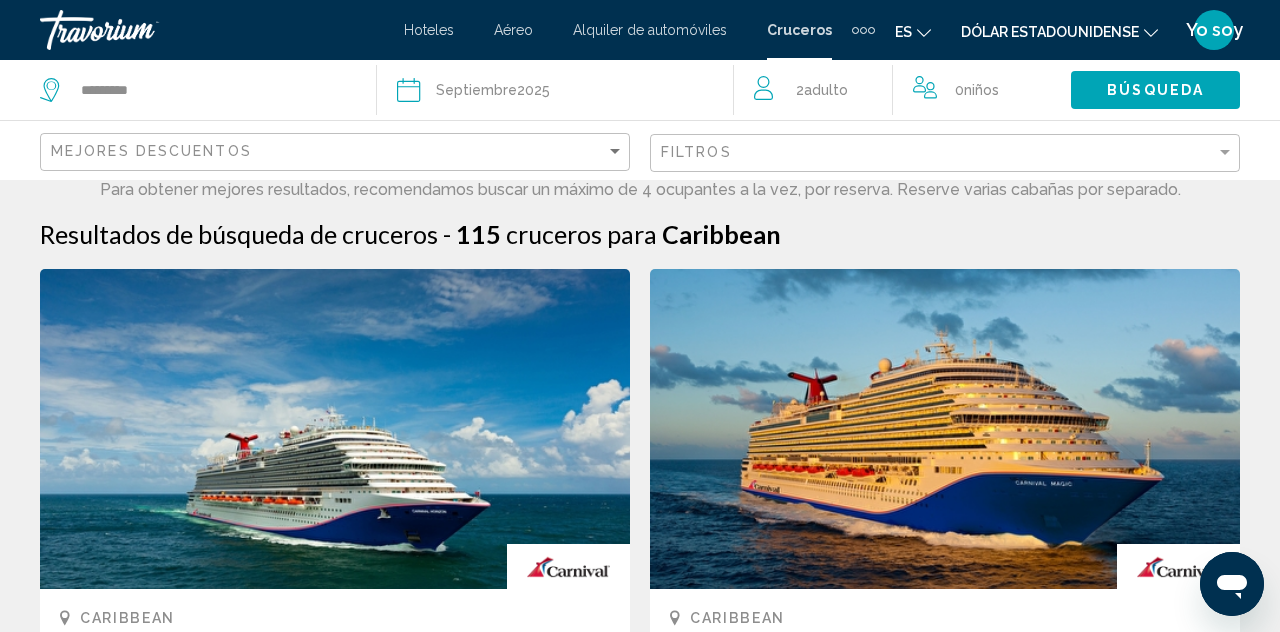 scroll, scrollTop: 0, scrollLeft: 0, axis: both 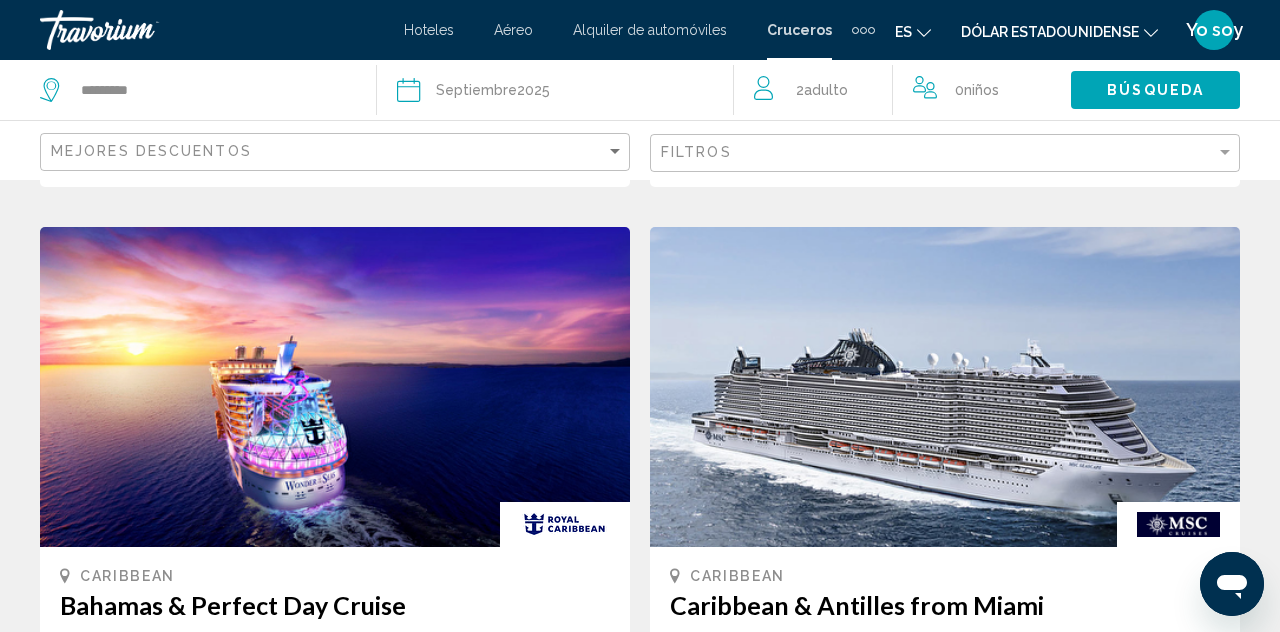 click at bounding box center (335, 387) 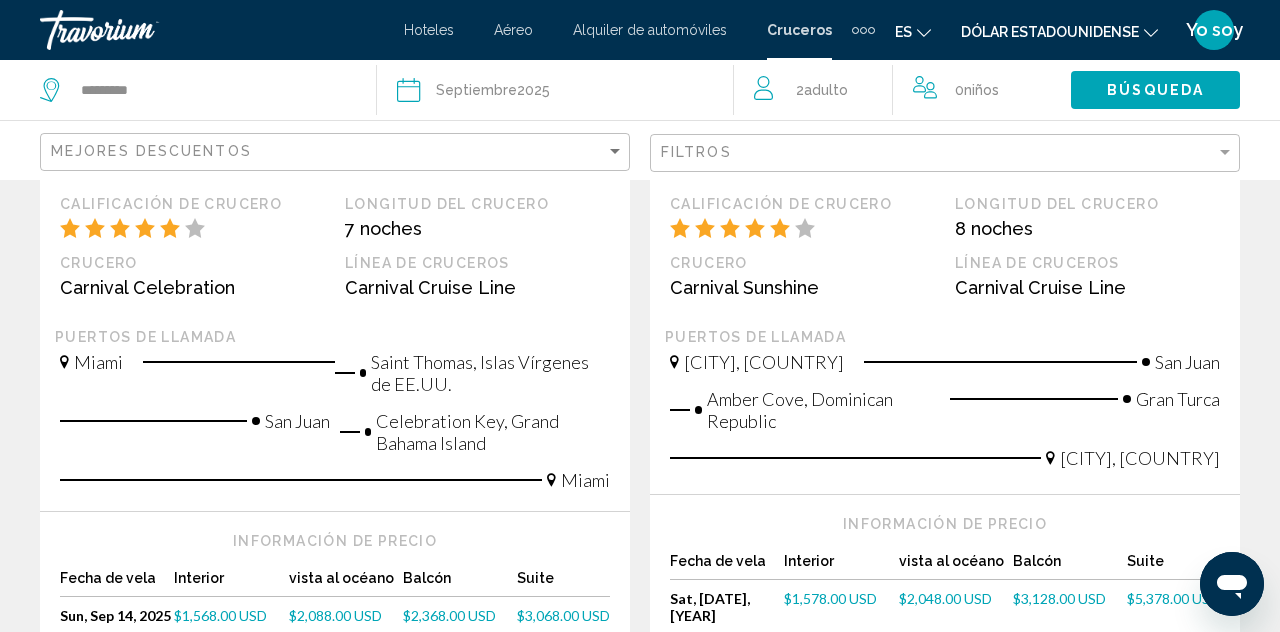 scroll, scrollTop: 2318, scrollLeft: 0, axis: vertical 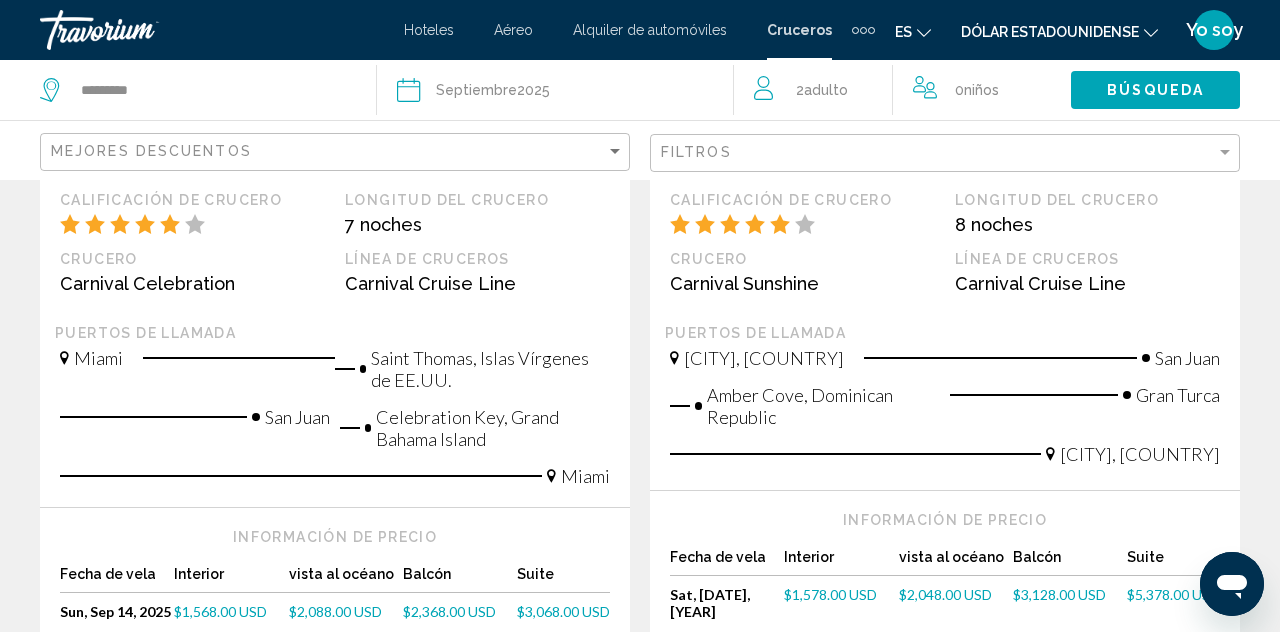 click on "11" at bounding box center (710, 700) 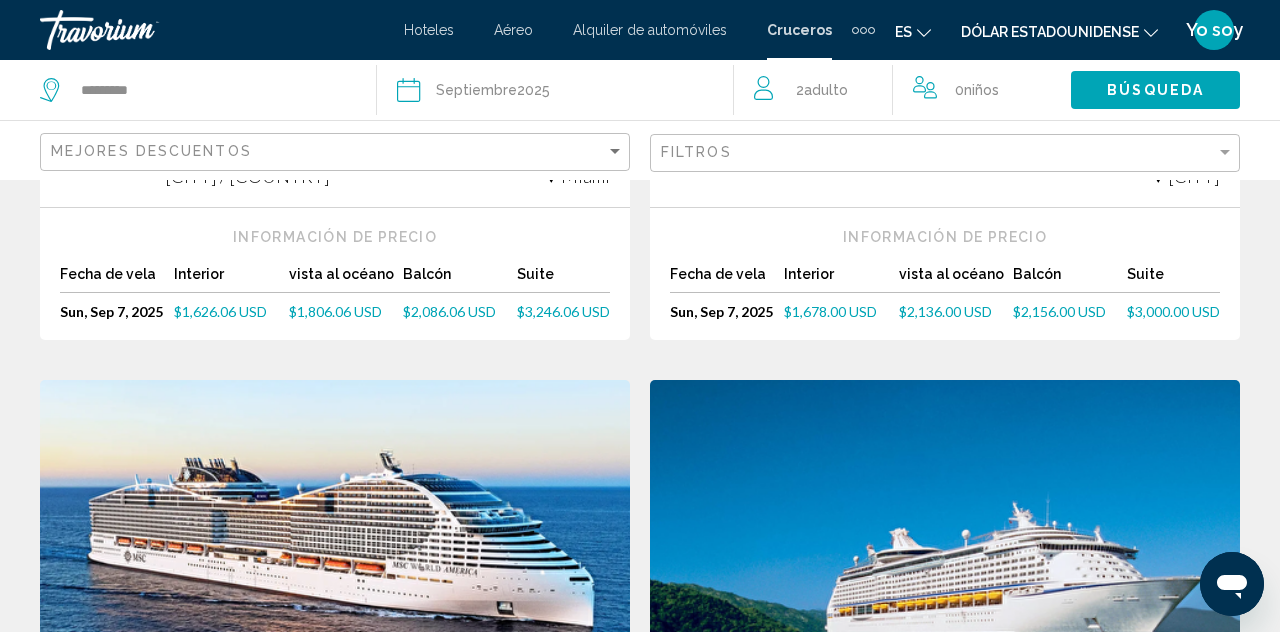 scroll, scrollTop: 1659, scrollLeft: 0, axis: vertical 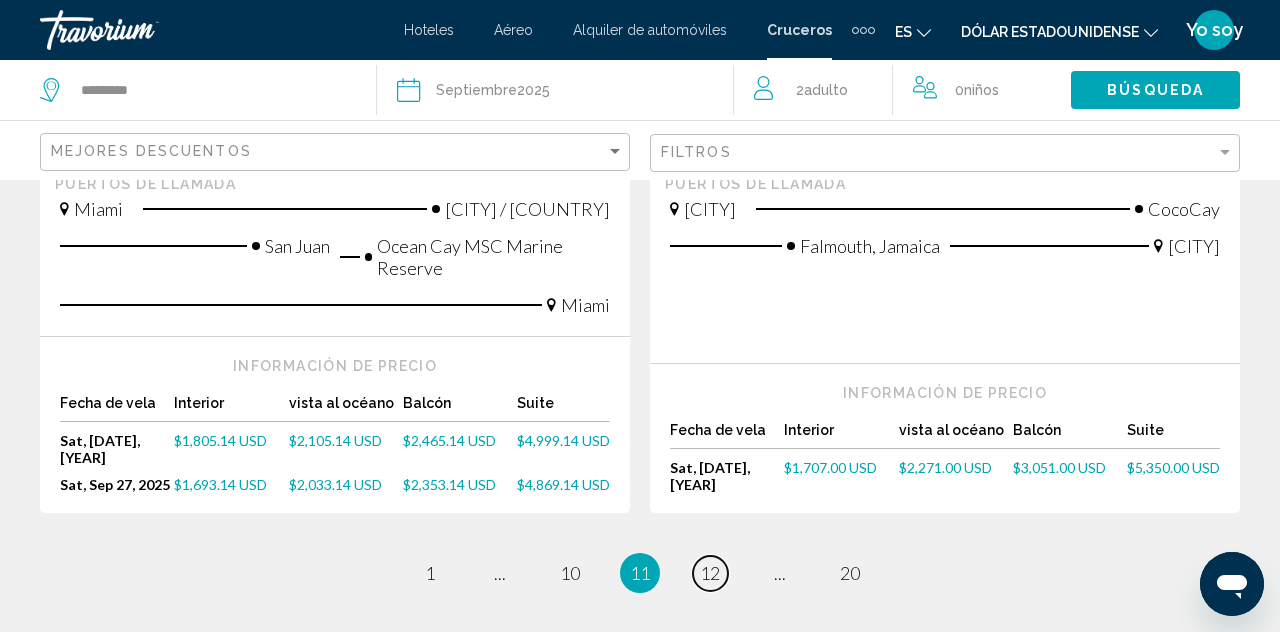 click on "12" at bounding box center [710, 573] 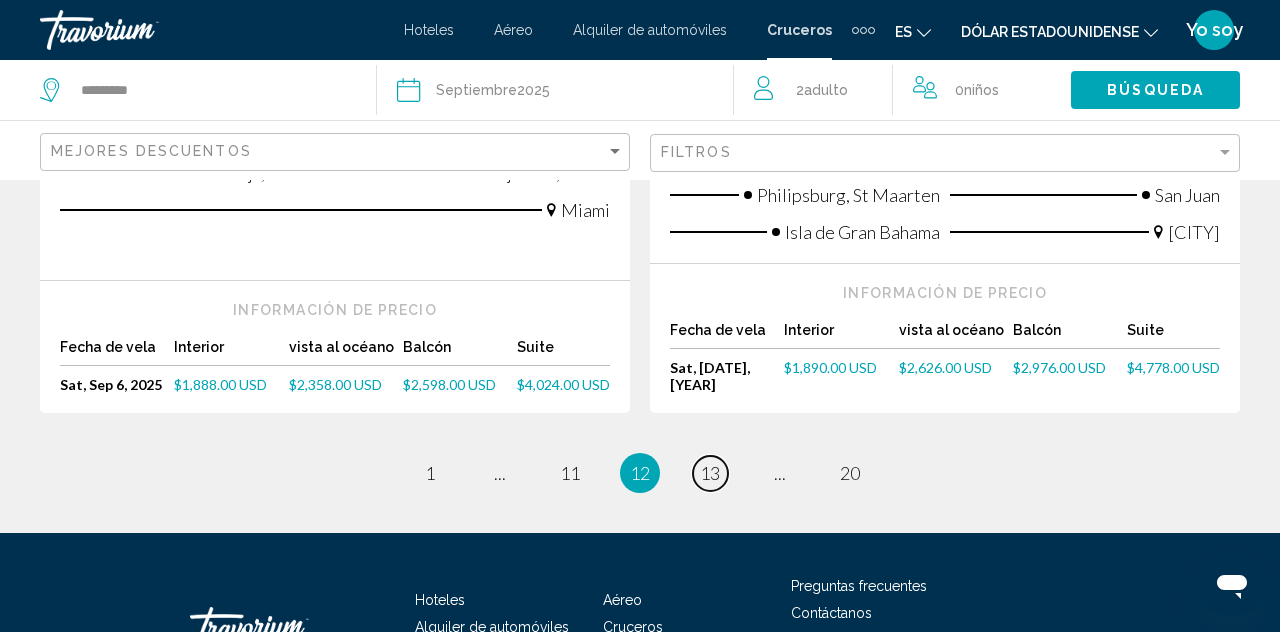 scroll, scrollTop: 2438, scrollLeft: 0, axis: vertical 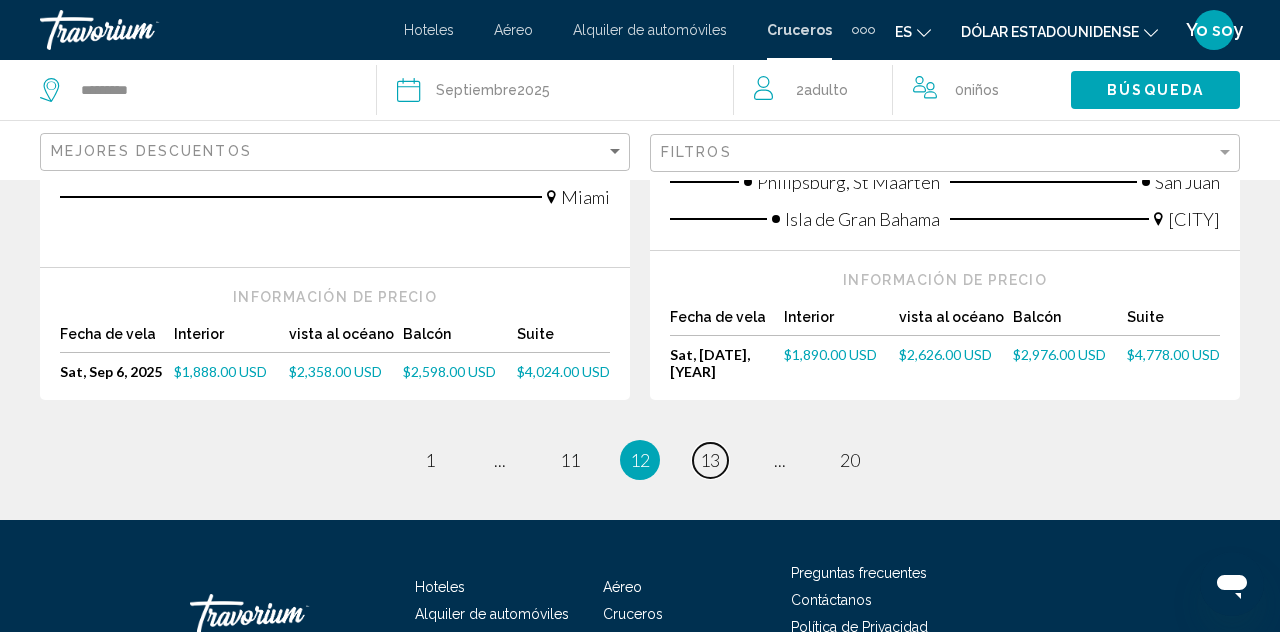 click on "13" at bounding box center (710, 460) 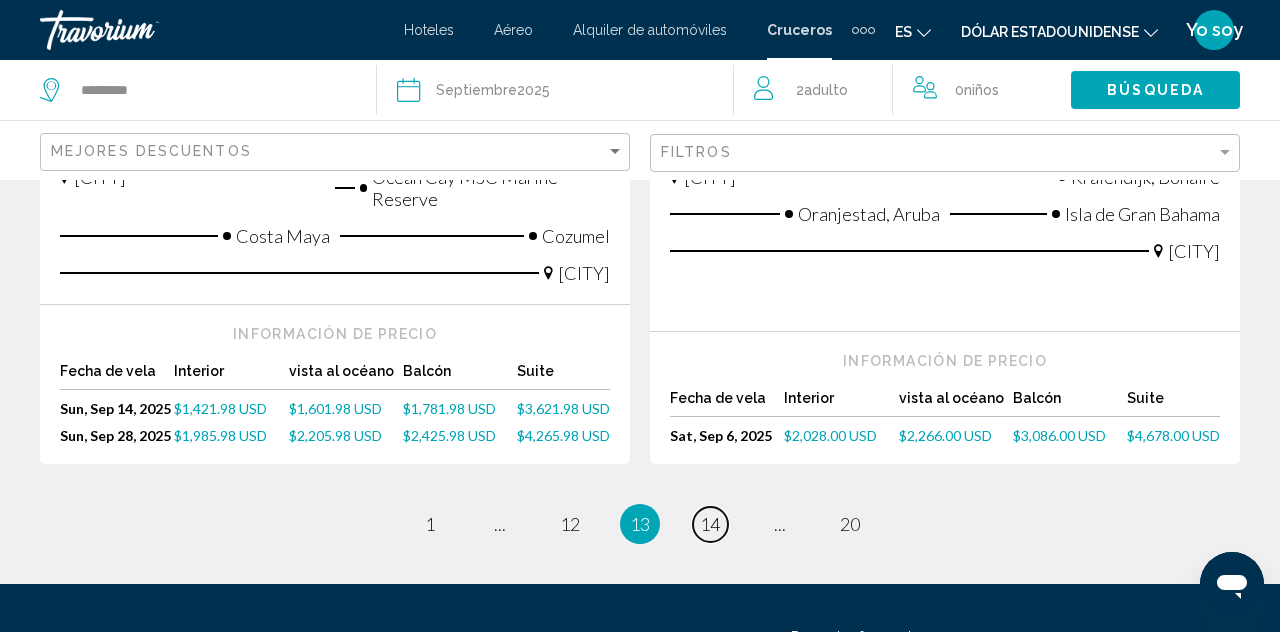 scroll, scrollTop: 2654, scrollLeft: 0, axis: vertical 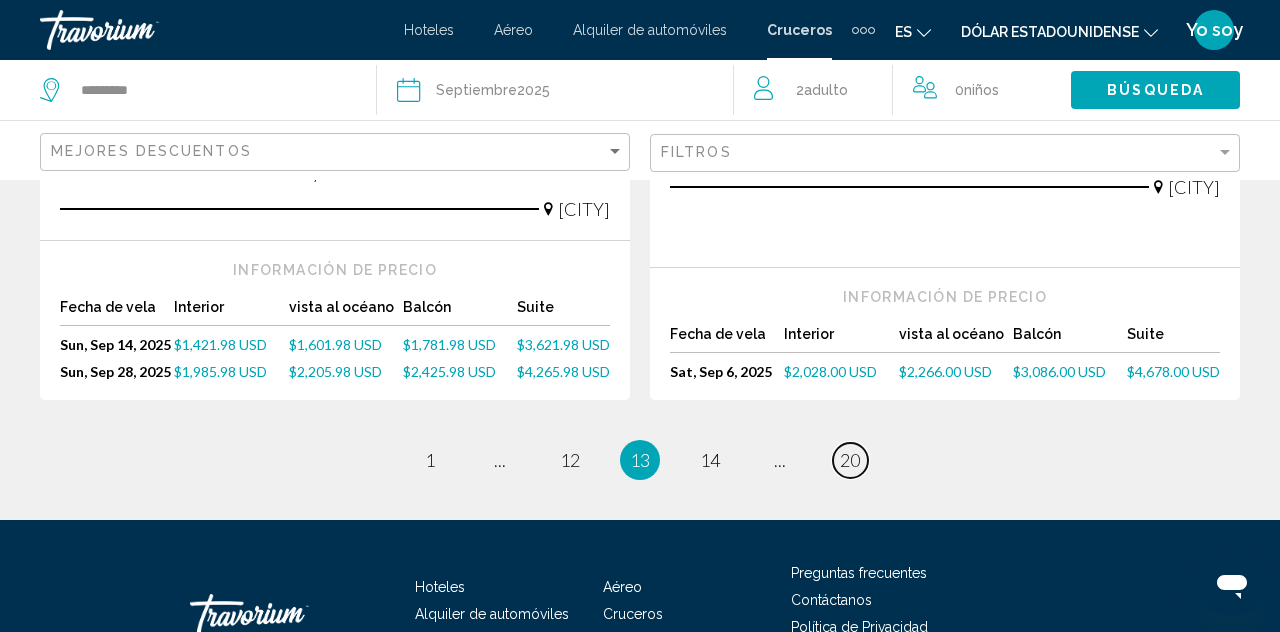 click on "20" at bounding box center [850, 460] 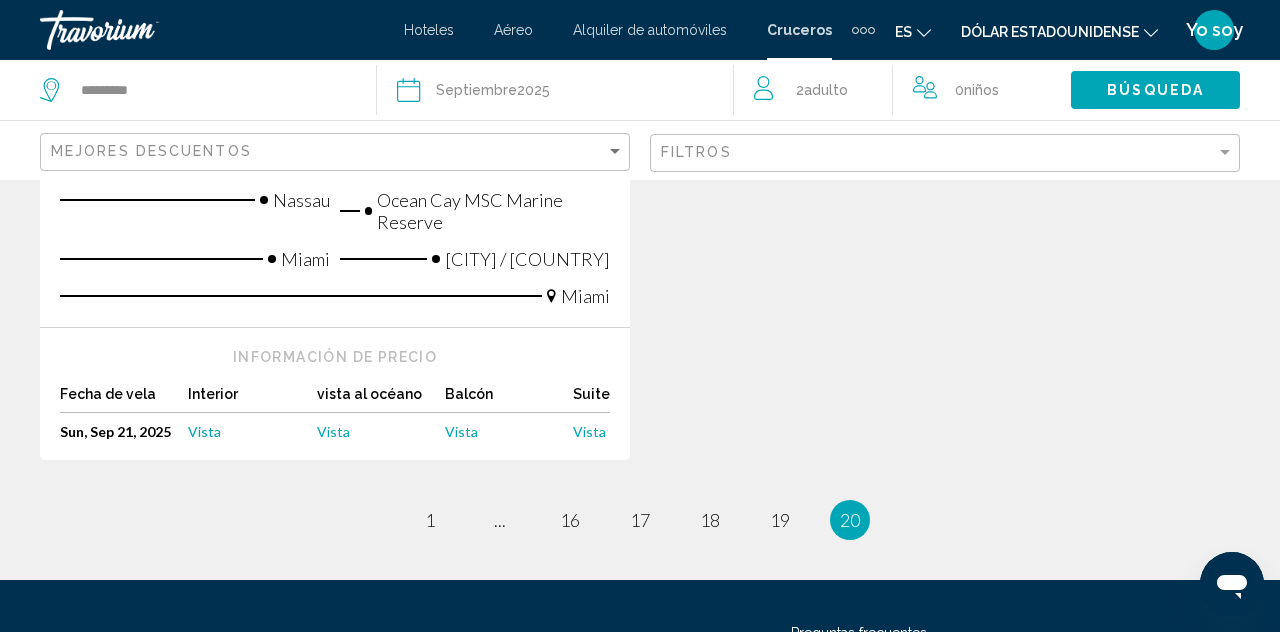 scroll, scrollTop: 784, scrollLeft: 0, axis: vertical 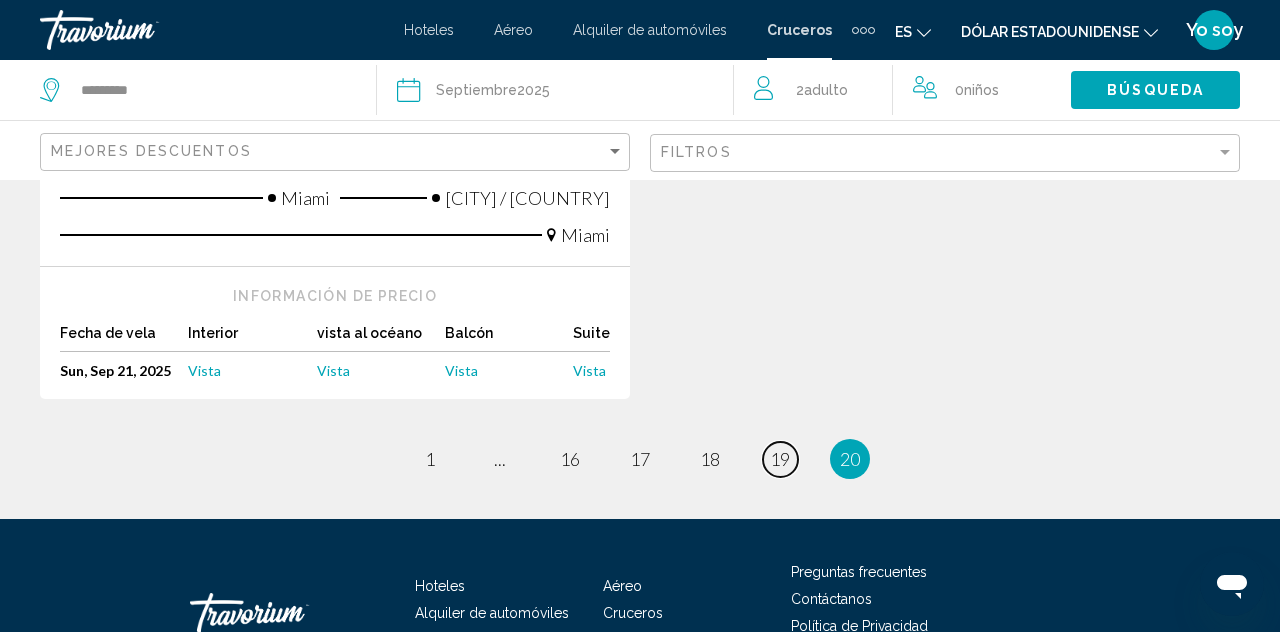 click on "19" at bounding box center [780, 459] 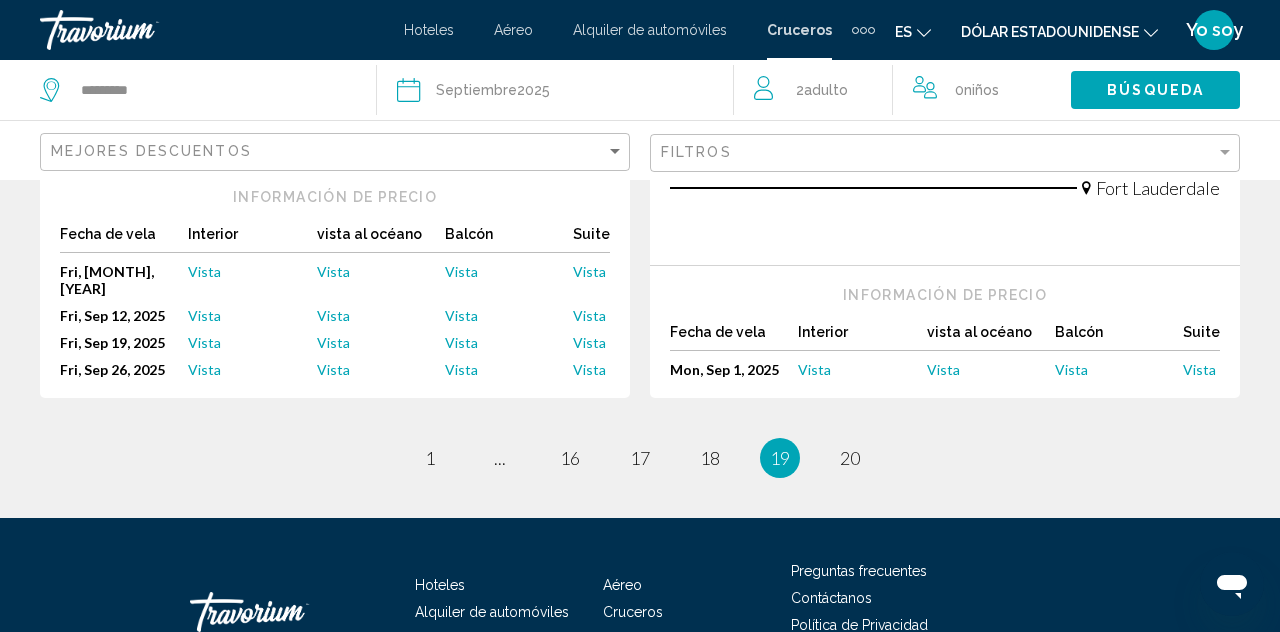 scroll, scrollTop: 2740, scrollLeft: 0, axis: vertical 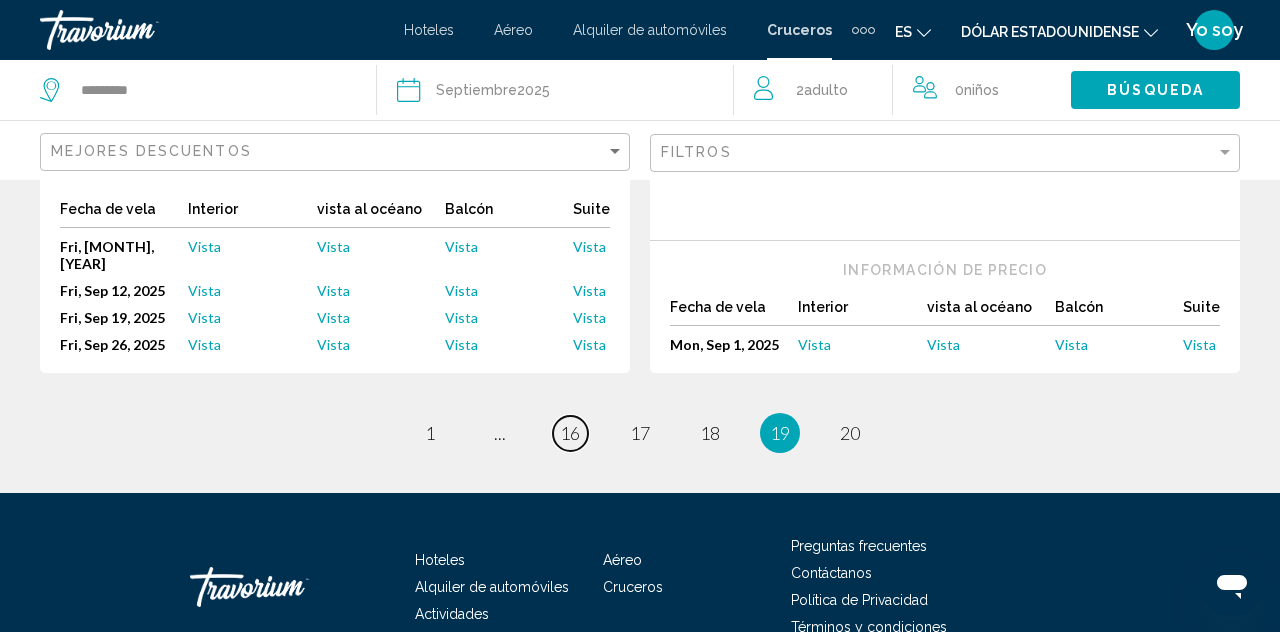 click on "16" at bounding box center (570, 433) 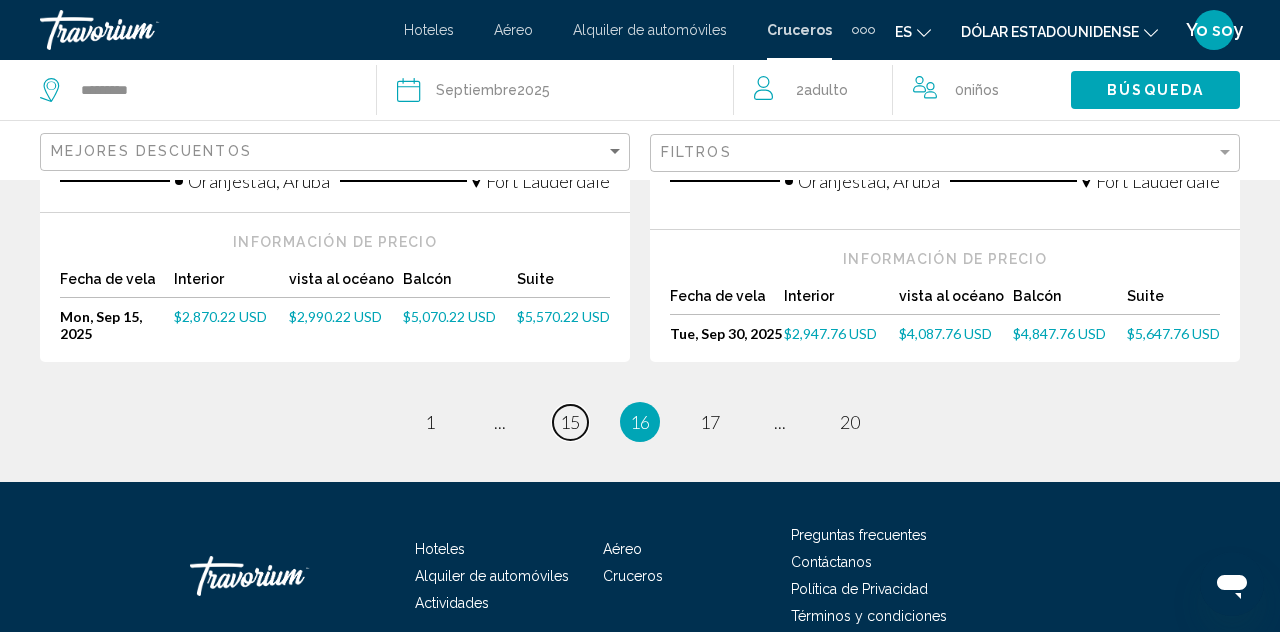 scroll, scrollTop: 2648, scrollLeft: 0, axis: vertical 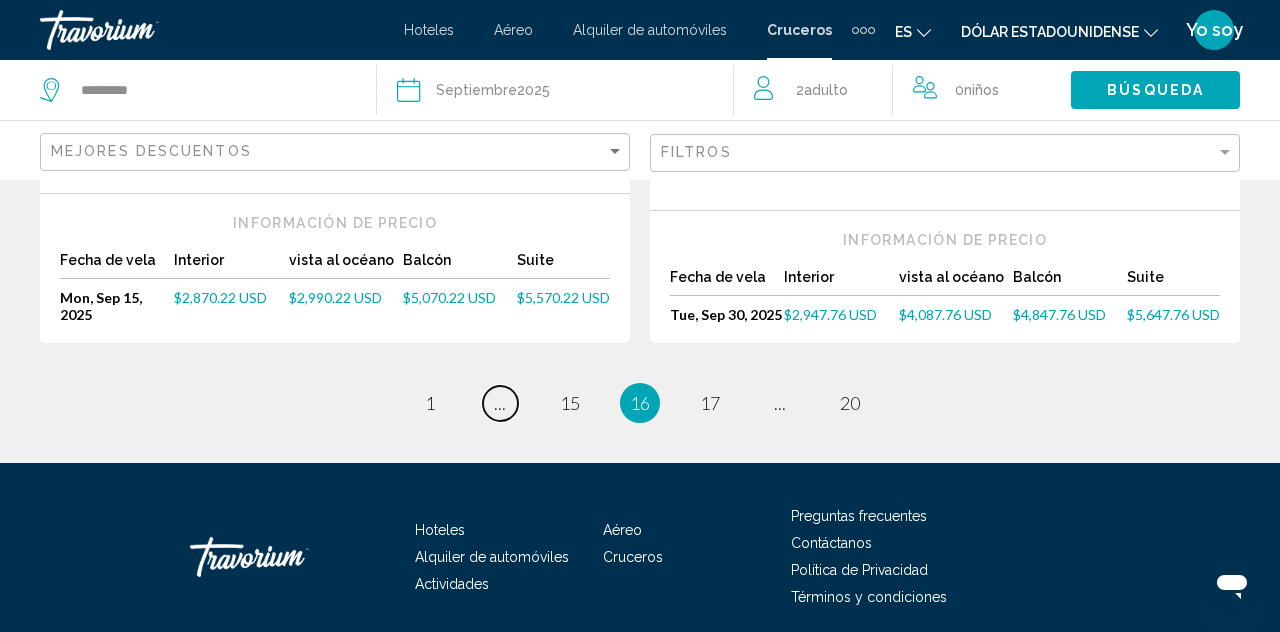 click on "..." at bounding box center (500, 403) 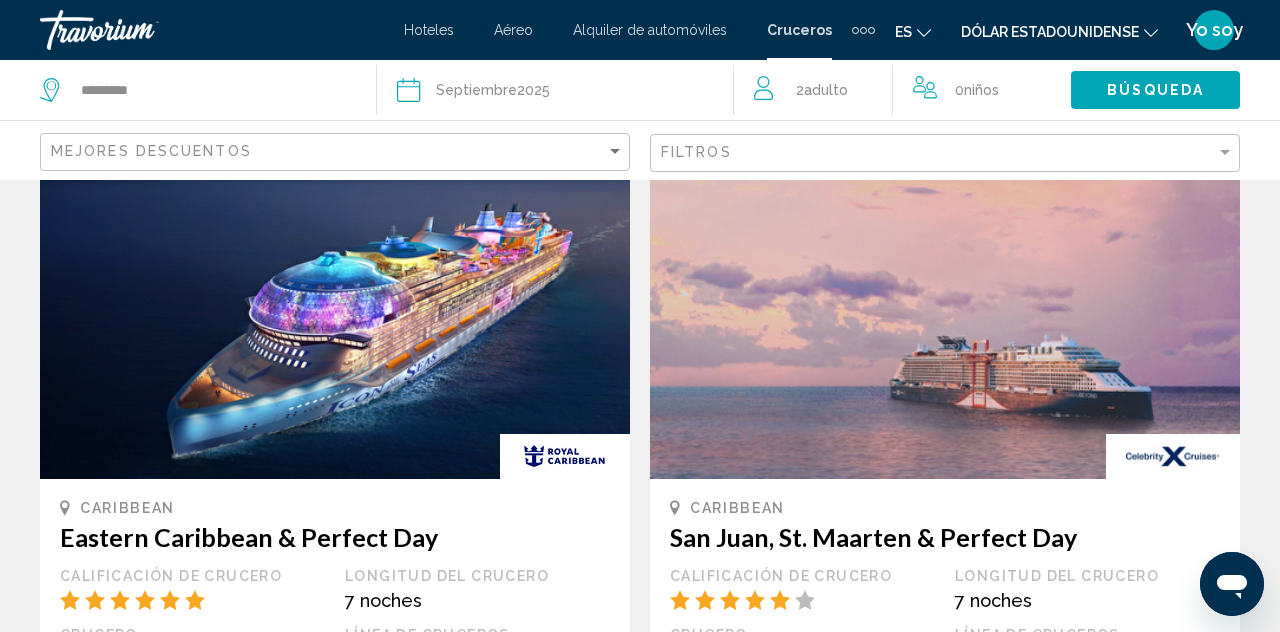scroll, scrollTop: 2524, scrollLeft: 0, axis: vertical 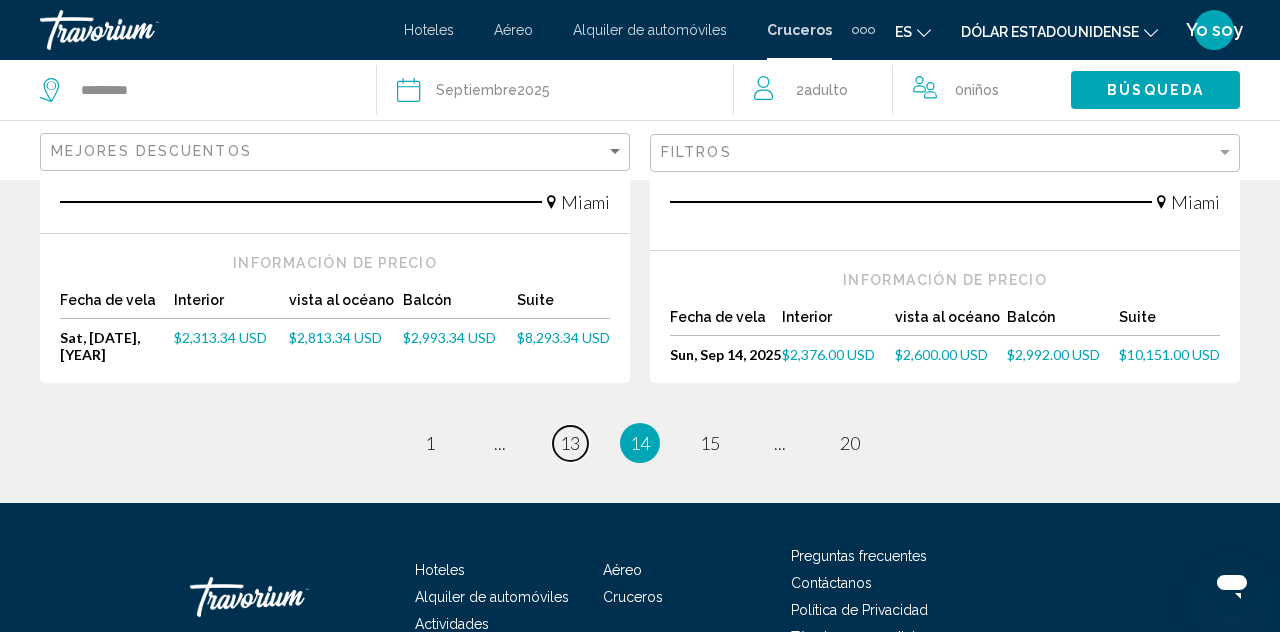 click on "13" at bounding box center (570, 443) 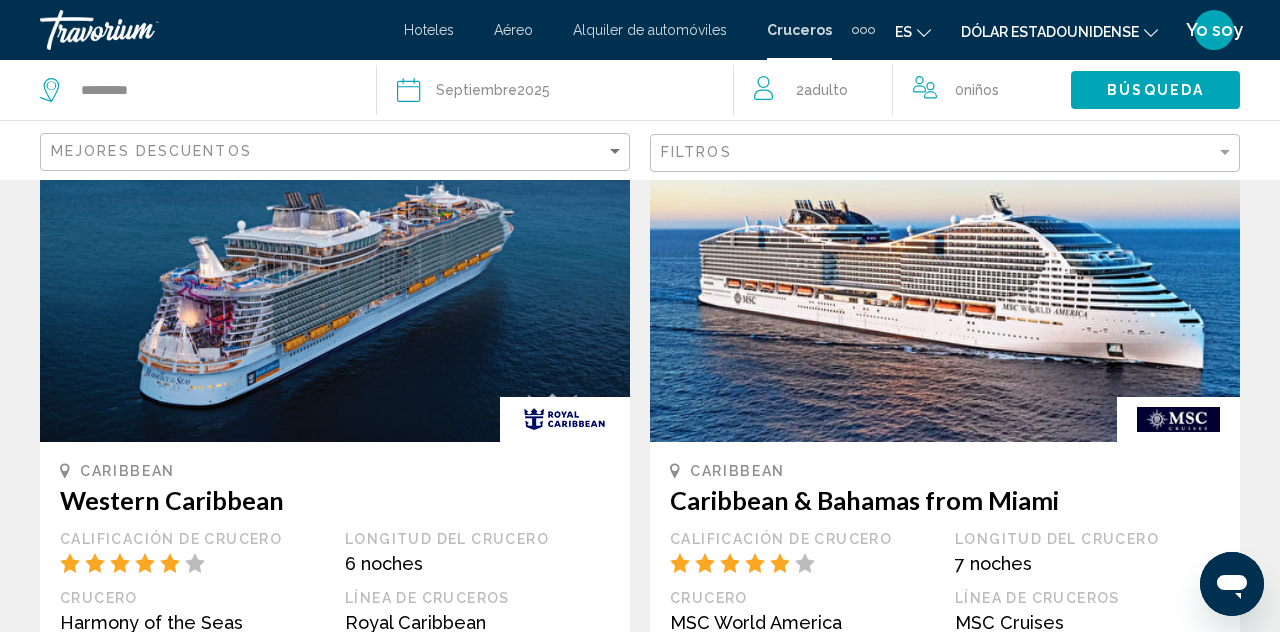 scroll, scrollTop: 0, scrollLeft: 0, axis: both 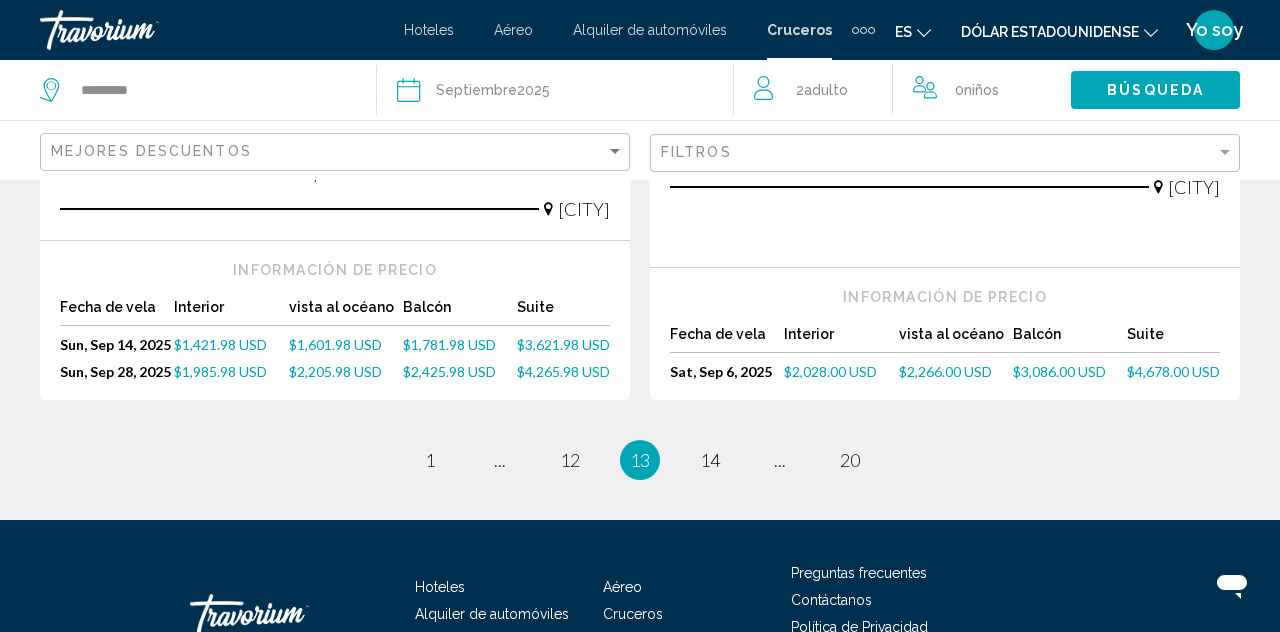 click on "page  12" at bounding box center (570, 460) 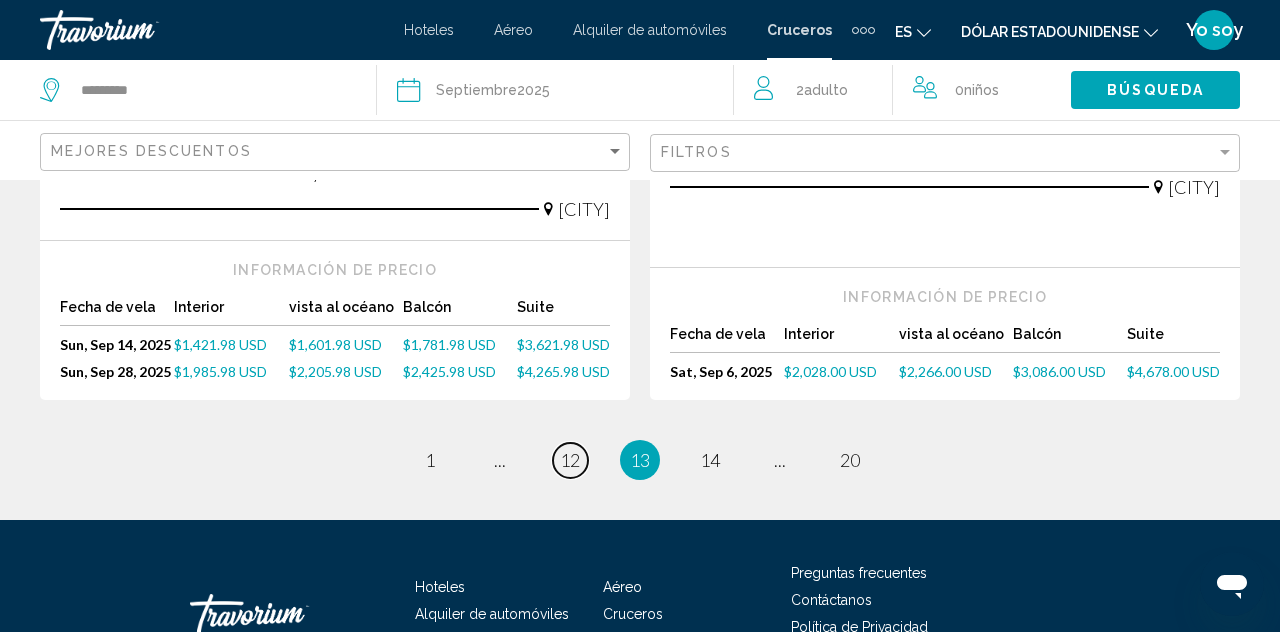 click on "page  12" at bounding box center [570, 460] 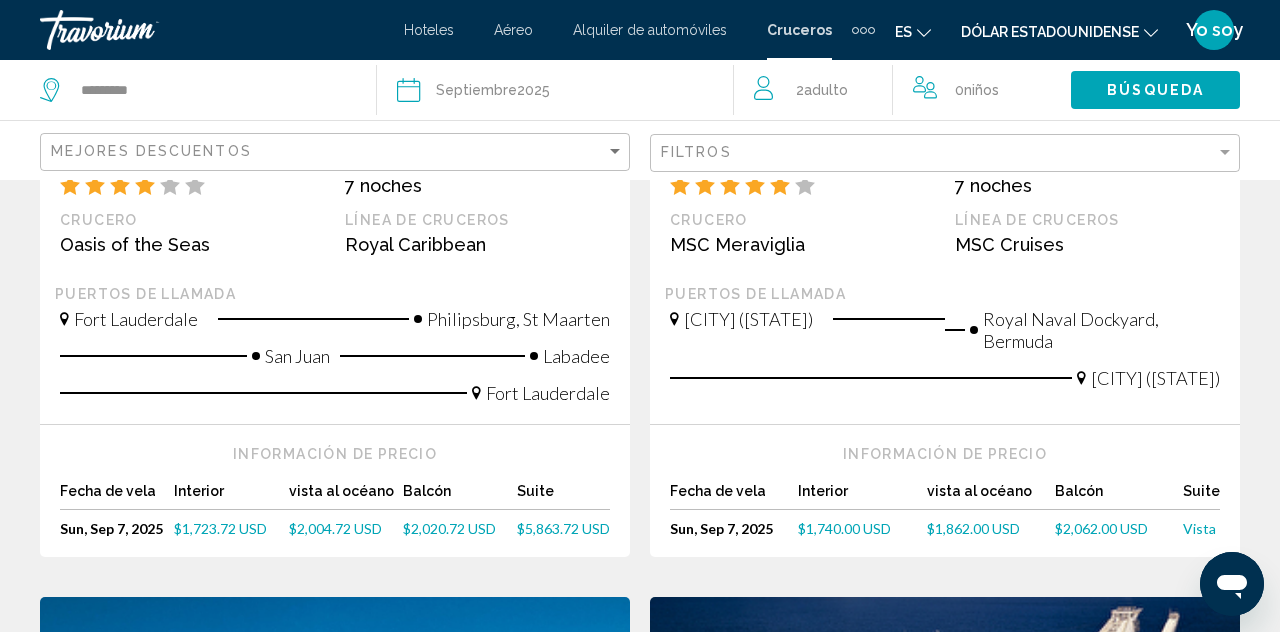 scroll, scrollTop: 579, scrollLeft: 0, axis: vertical 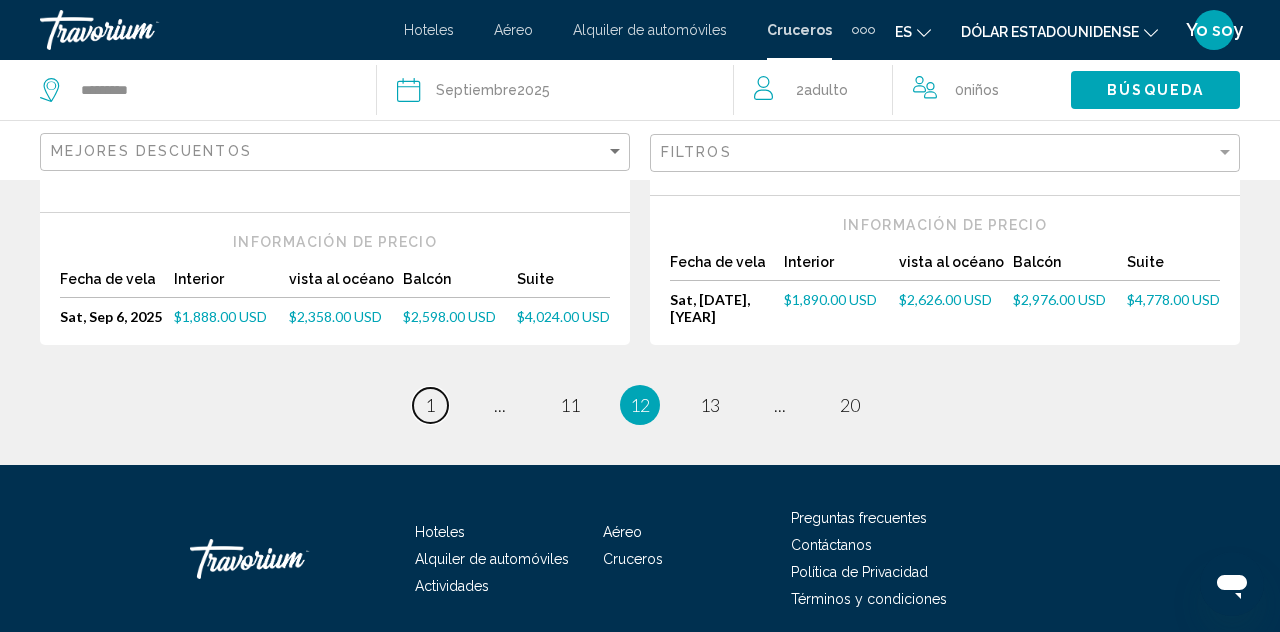 click on "1" at bounding box center (430, 405) 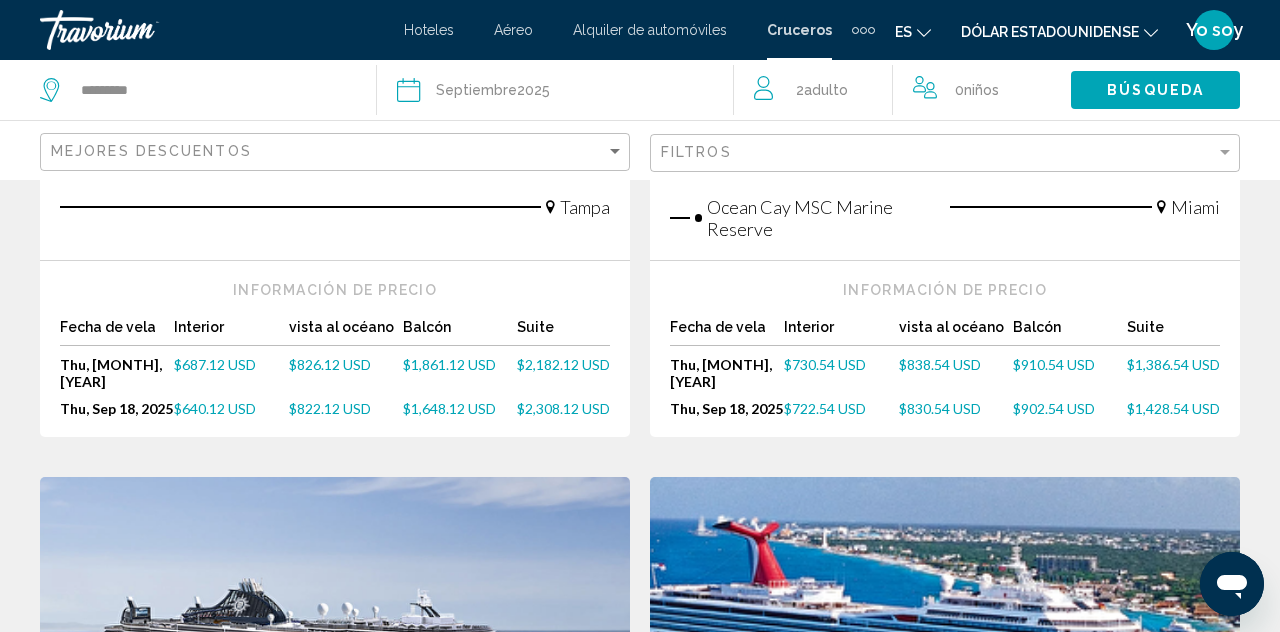 scroll, scrollTop: 677, scrollLeft: 0, axis: vertical 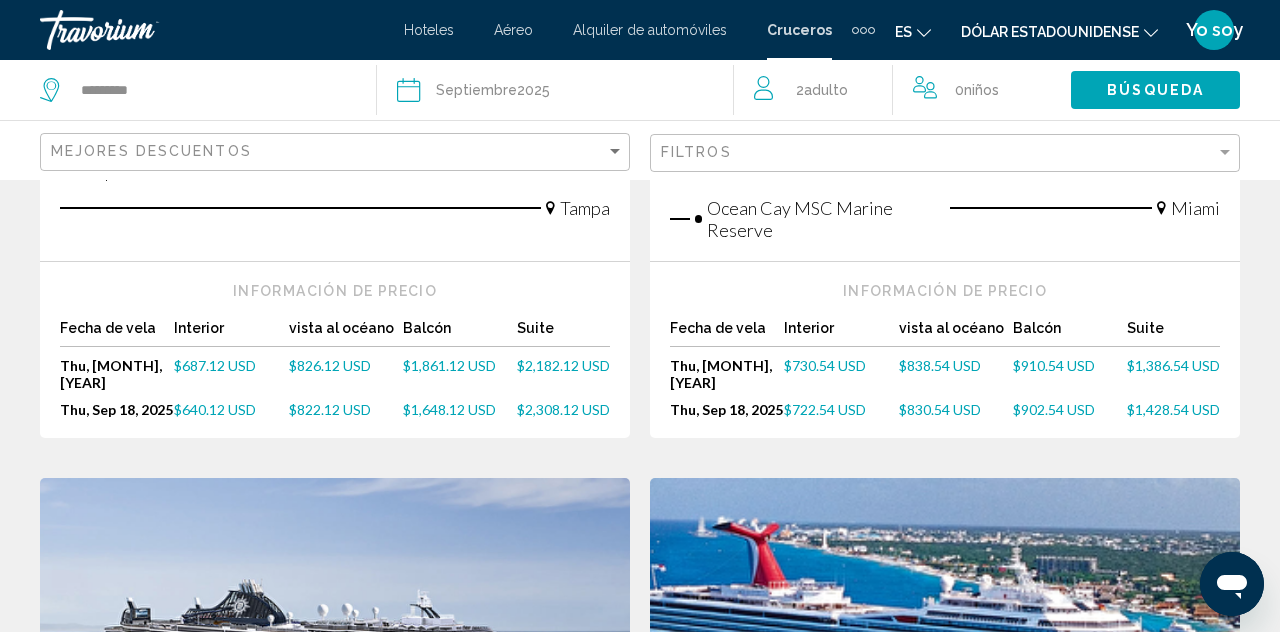 click on "$826.12 USD" at bounding box center [330, 365] 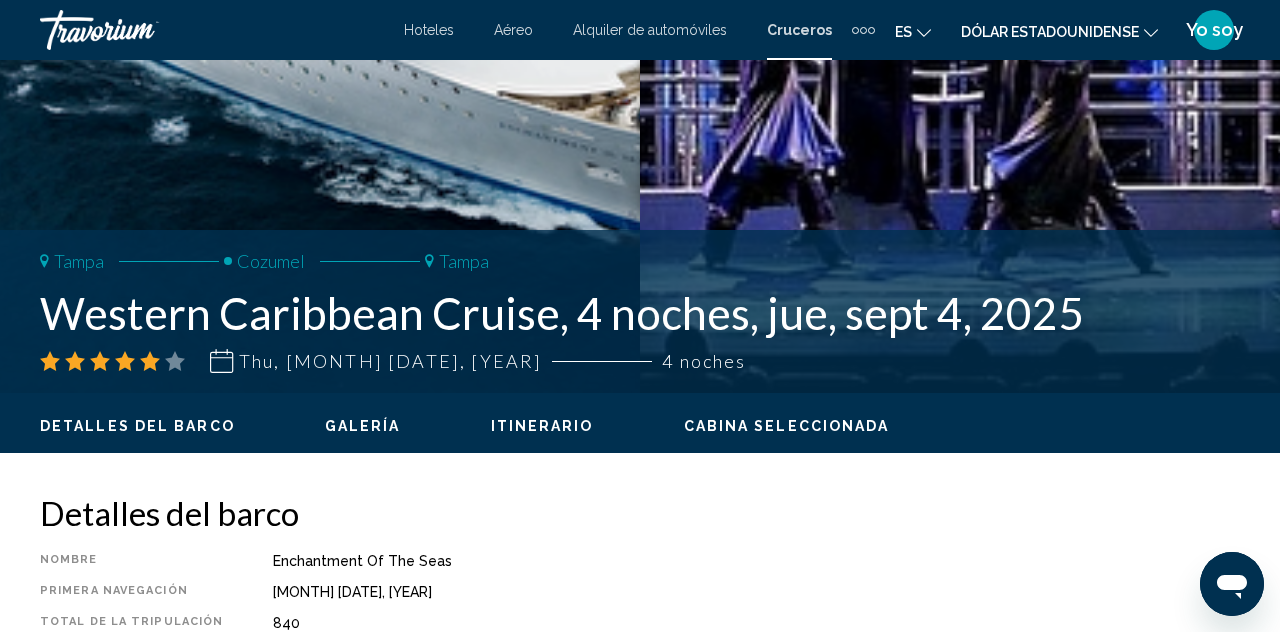 scroll, scrollTop: 622, scrollLeft: 0, axis: vertical 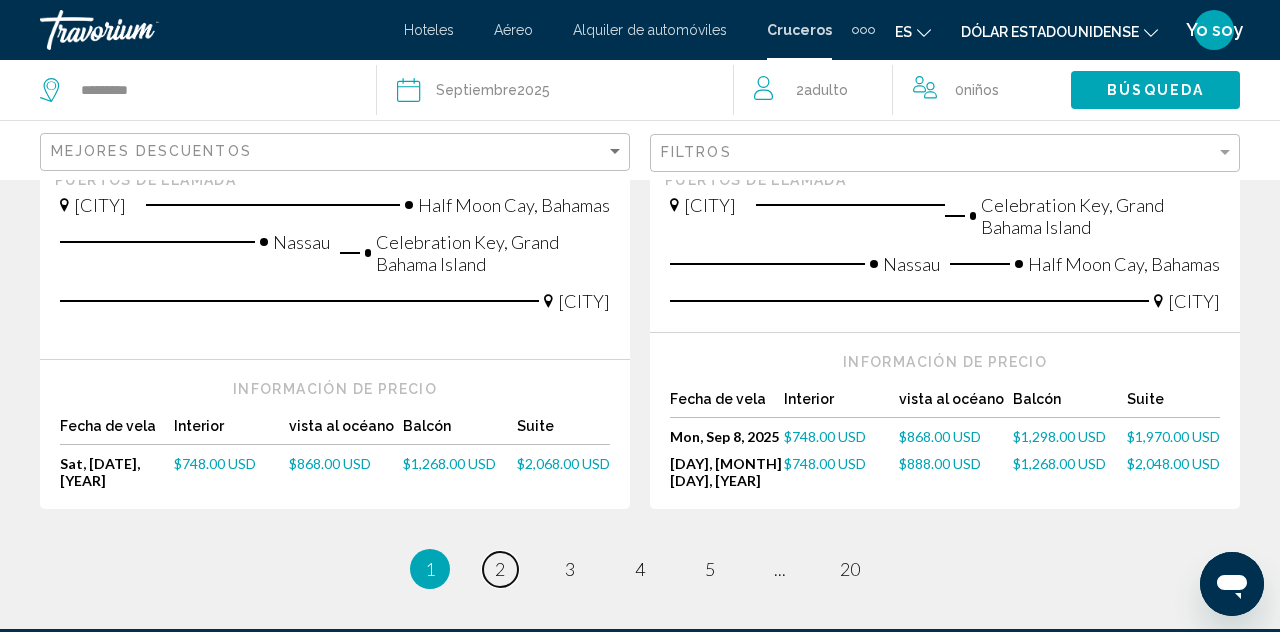 click on "page  2" at bounding box center [500, 569] 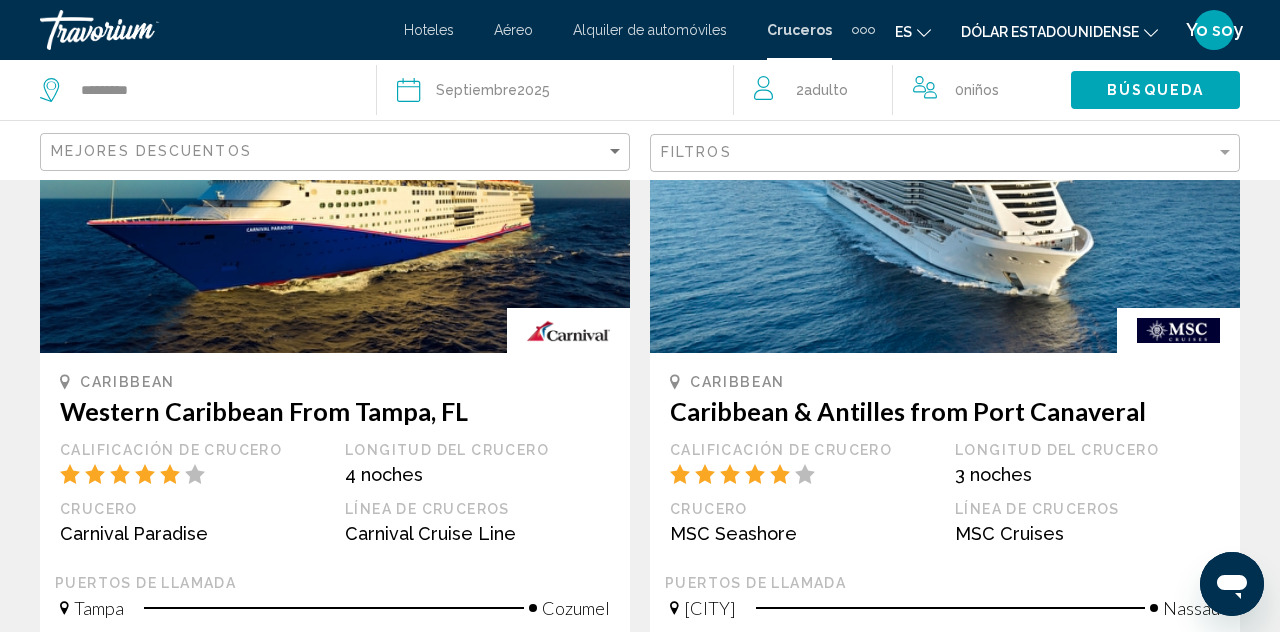 scroll, scrollTop: 267, scrollLeft: 0, axis: vertical 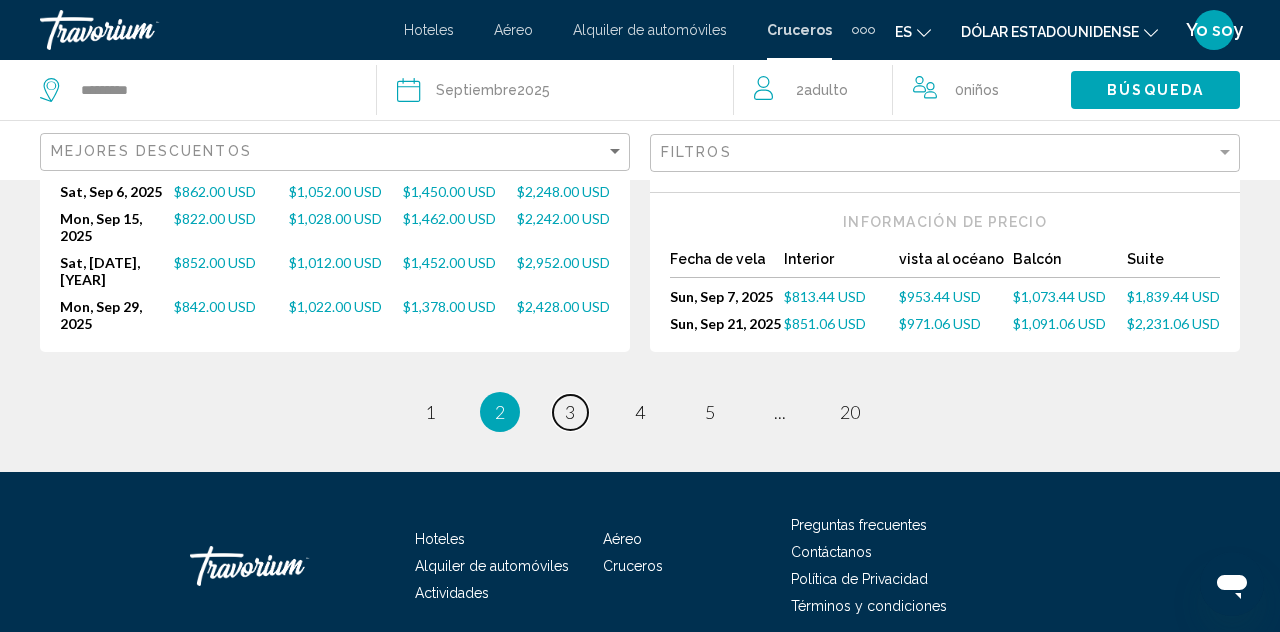 click on "3" at bounding box center [570, 412] 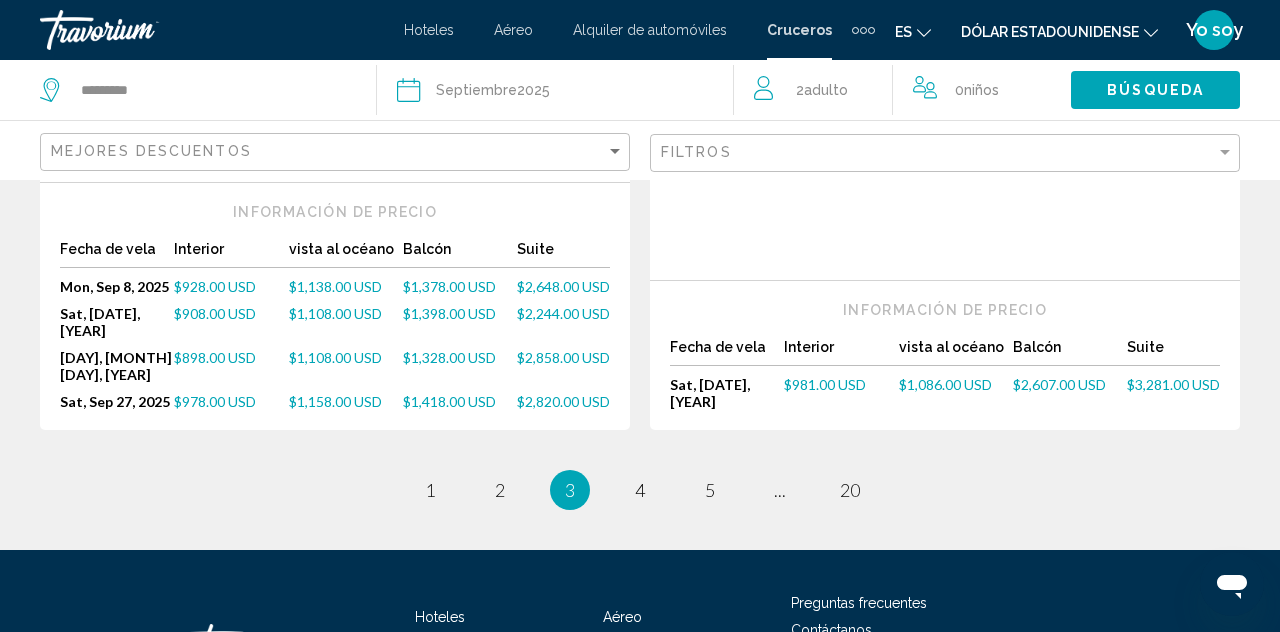 scroll, scrollTop: 2514, scrollLeft: 0, axis: vertical 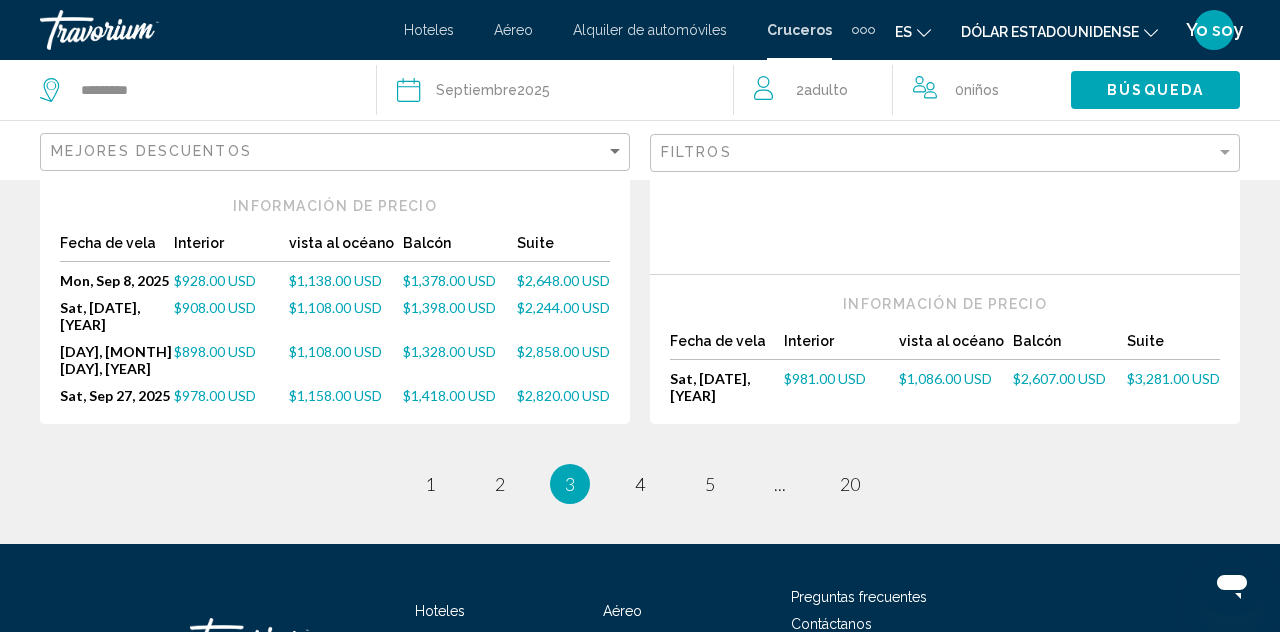 click on "*********
Fecha [MONTH]  [YEAR]
[YEAR]
Enero Febrero Marzo Abril Mayo Junio Julio Agosto Septiembre Octubre Noviembre Diciembre
2  Adulto Adulto
0  Niño Niños Búsqueda Mejores descuentos Filtros Para obtener mejores resultados, recomendamos buscar un máximo de 4 ocupantes a la vez, por reserva. Reserve varias cabañas por separado. Resultados de búsqueda de cruceros  -  115 cruceros para Caribbean
Caribbean Eastern Caribbean from [CITY], [STATE] Calificación de crucero
Longitud del crucero 5 noches Crucero Carnival Sunrise Línea de cruceros Carnival Cruise Line Puertos de llamada
Miami Gran Turca Miami" 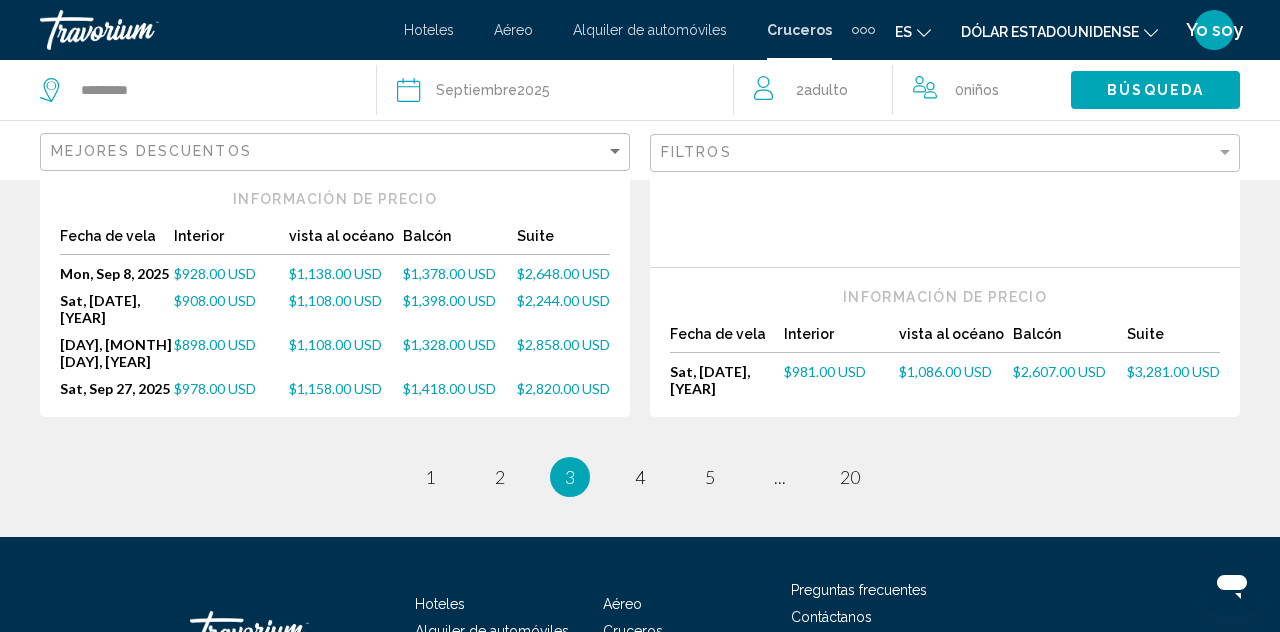 click on "page  4" at bounding box center (640, 477) 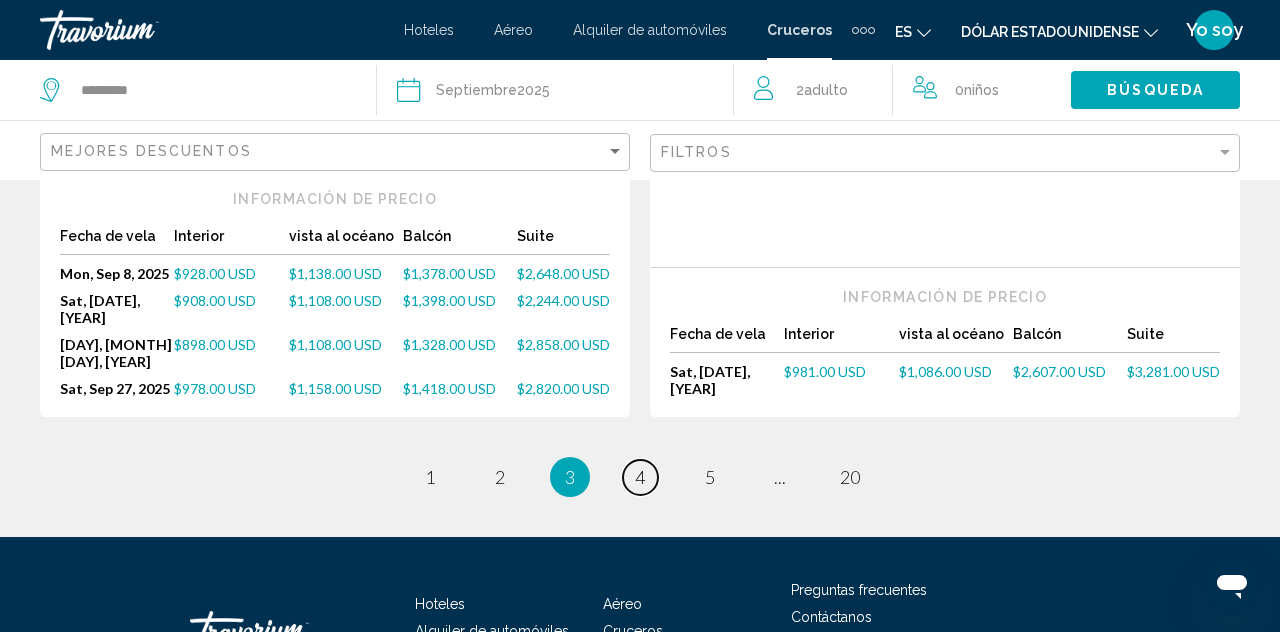 click on "4" at bounding box center (640, 477) 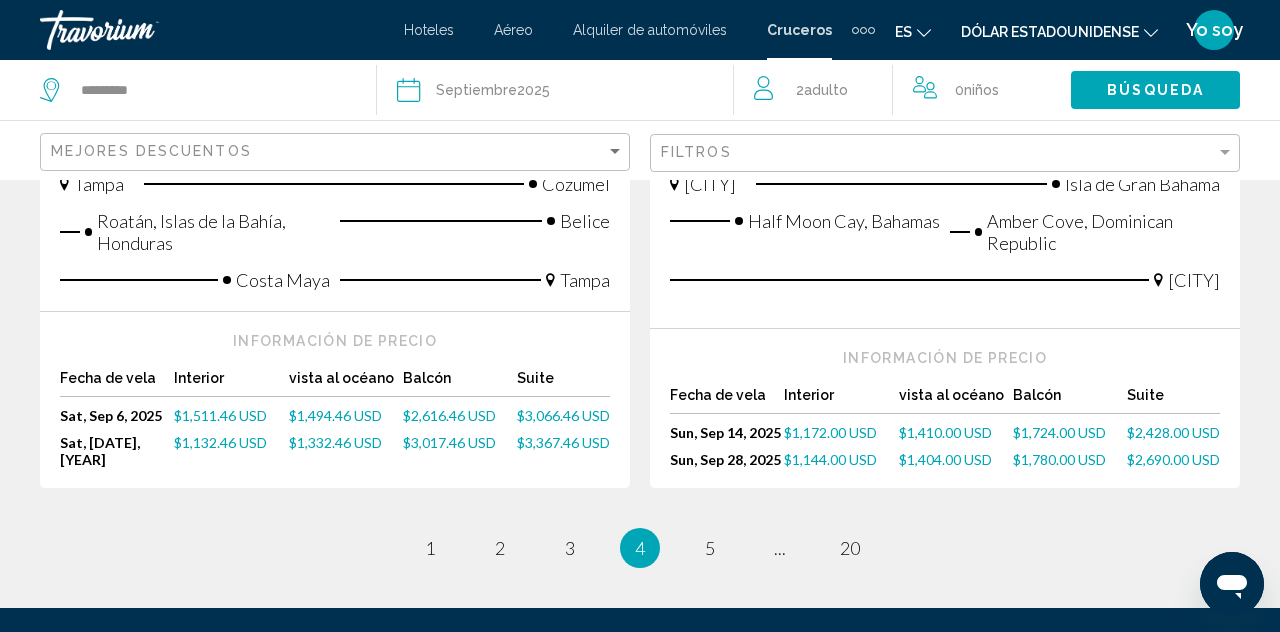 scroll, scrollTop: 2488, scrollLeft: 0, axis: vertical 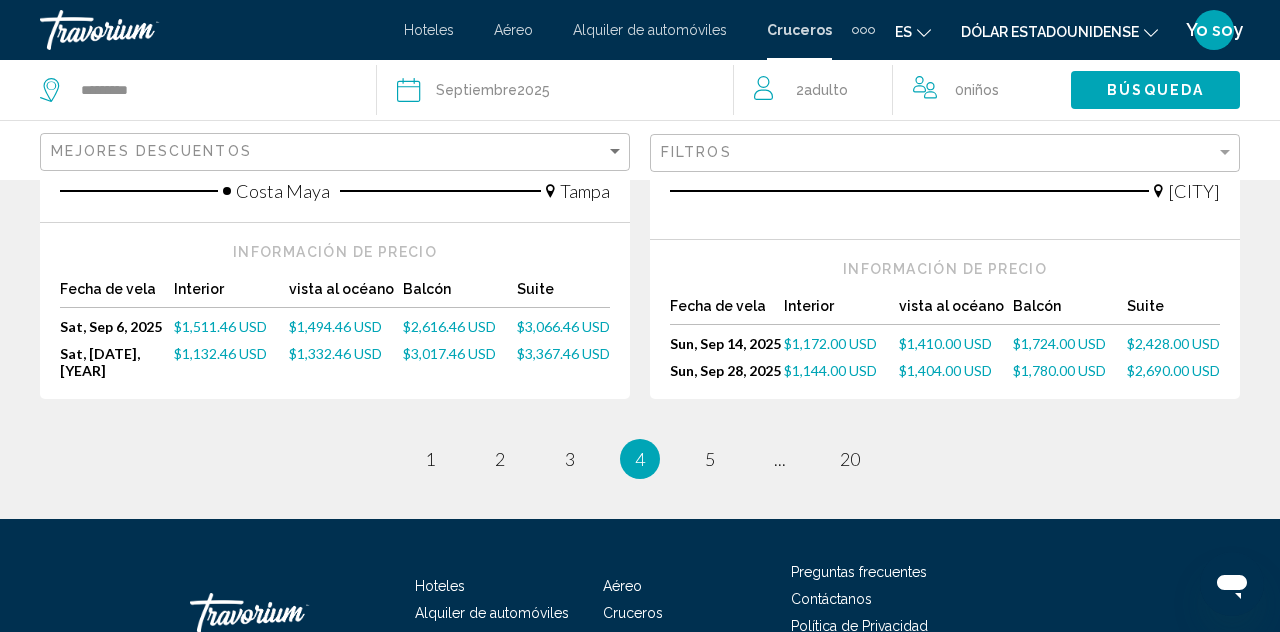 click on "page  5" at bounding box center [710, 459] 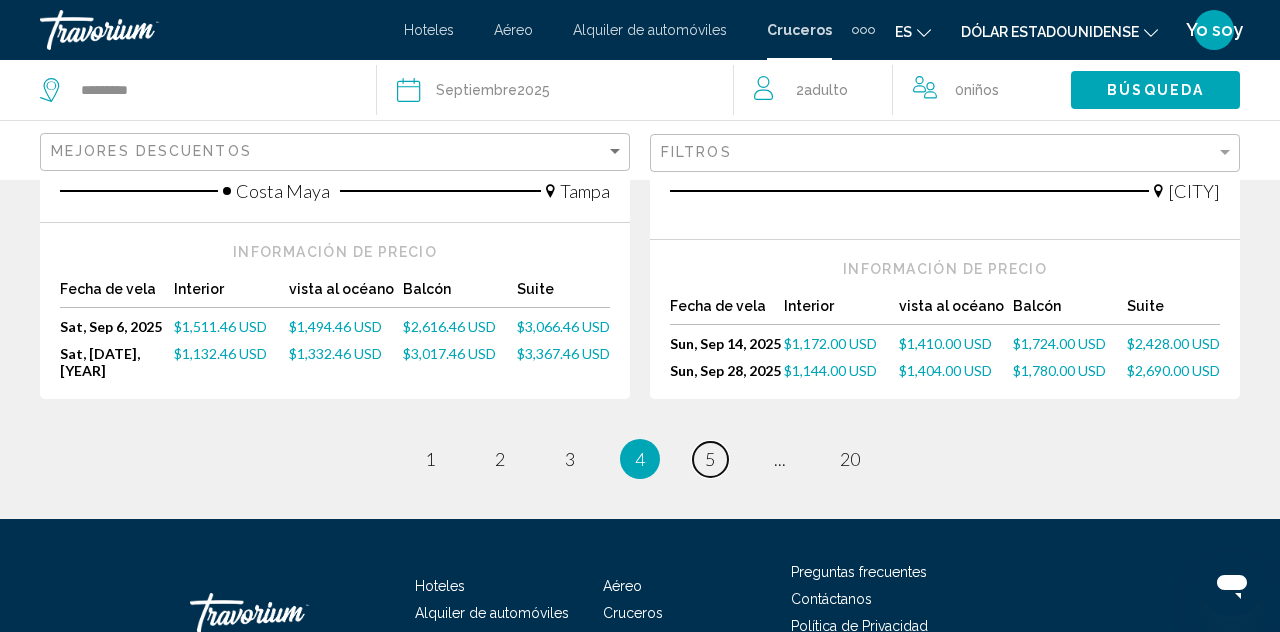 click on "5" at bounding box center [710, 459] 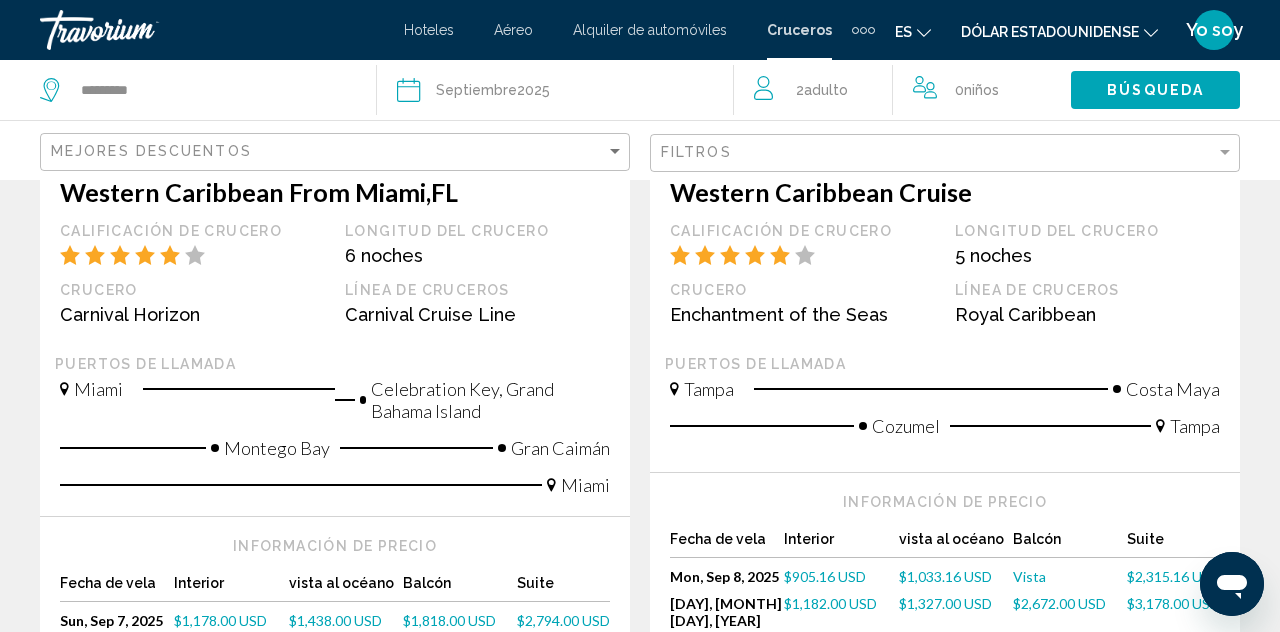 scroll, scrollTop: 1334, scrollLeft: 0, axis: vertical 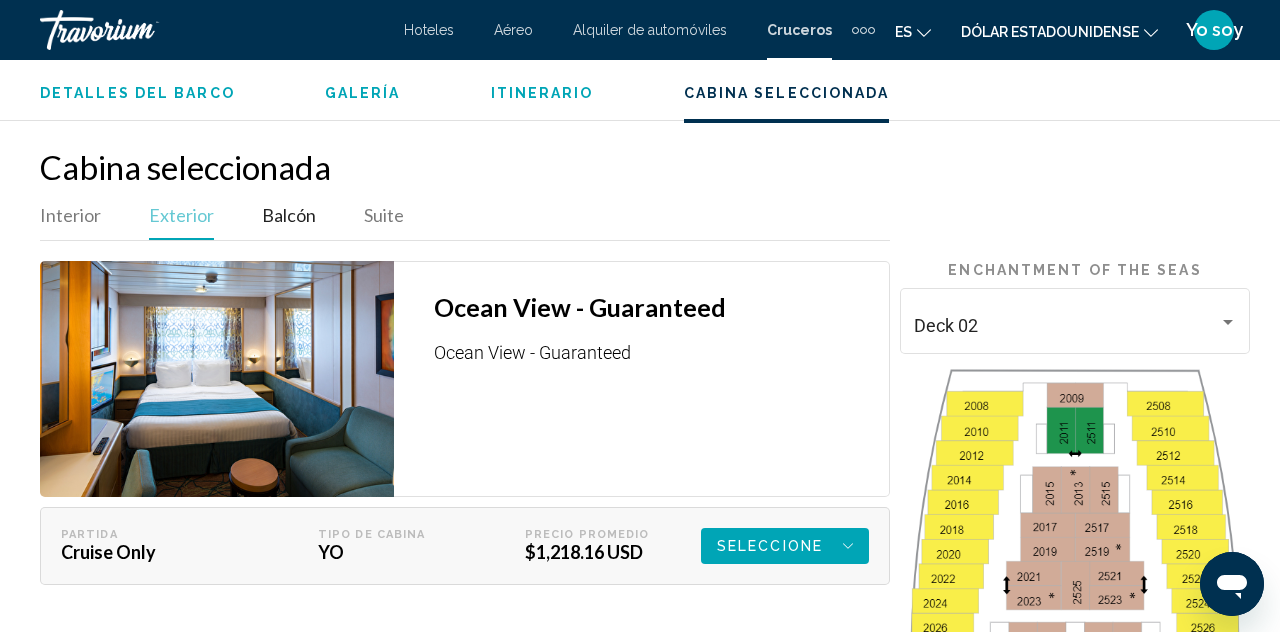 click on "Balcón" at bounding box center (289, 215) 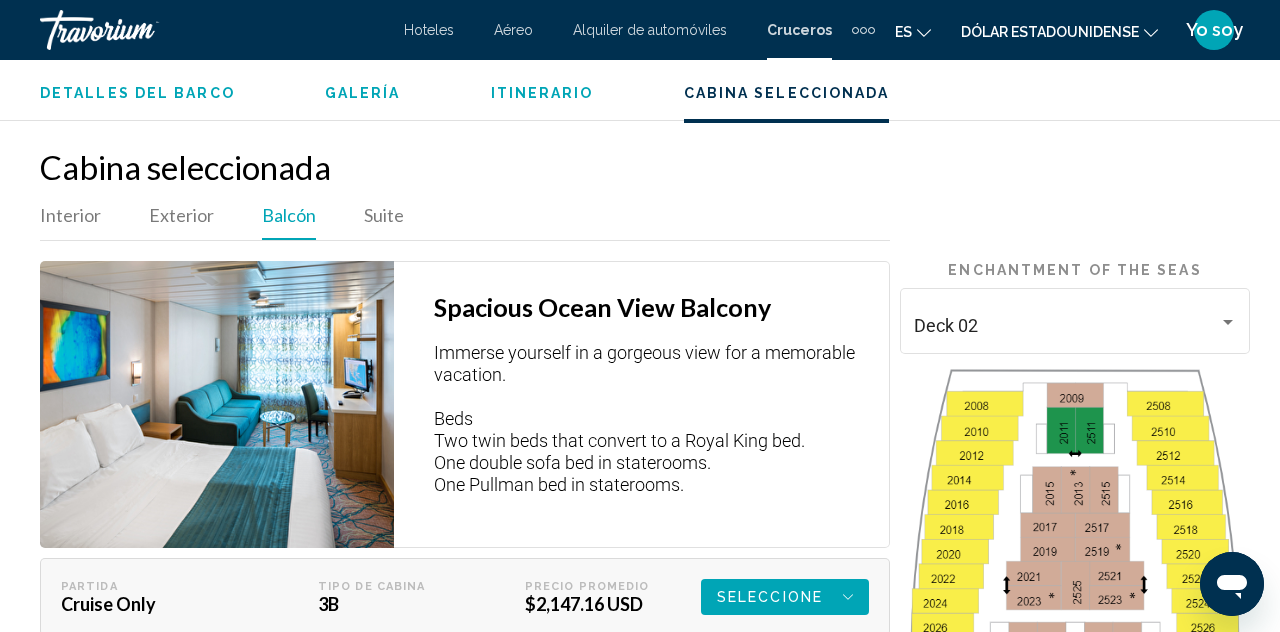 scroll, scrollTop: 3040, scrollLeft: 0, axis: vertical 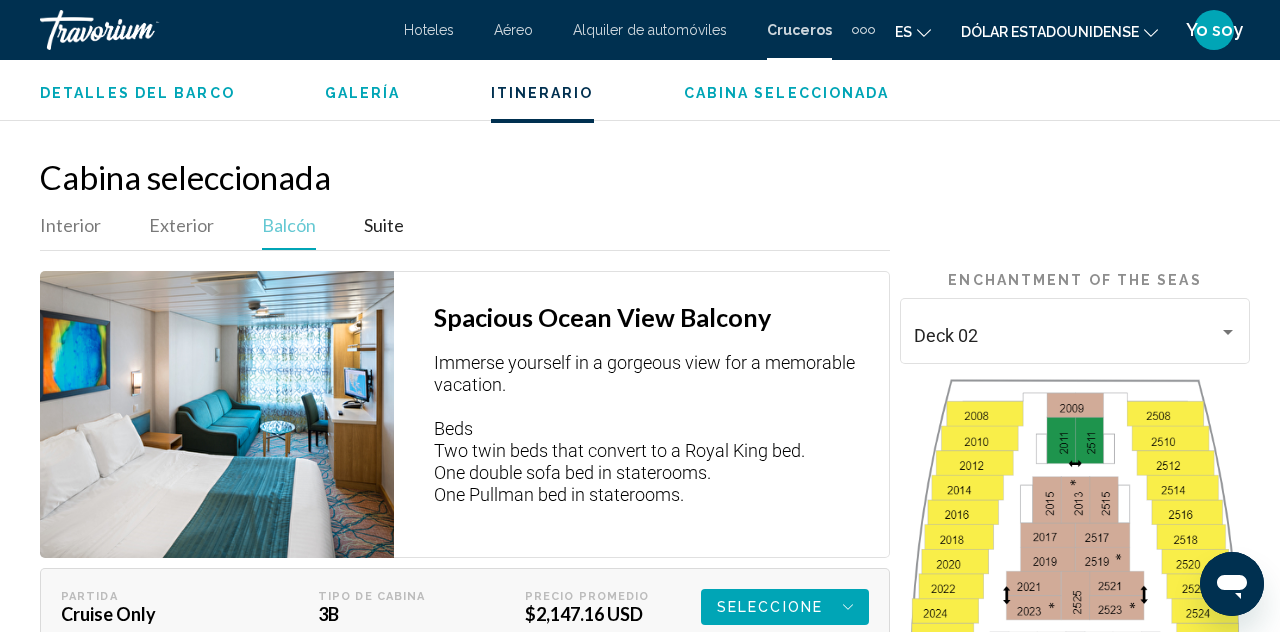 click on "Suite" at bounding box center (384, 226) 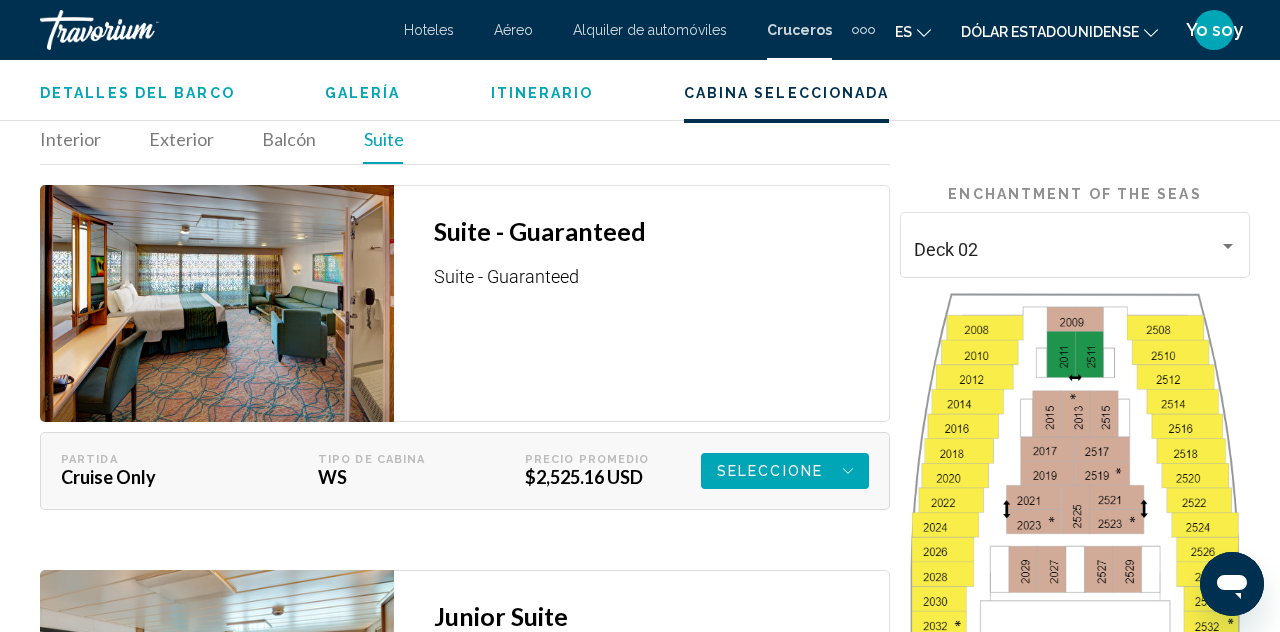 scroll, scrollTop: 3034, scrollLeft: 0, axis: vertical 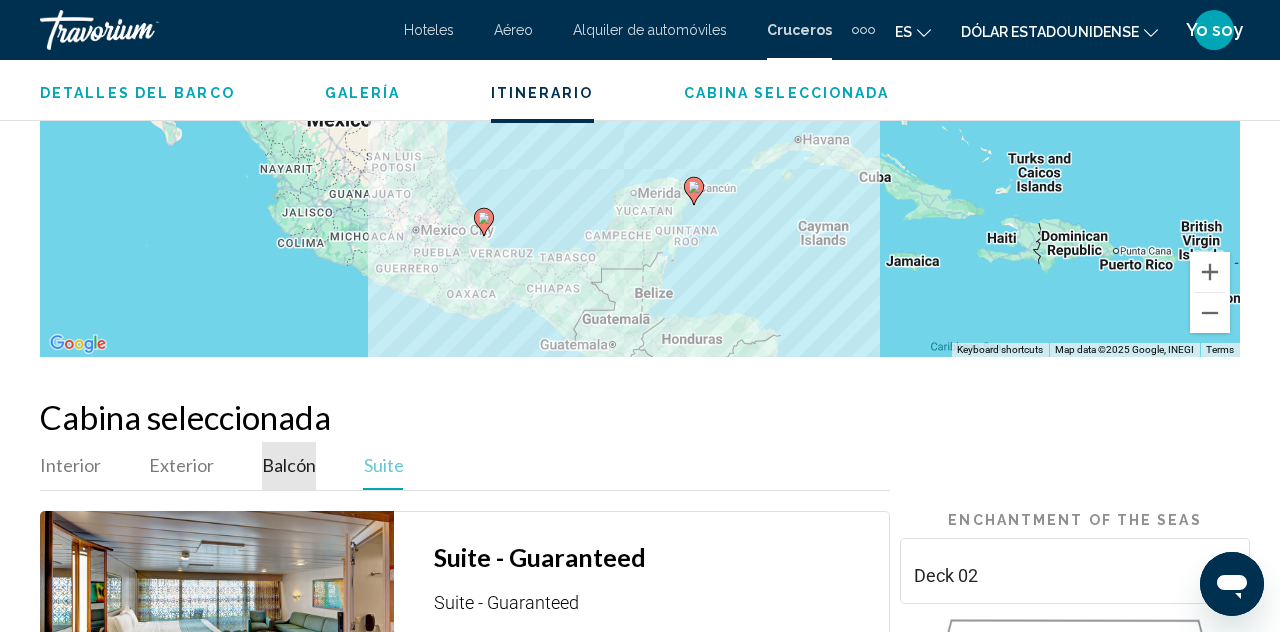 click on "Balcón" at bounding box center (289, 465) 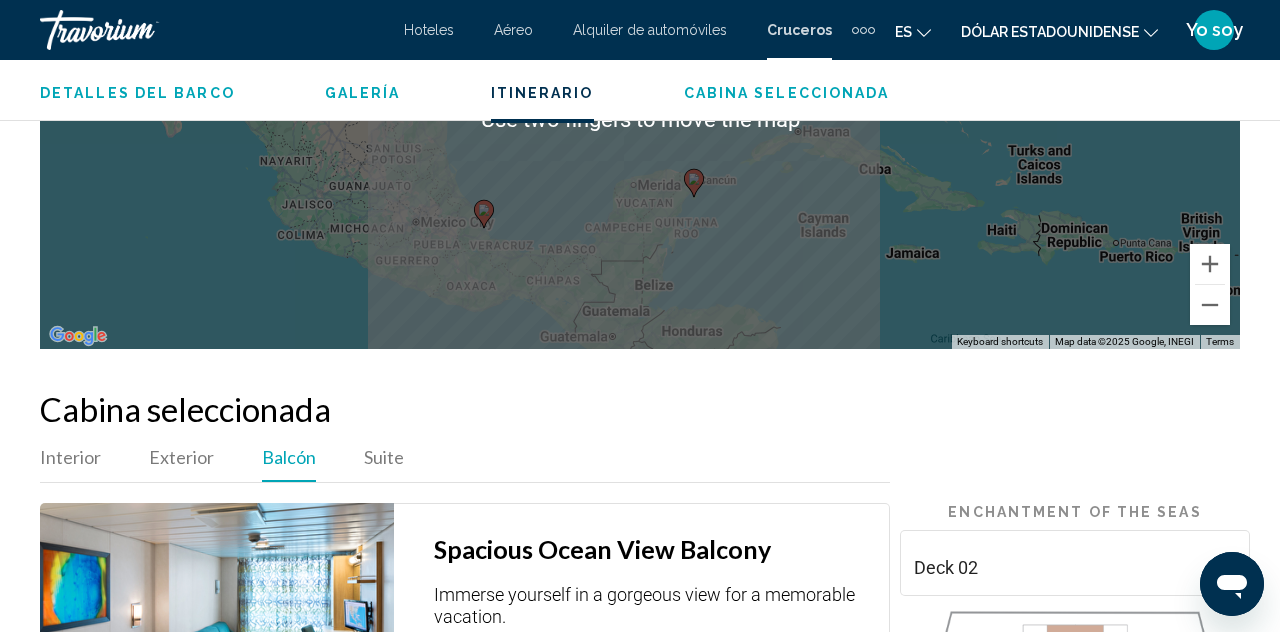 scroll, scrollTop: 2815, scrollLeft: 0, axis: vertical 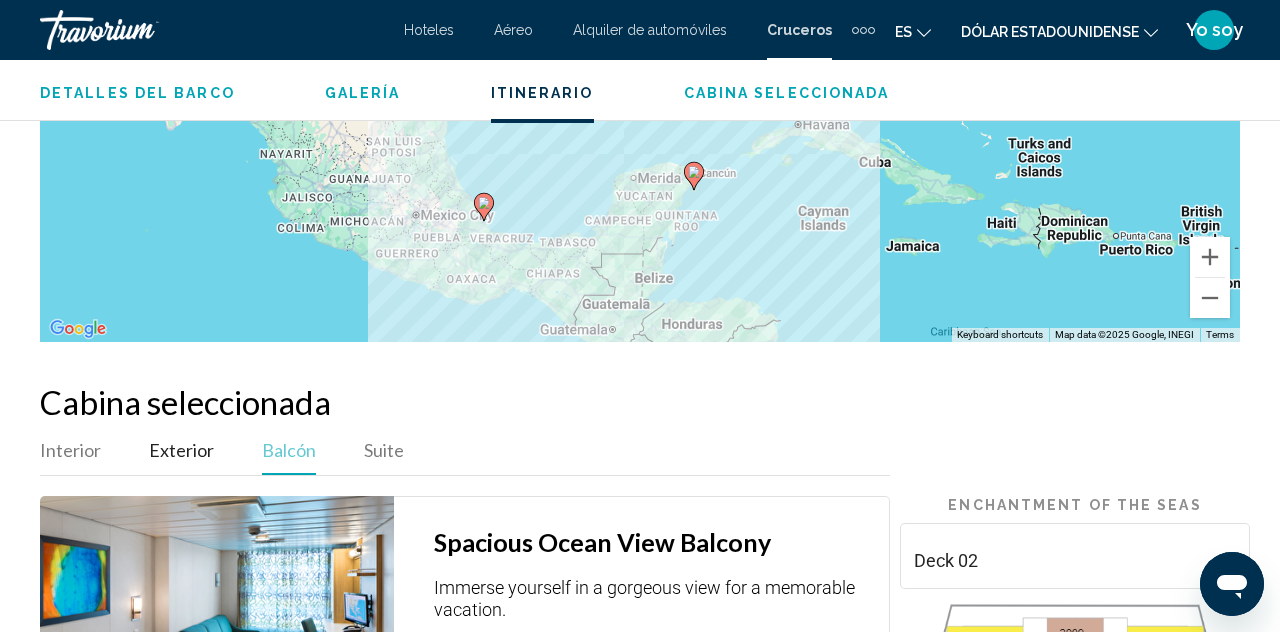 click on "Exterior" at bounding box center (181, 450) 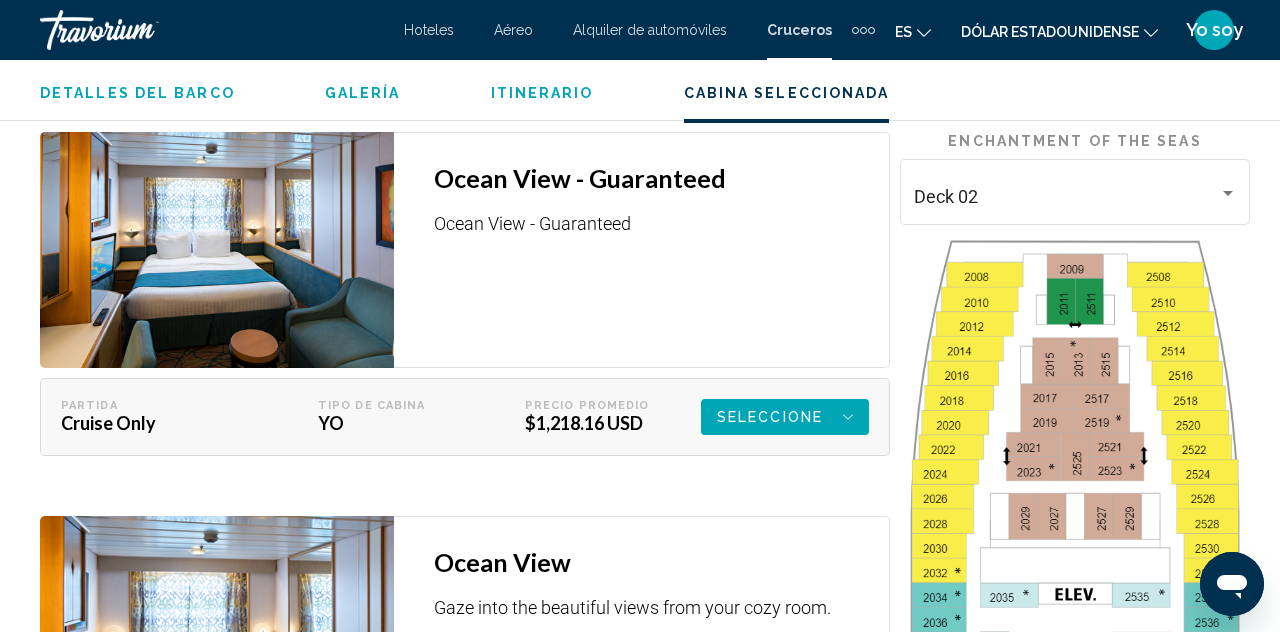 scroll, scrollTop: 3167, scrollLeft: 0, axis: vertical 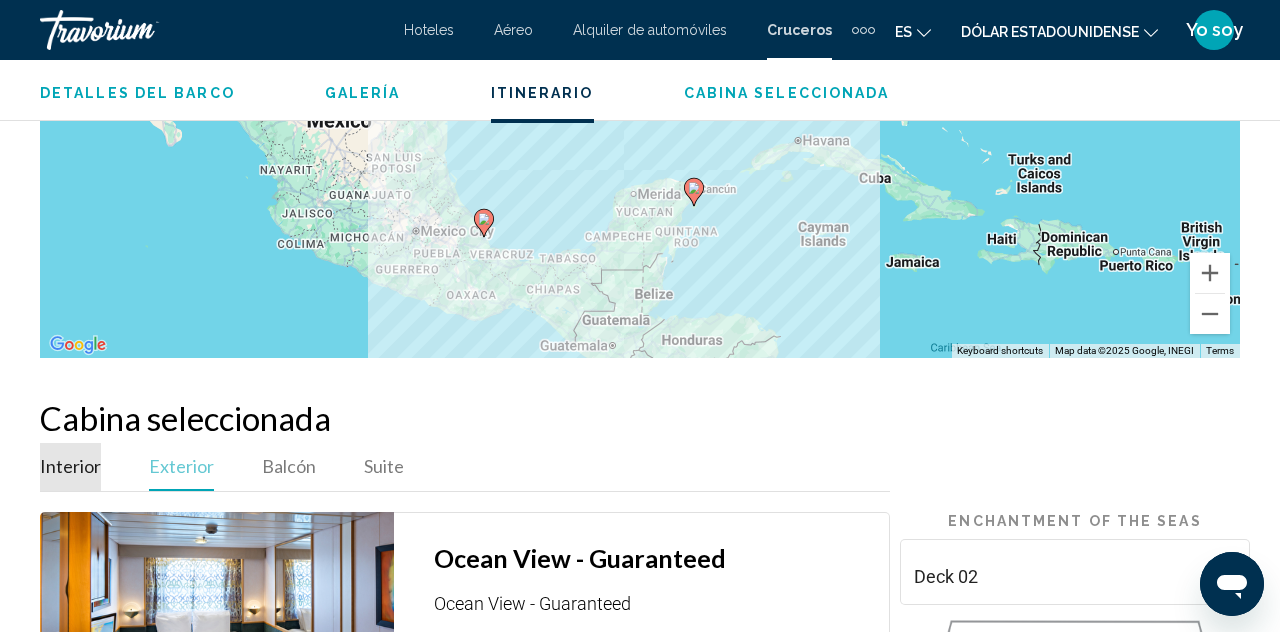 click on "Interior" at bounding box center (70, 466) 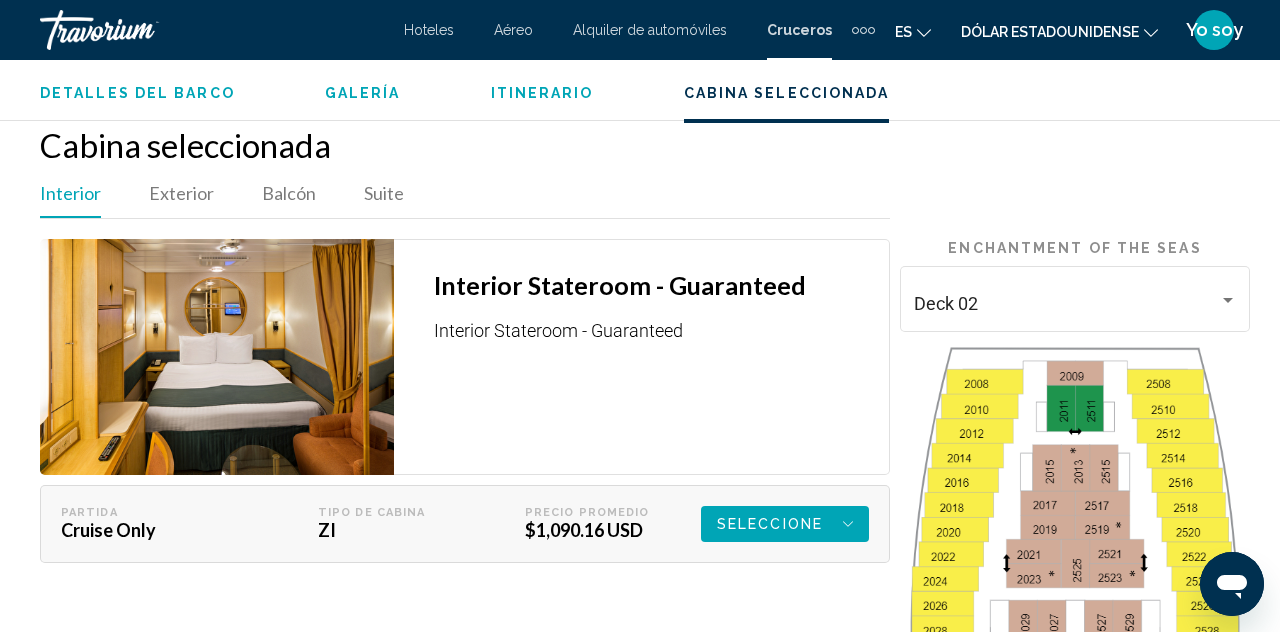 scroll, scrollTop: 3074, scrollLeft: 0, axis: vertical 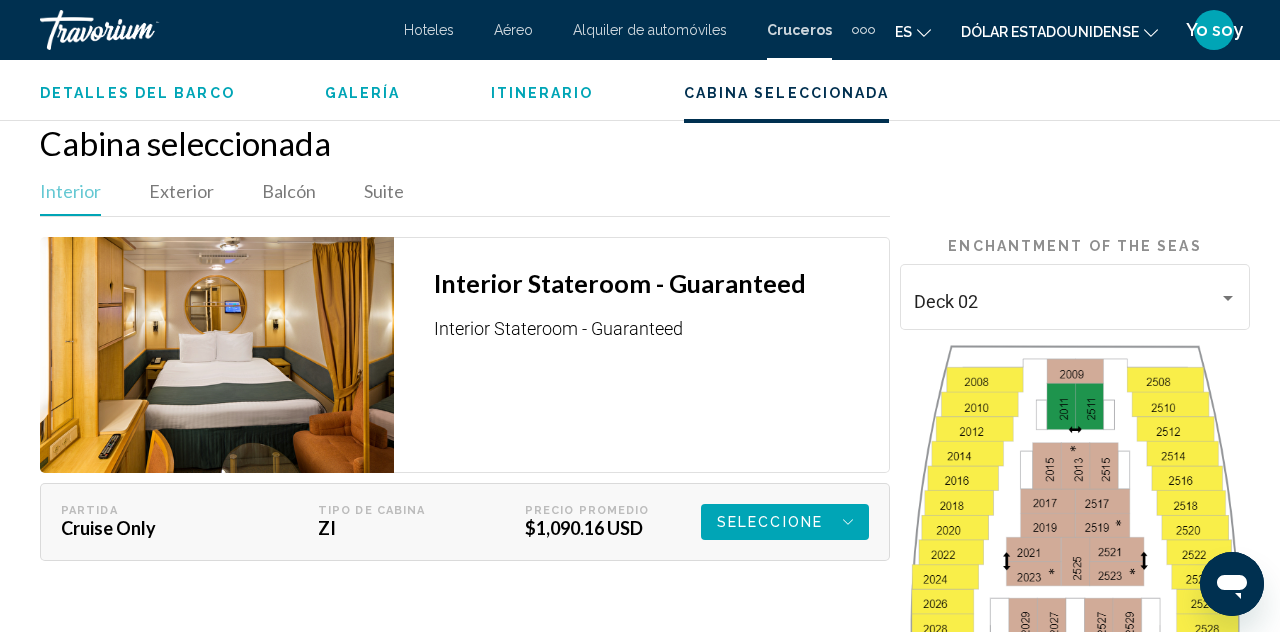 click at bounding box center [1228, 298] 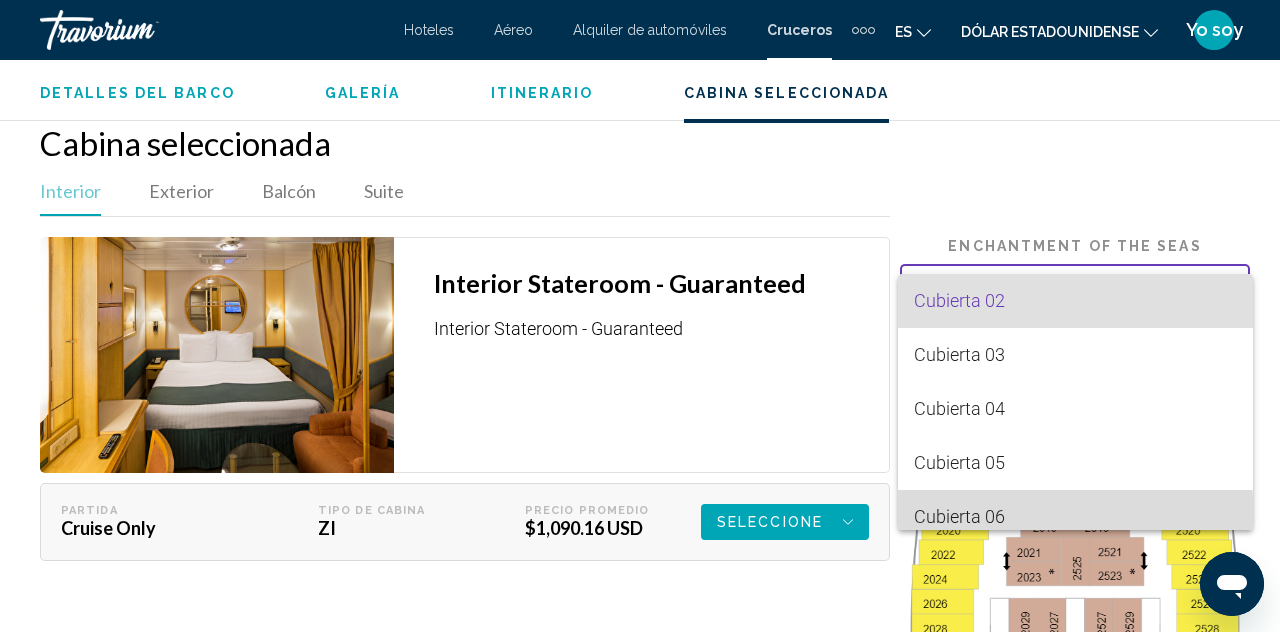 click on "Cubierta 06" at bounding box center (959, 516) 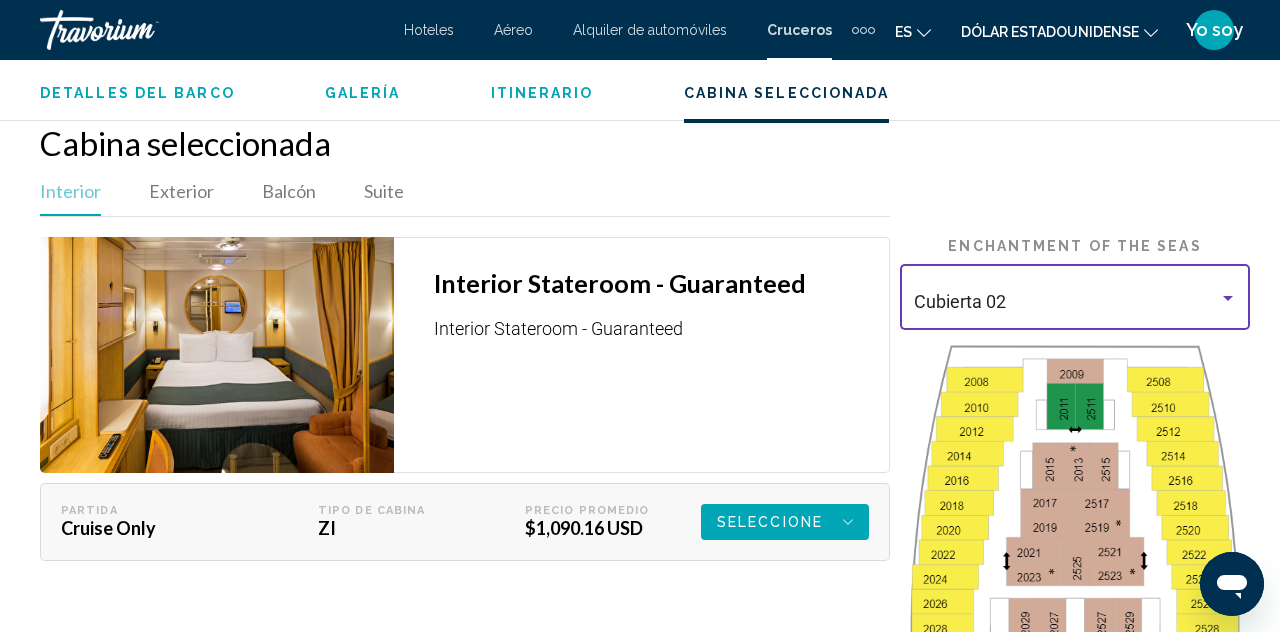 scroll, scrollTop: 14, scrollLeft: 0, axis: vertical 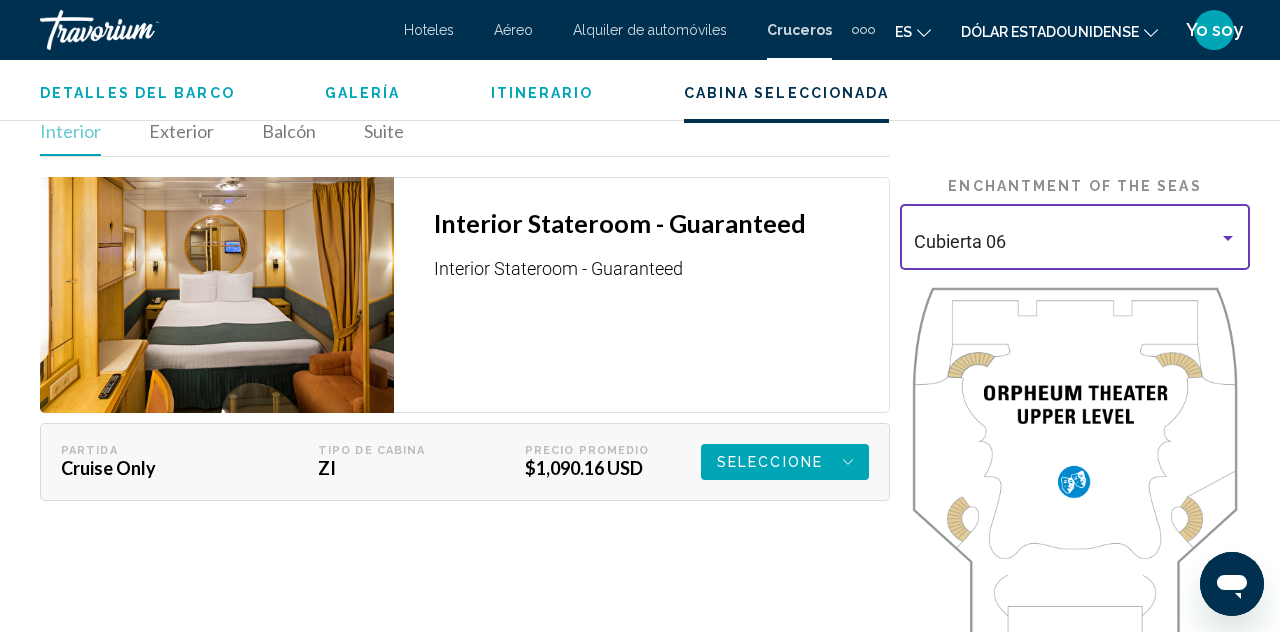 click at bounding box center [1228, 238] 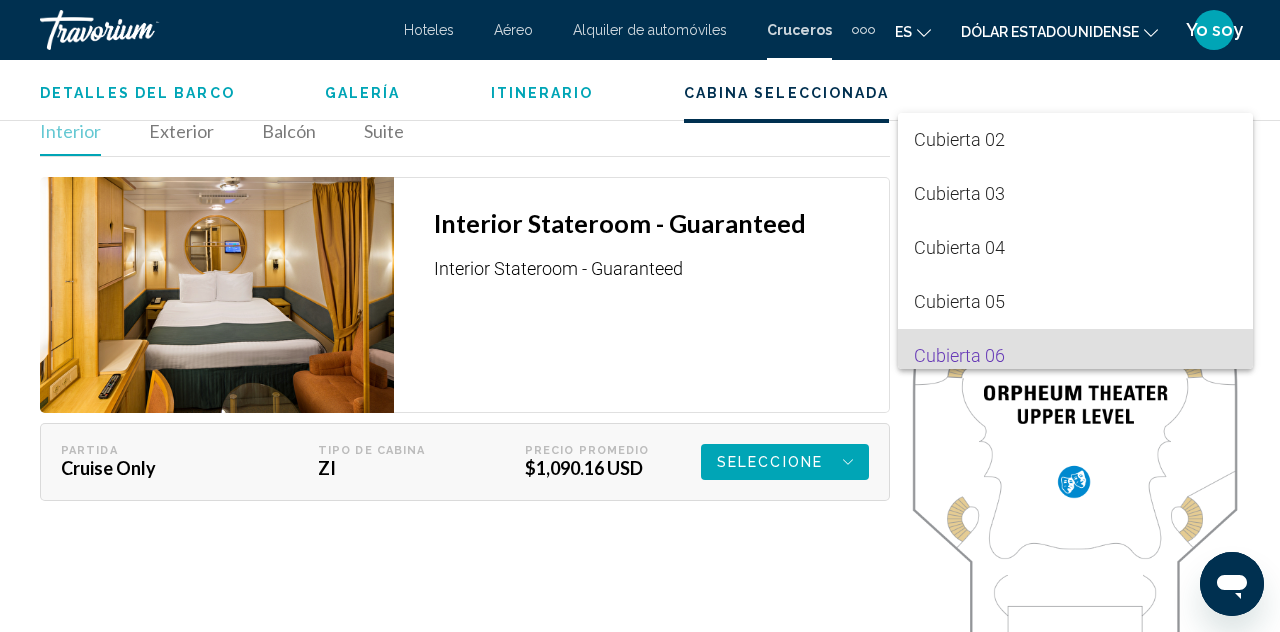 scroll, scrollTop: 115, scrollLeft: 0, axis: vertical 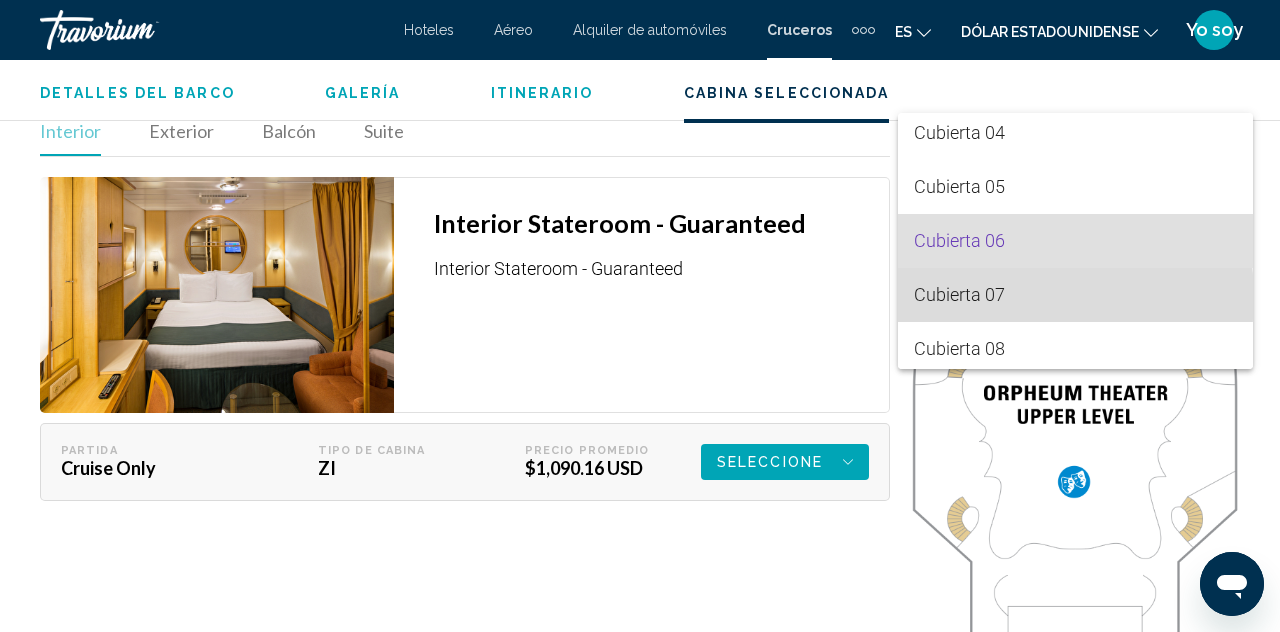 click on "Cubierta 07" at bounding box center (1075, 295) 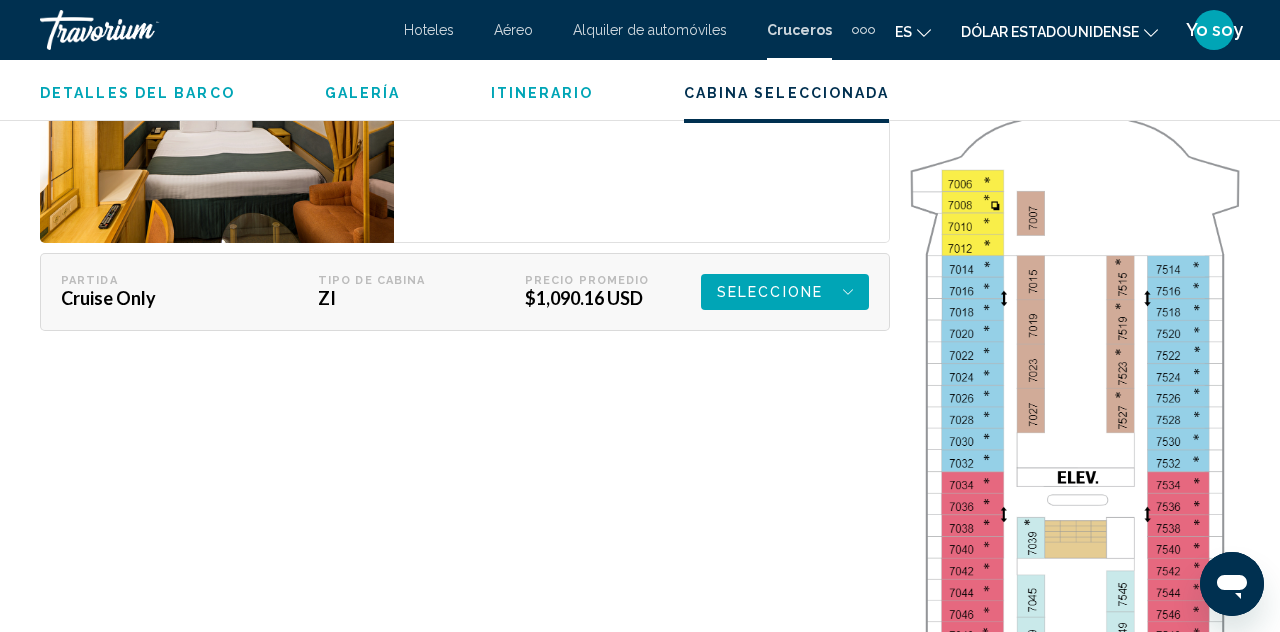 scroll, scrollTop: 3312, scrollLeft: 0, axis: vertical 